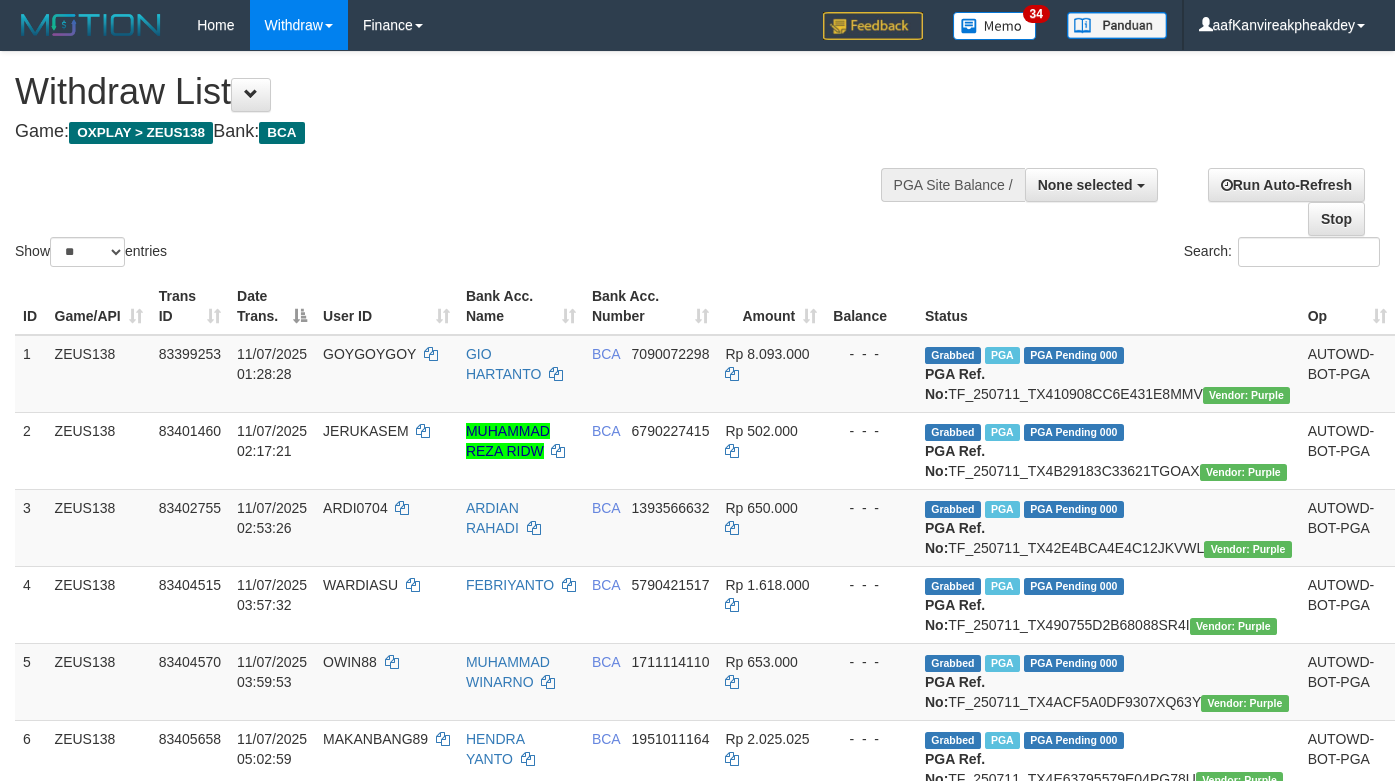 select 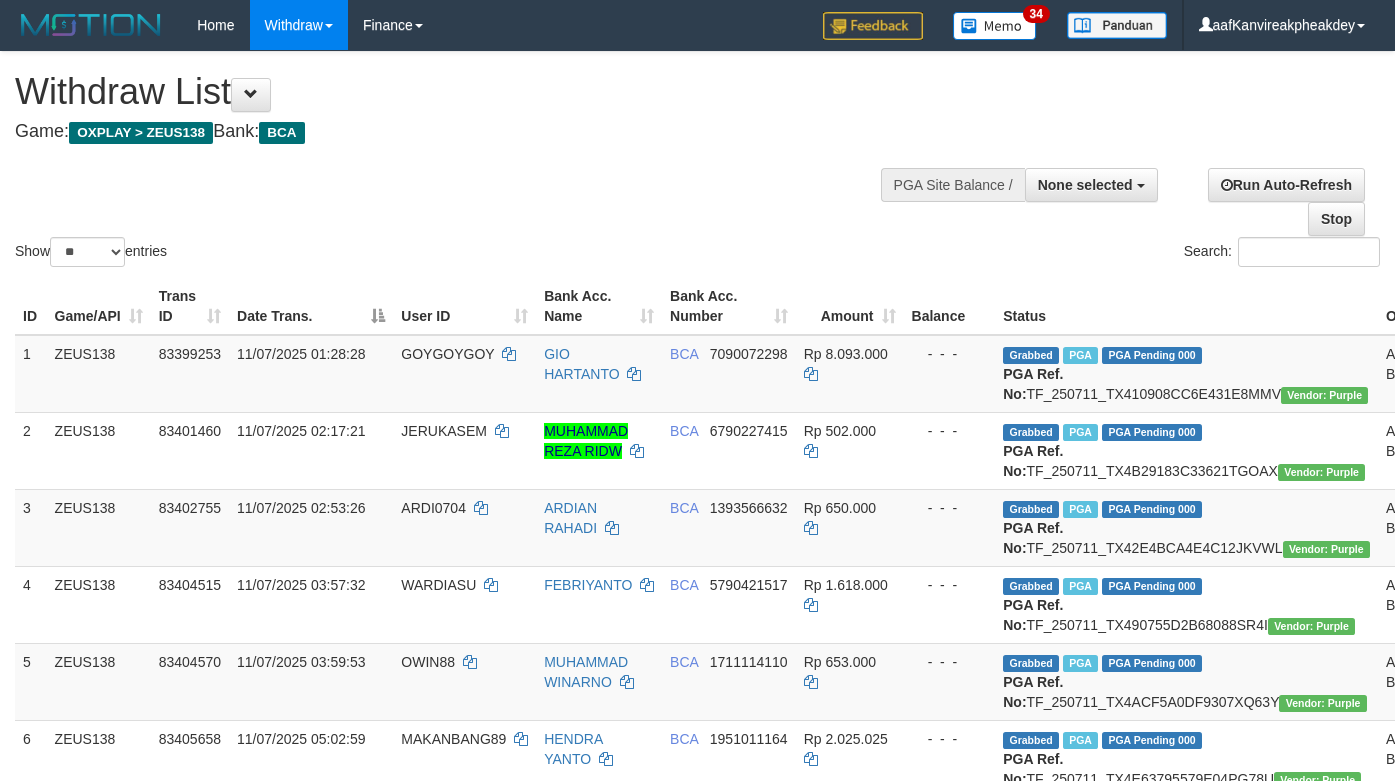 select 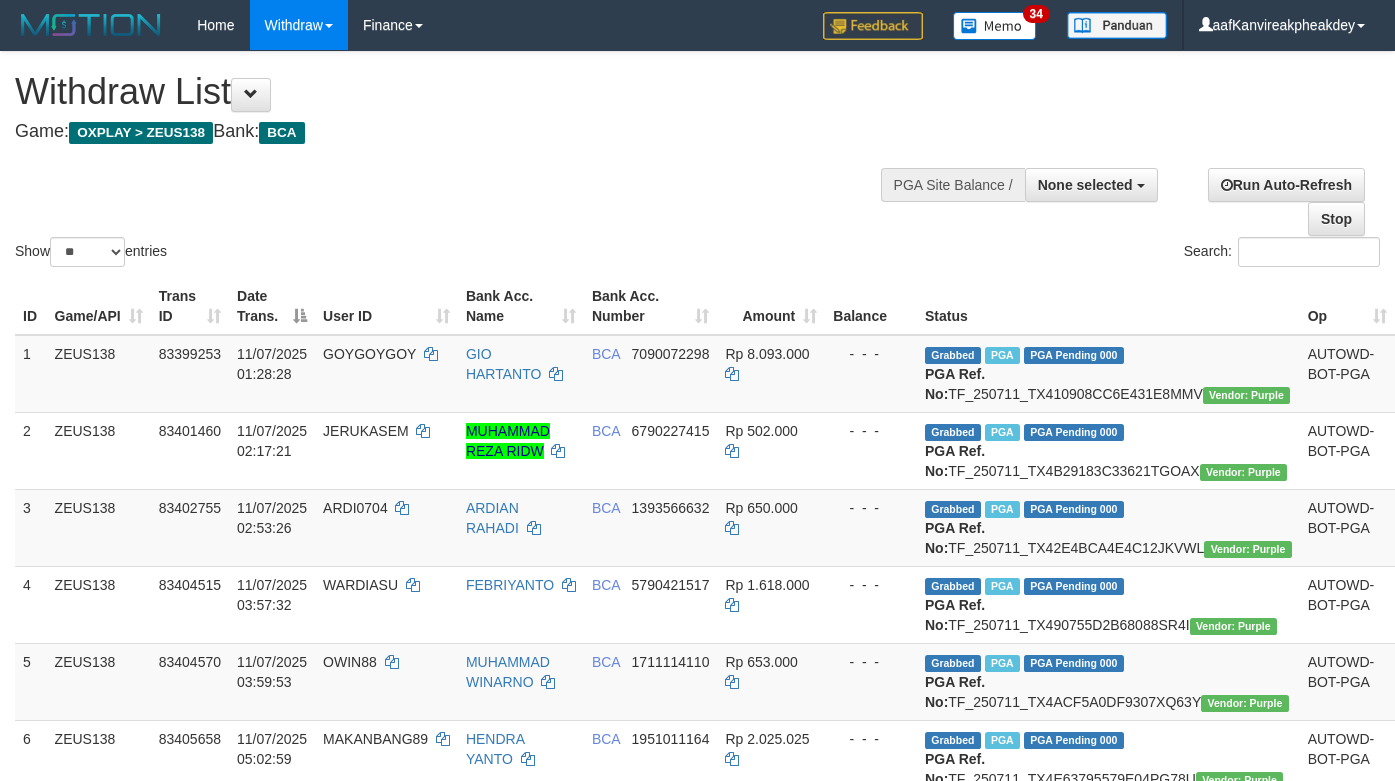 select 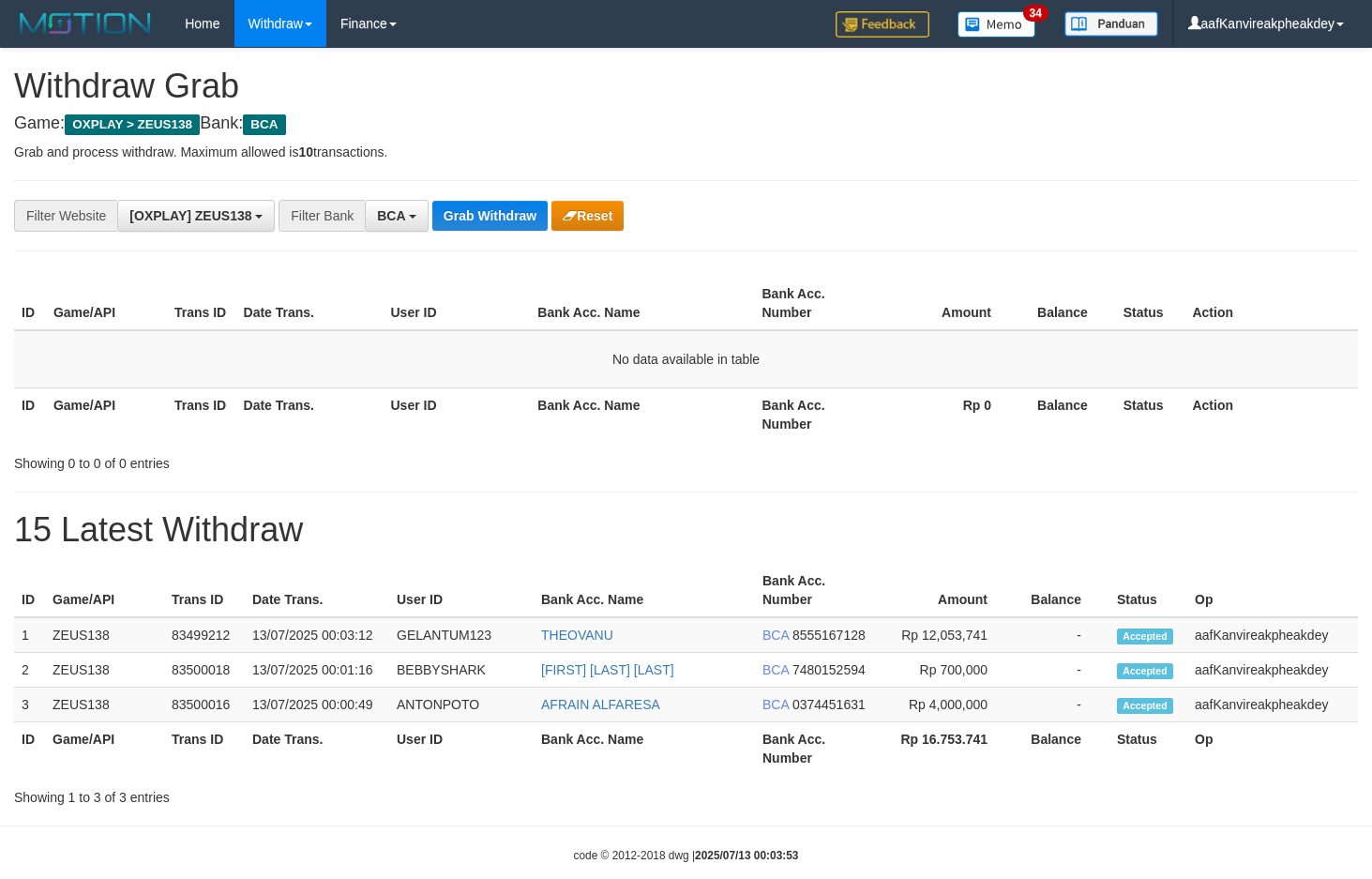 scroll, scrollTop: 0, scrollLeft: 0, axis: both 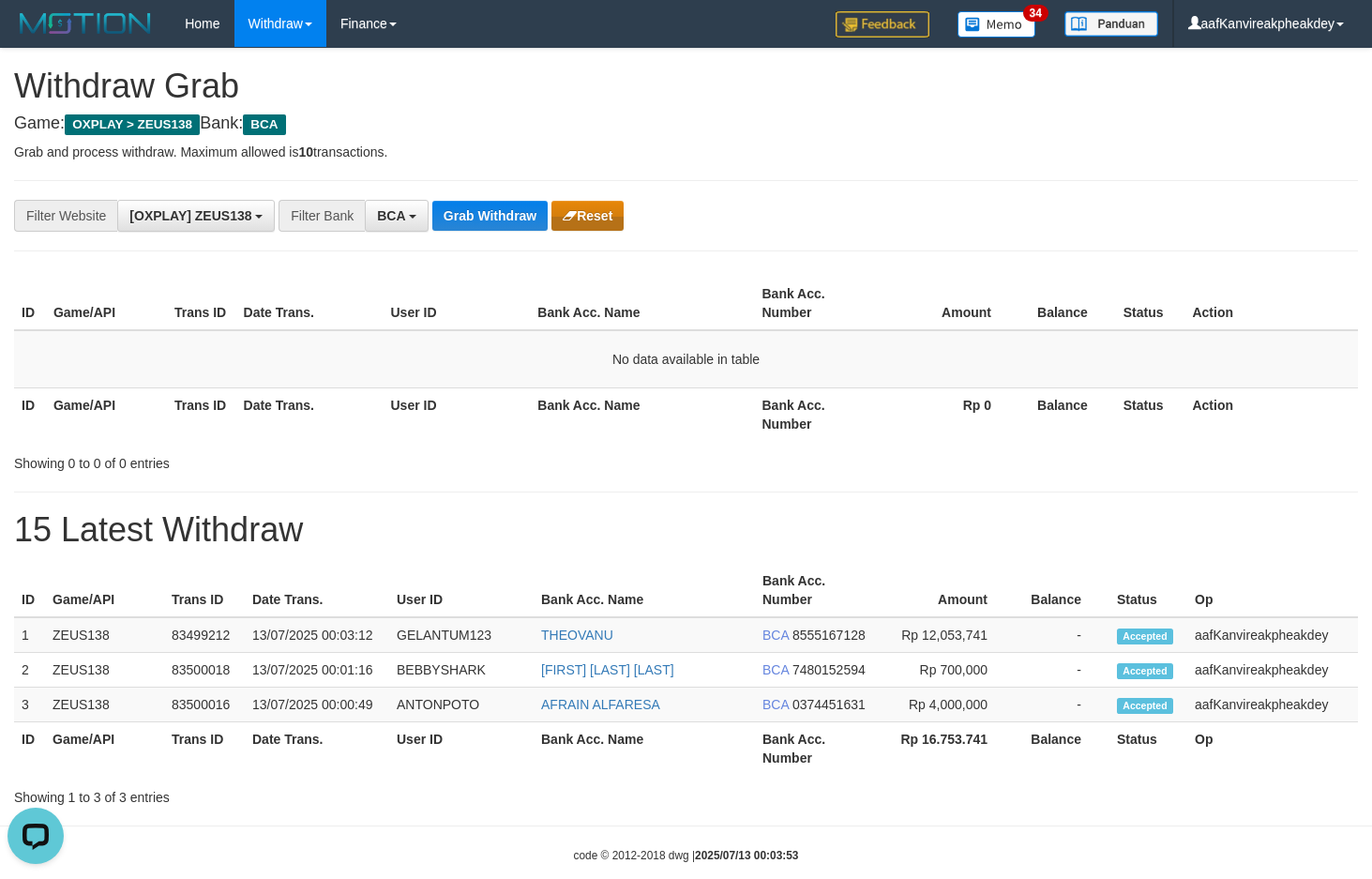 drag, startPoint x: 547, startPoint y: 231, endPoint x: 556, endPoint y: 230, distance: 9.055385 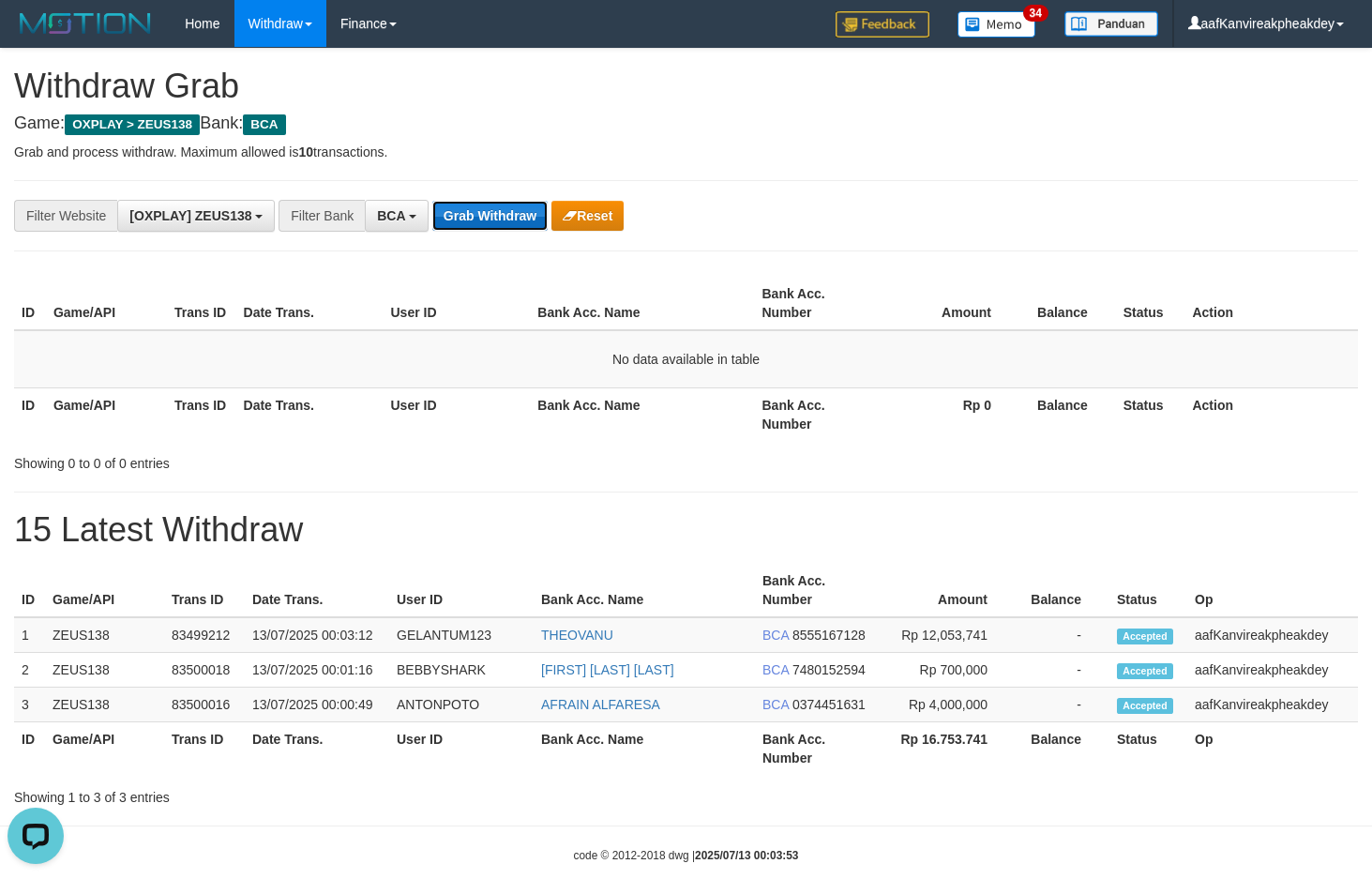 click on "Grab Withdraw" at bounding box center [490, 216] 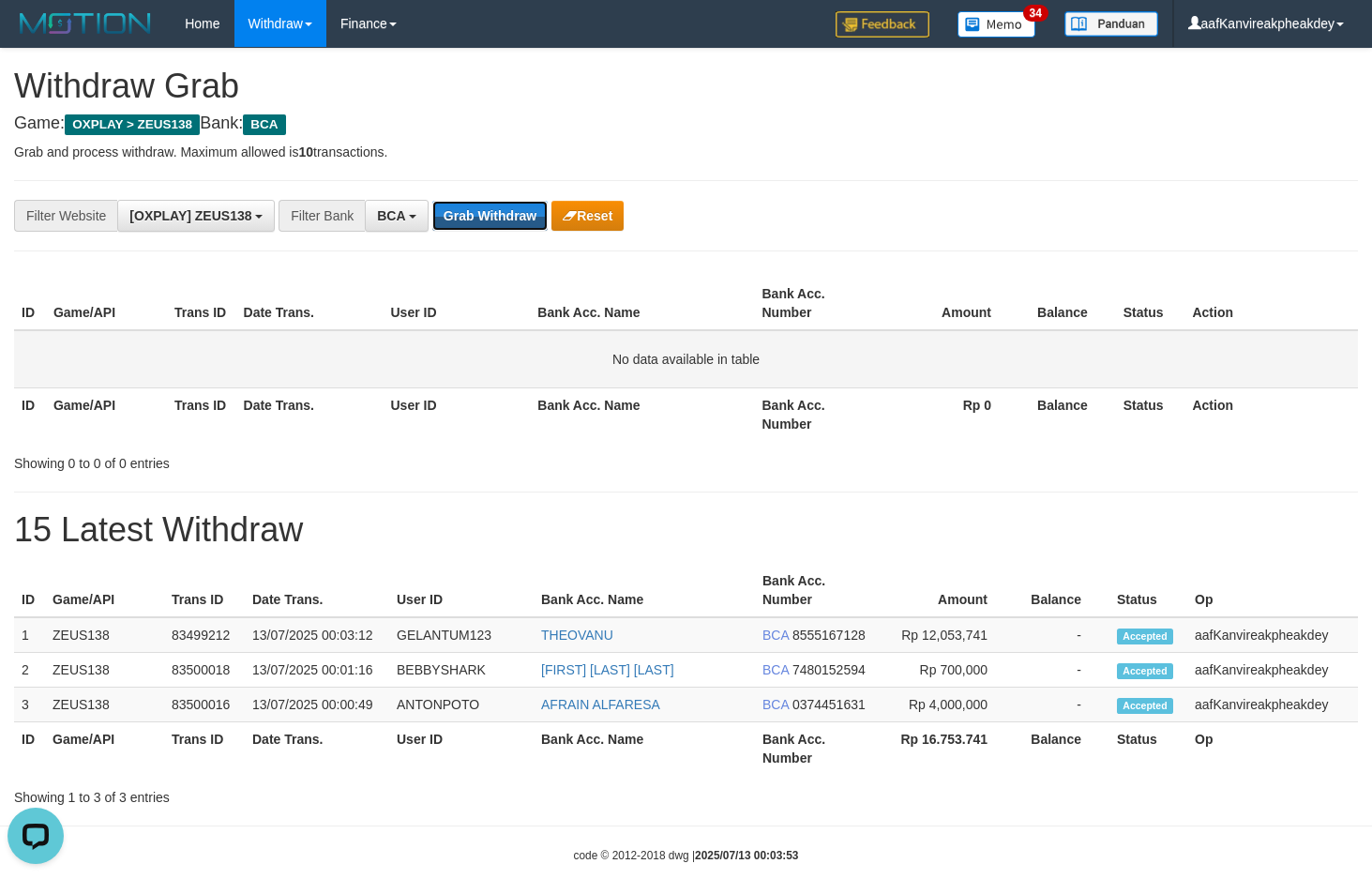 drag, startPoint x: 494, startPoint y: 215, endPoint x: 767, endPoint y: 346, distance: 302.8036 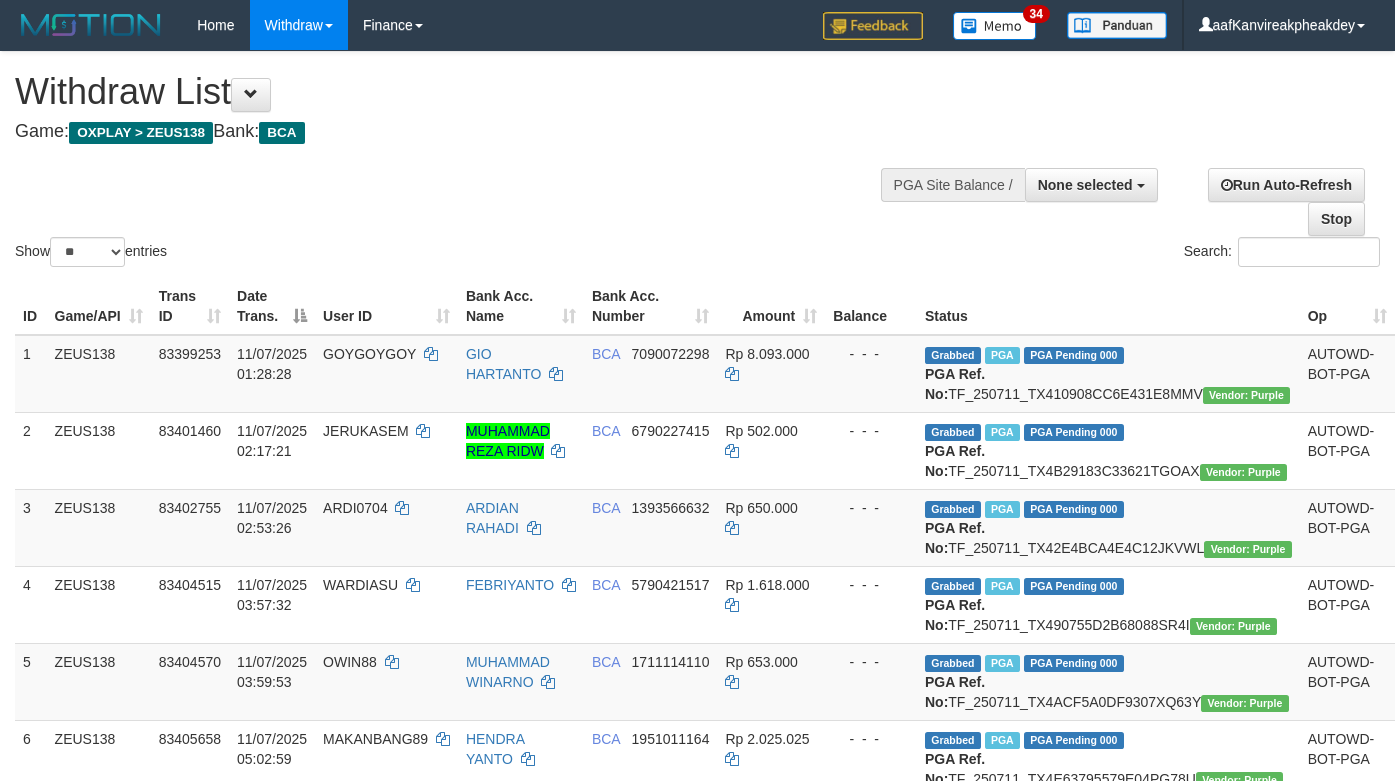 select 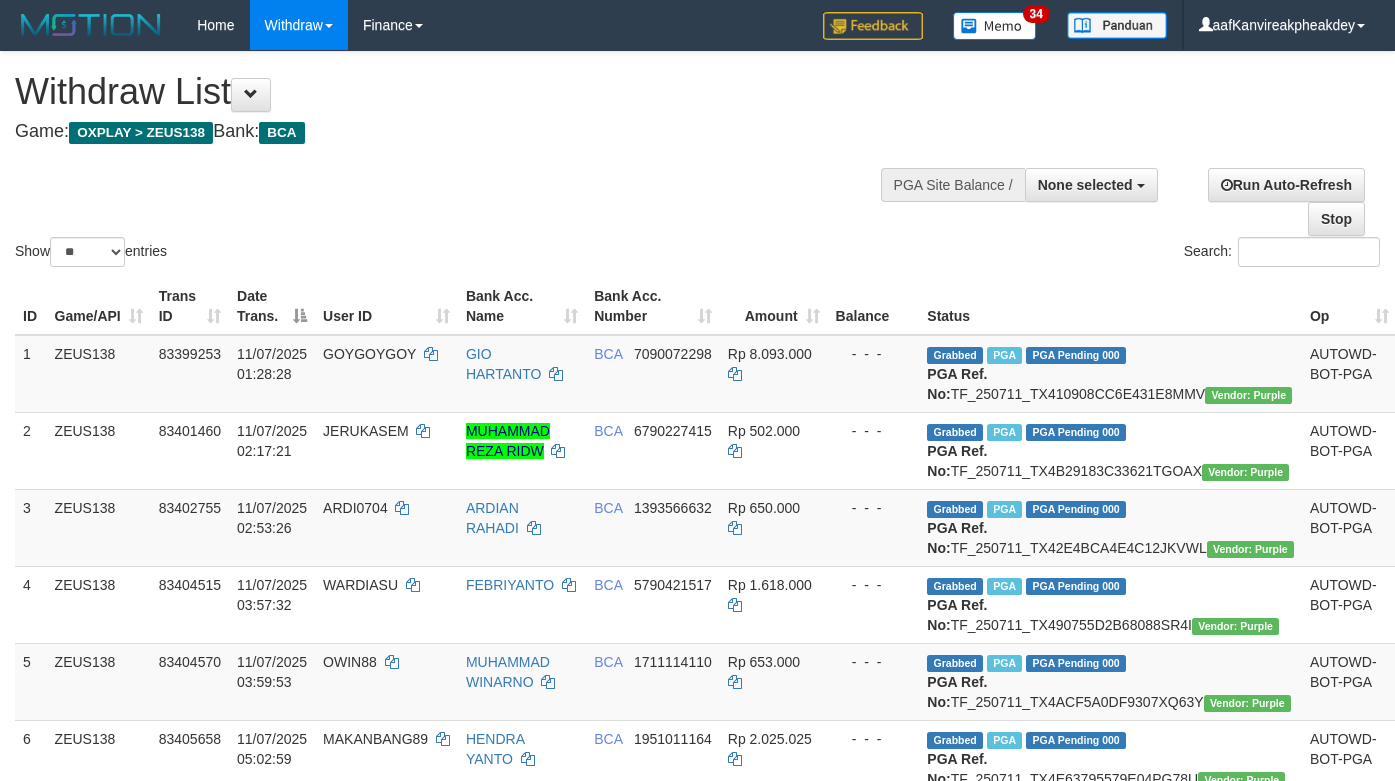 select 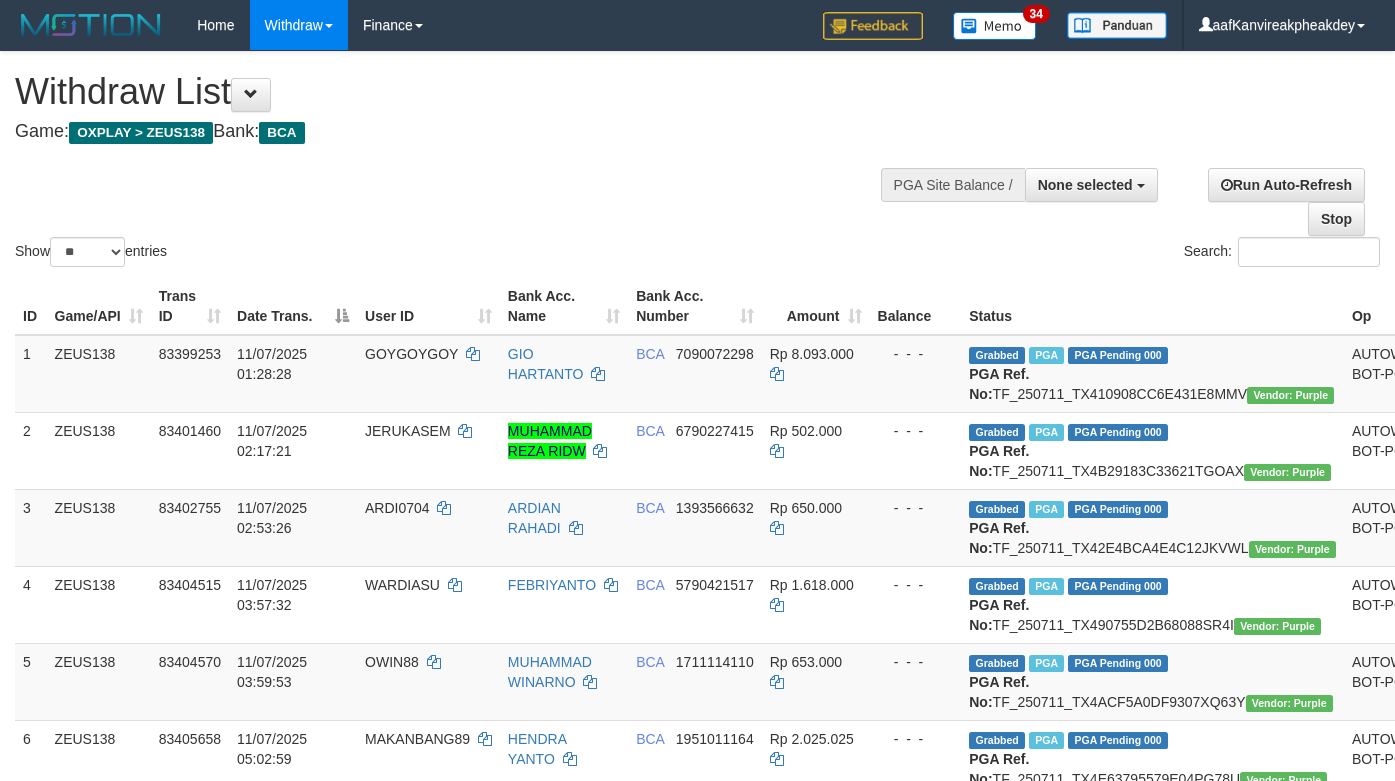select 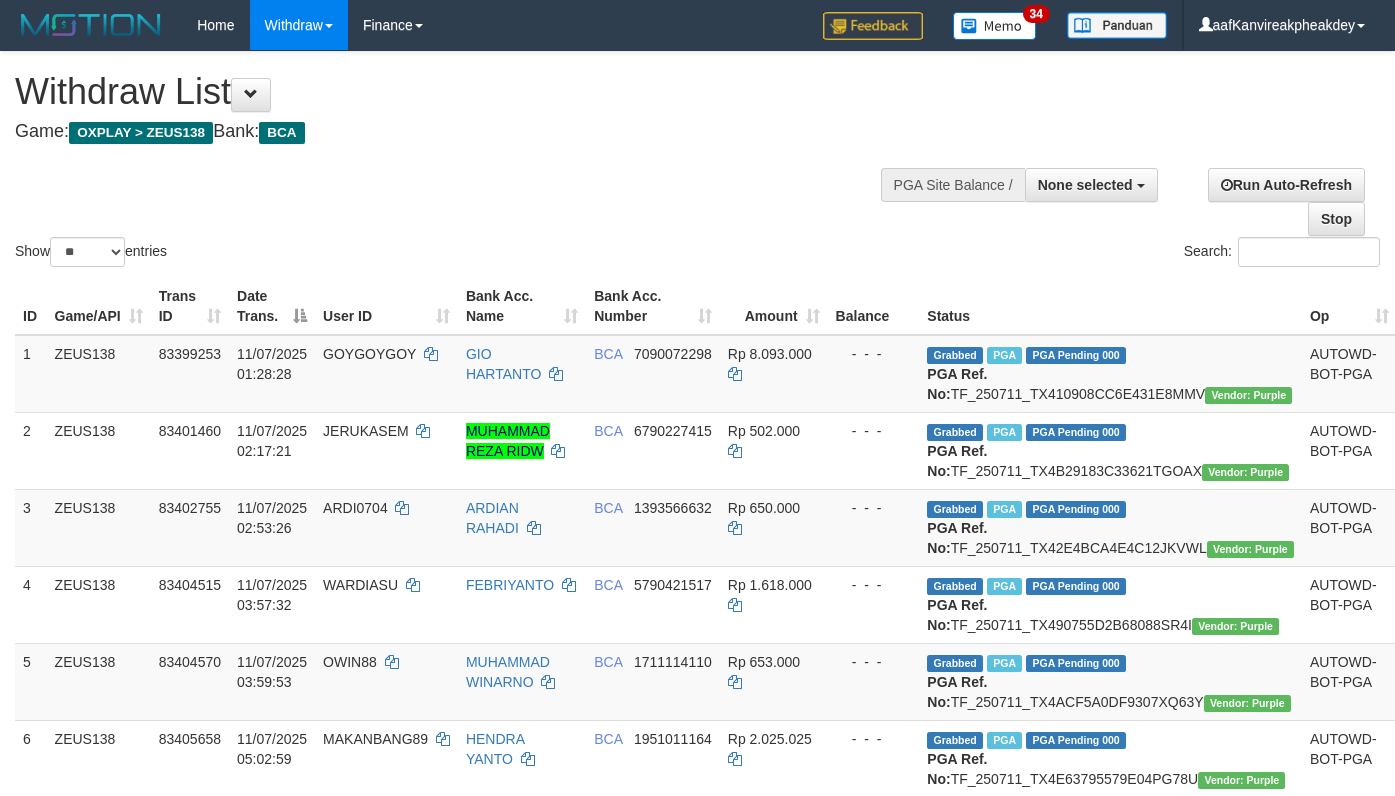 select 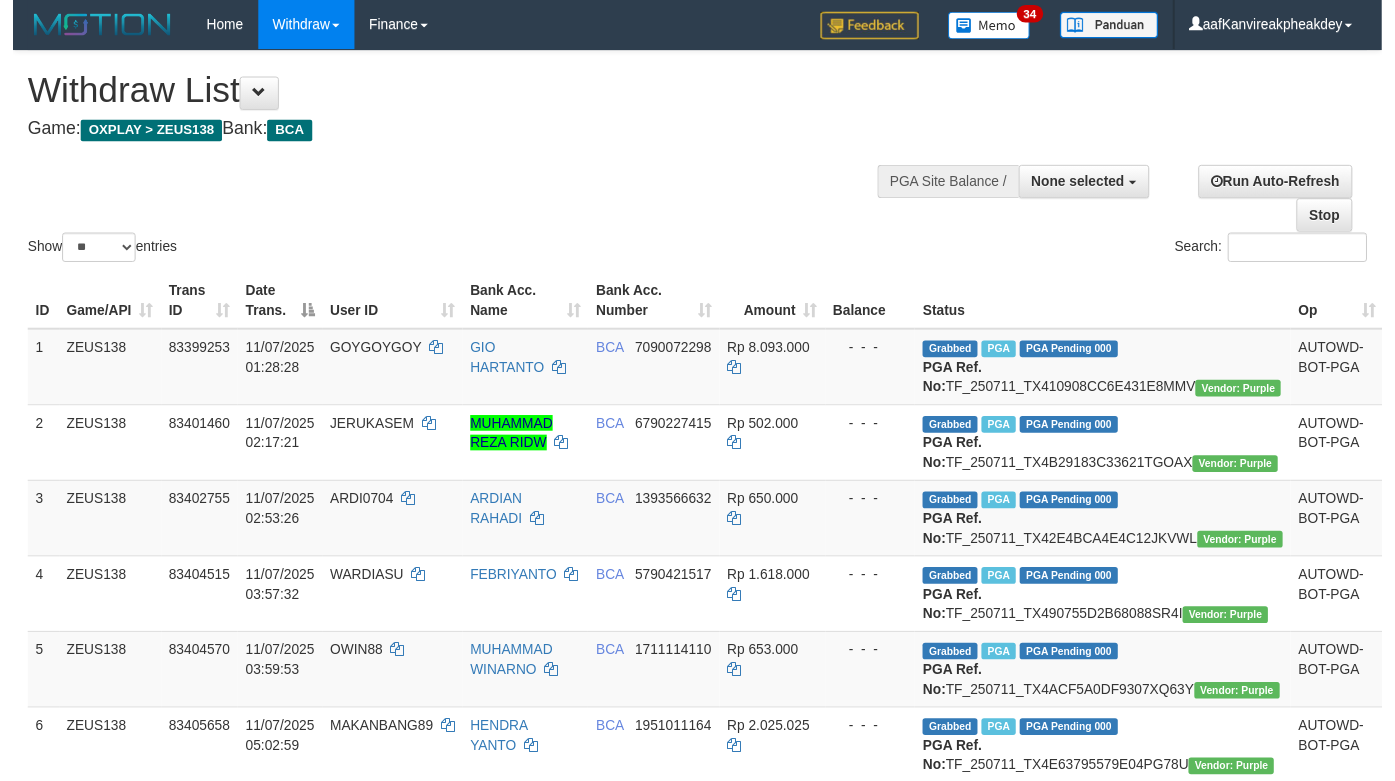 scroll, scrollTop: 1182, scrollLeft: 0, axis: vertical 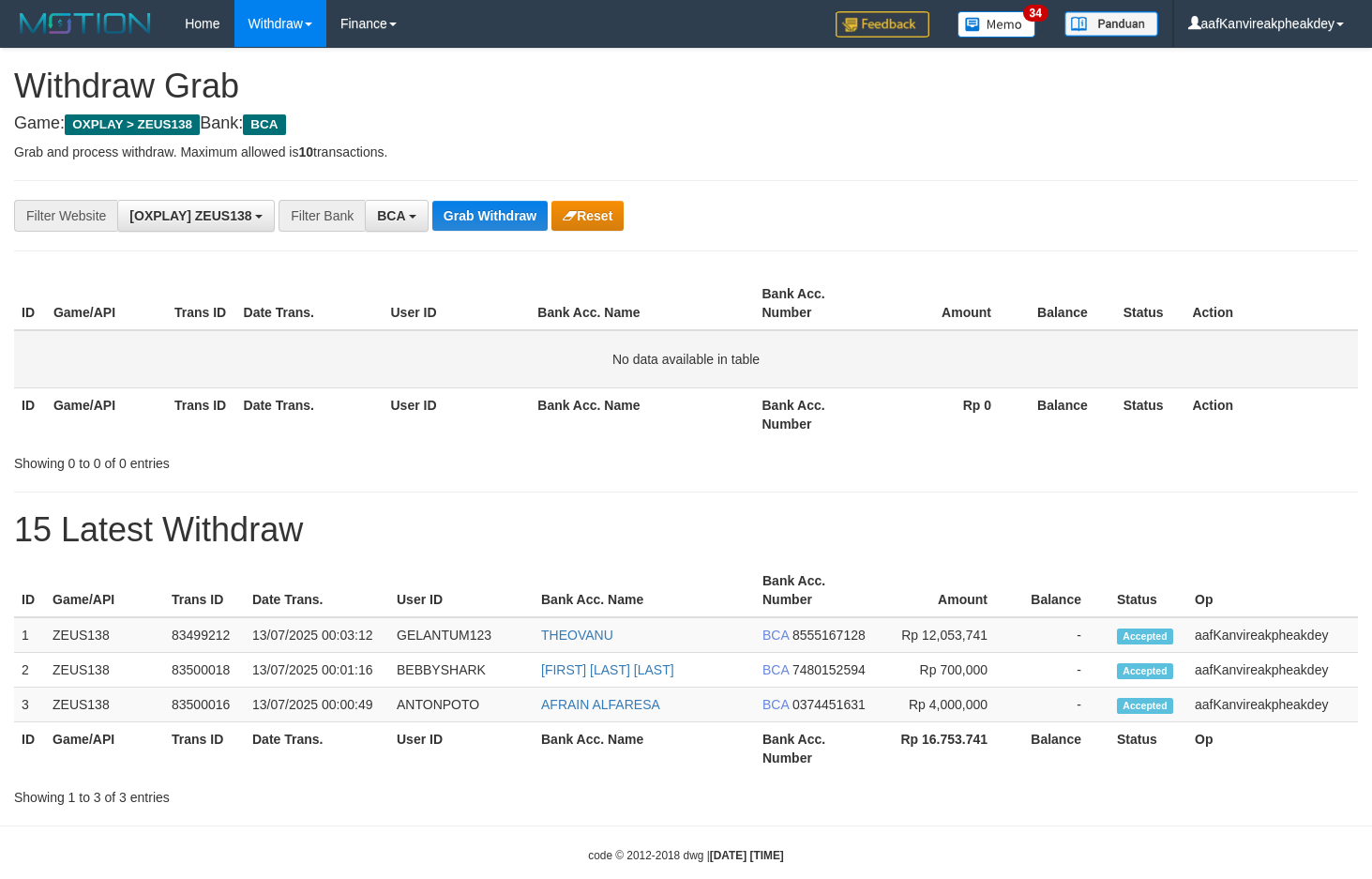 drag, startPoint x: 1048, startPoint y: 324, endPoint x: 1107, endPoint y: 340, distance: 61.131007 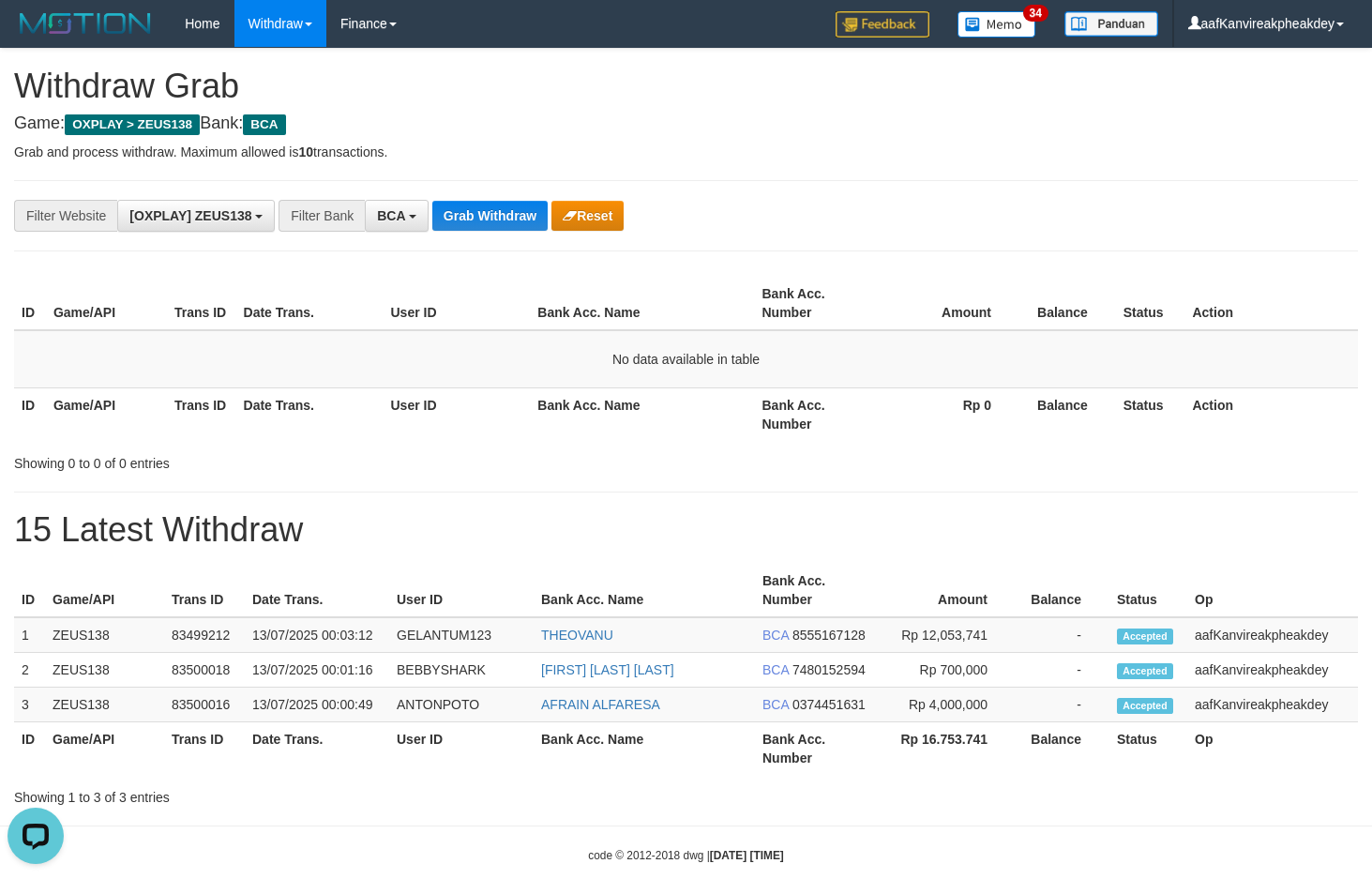 scroll, scrollTop: 0, scrollLeft: 0, axis: both 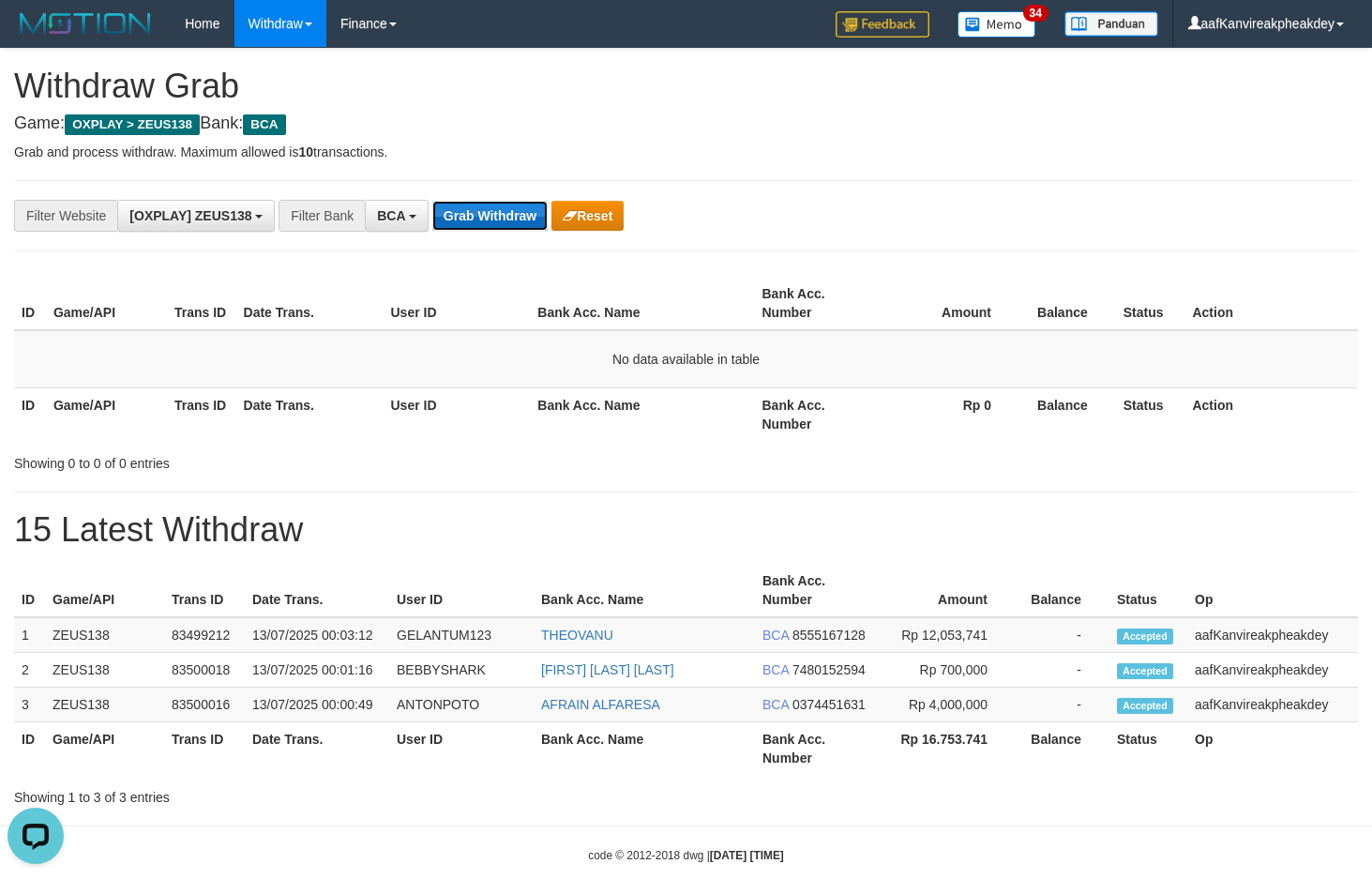 click on "Grab Withdraw" at bounding box center [490, 216] 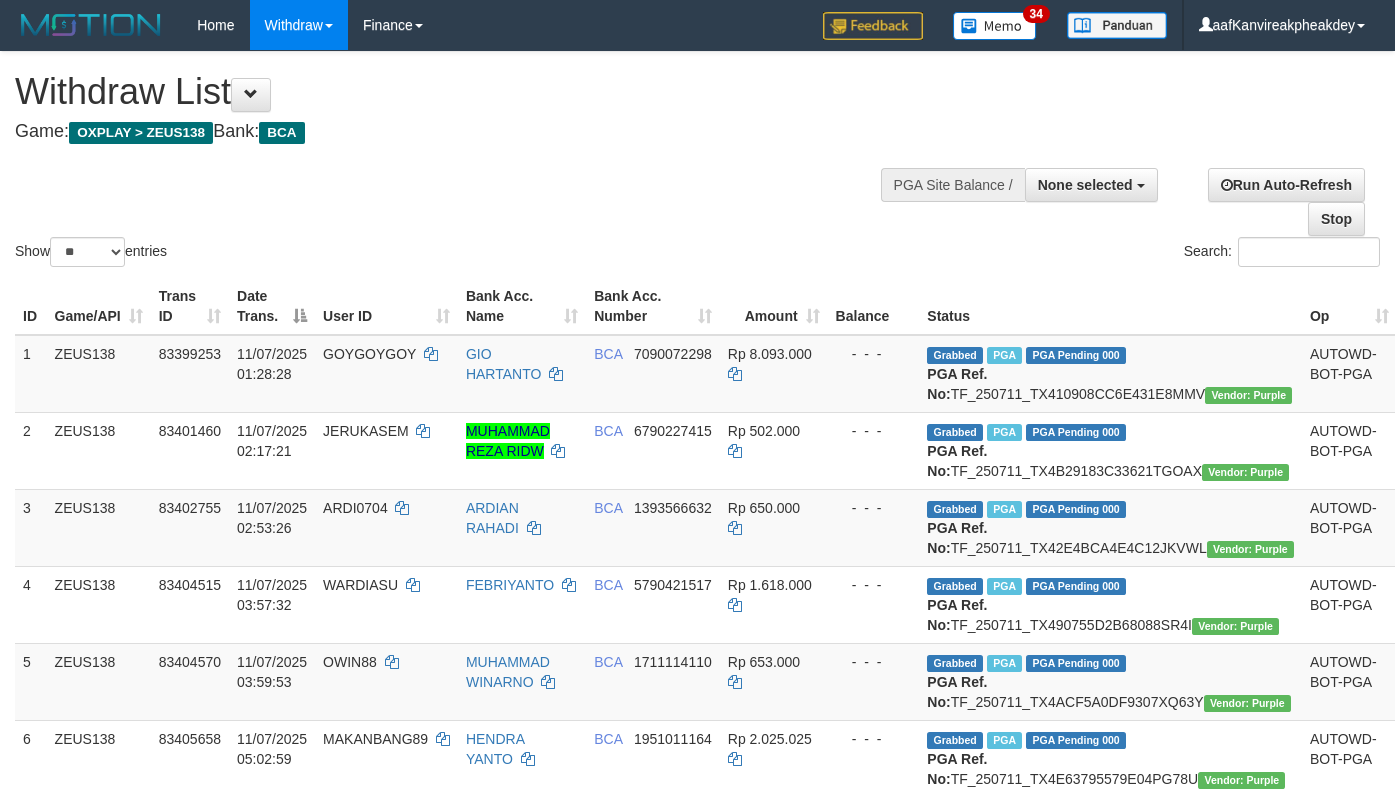 select 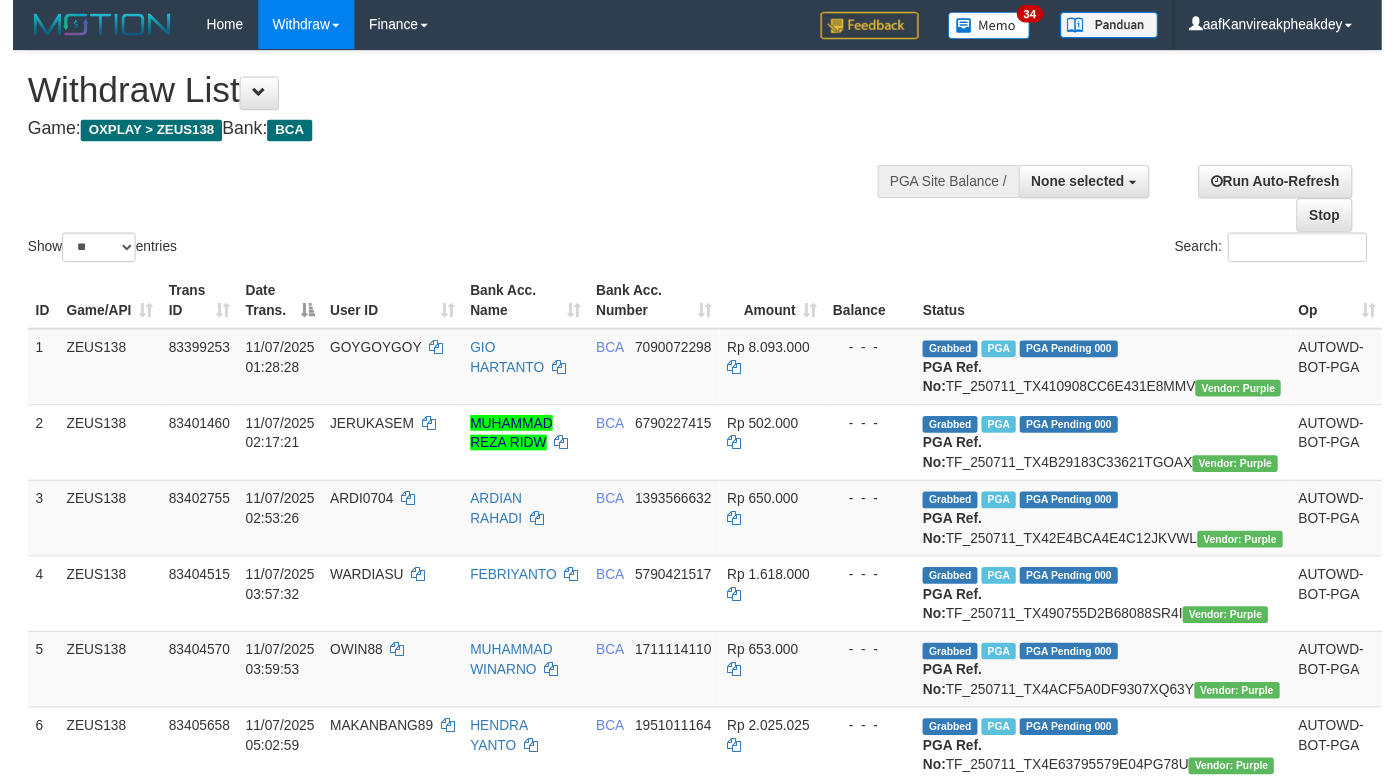 scroll, scrollTop: 1182, scrollLeft: 0, axis: vertical 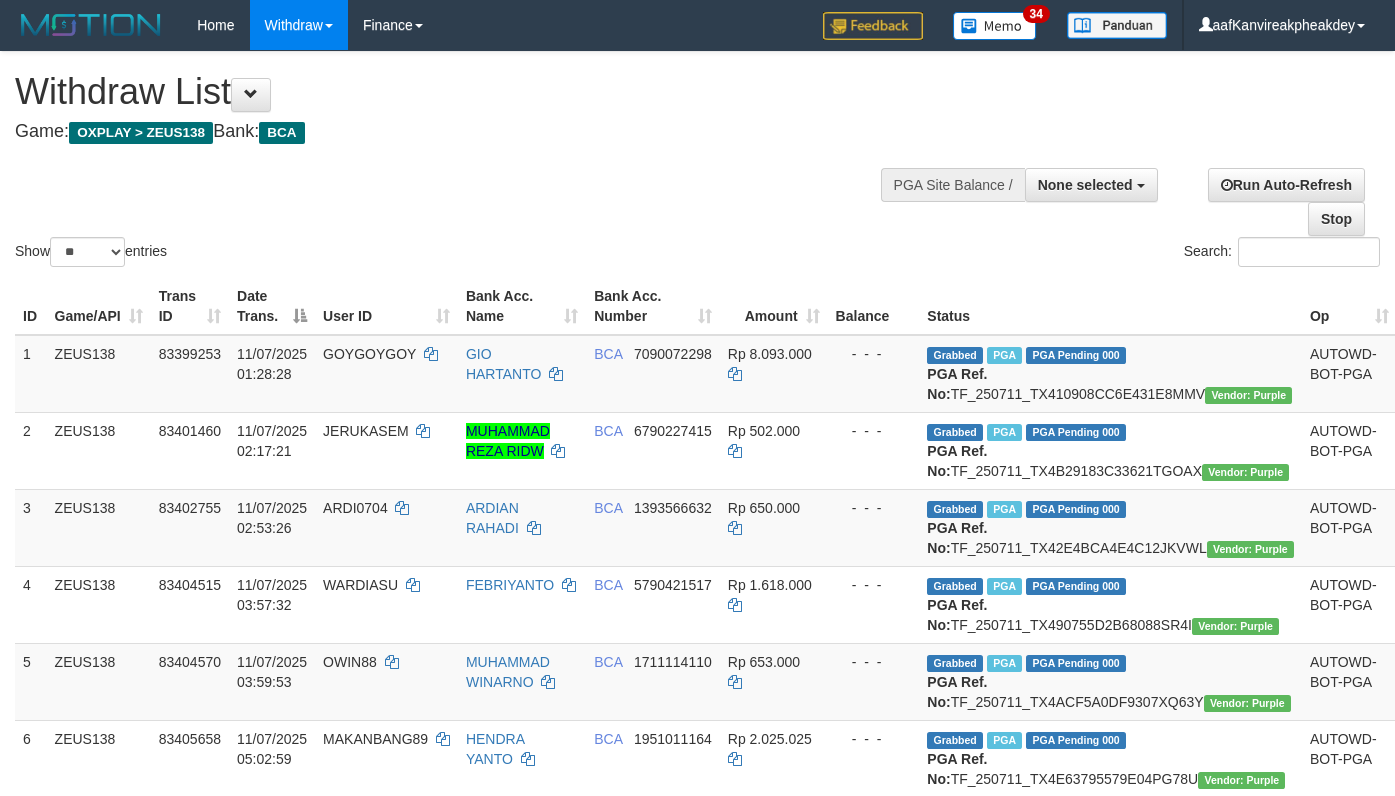 select 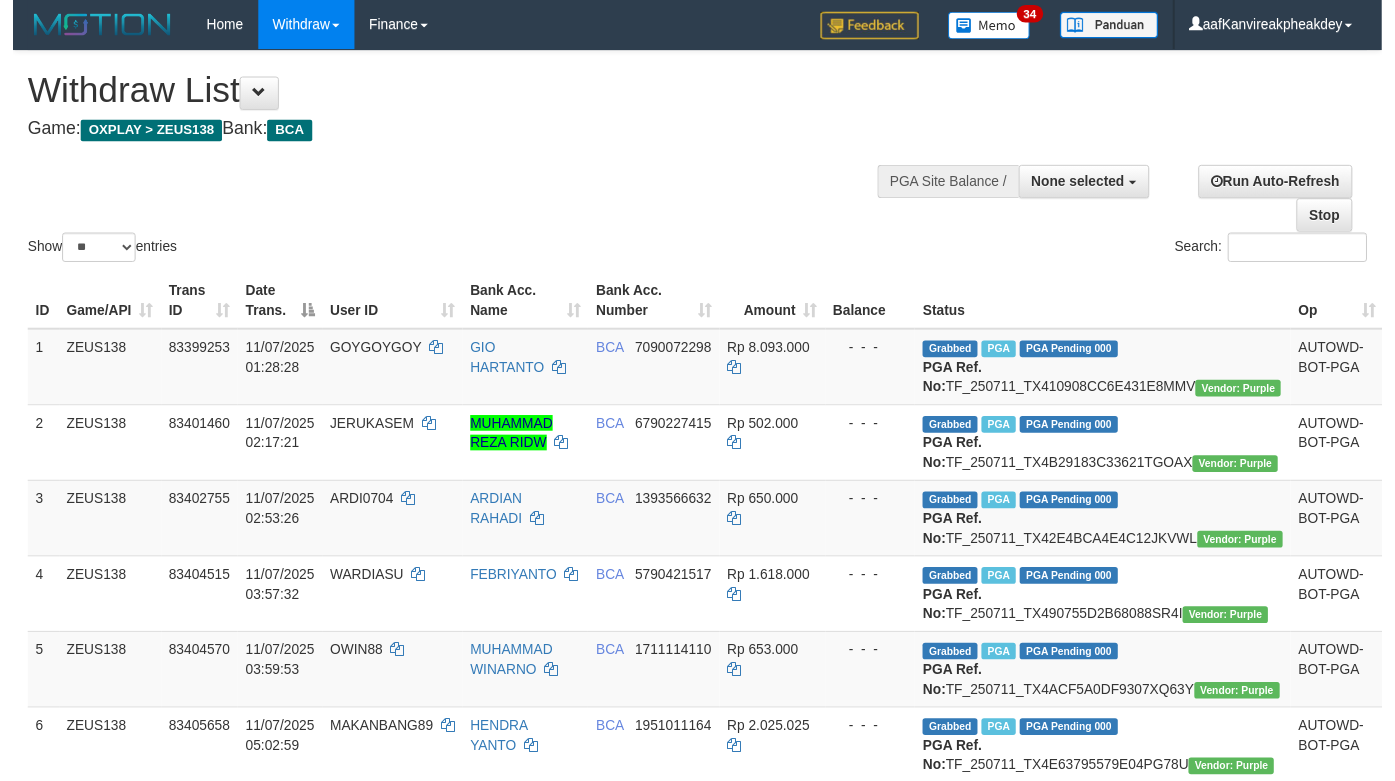 scroll, scrollTop: 1182, scrollLeft: 0, axis: vertical 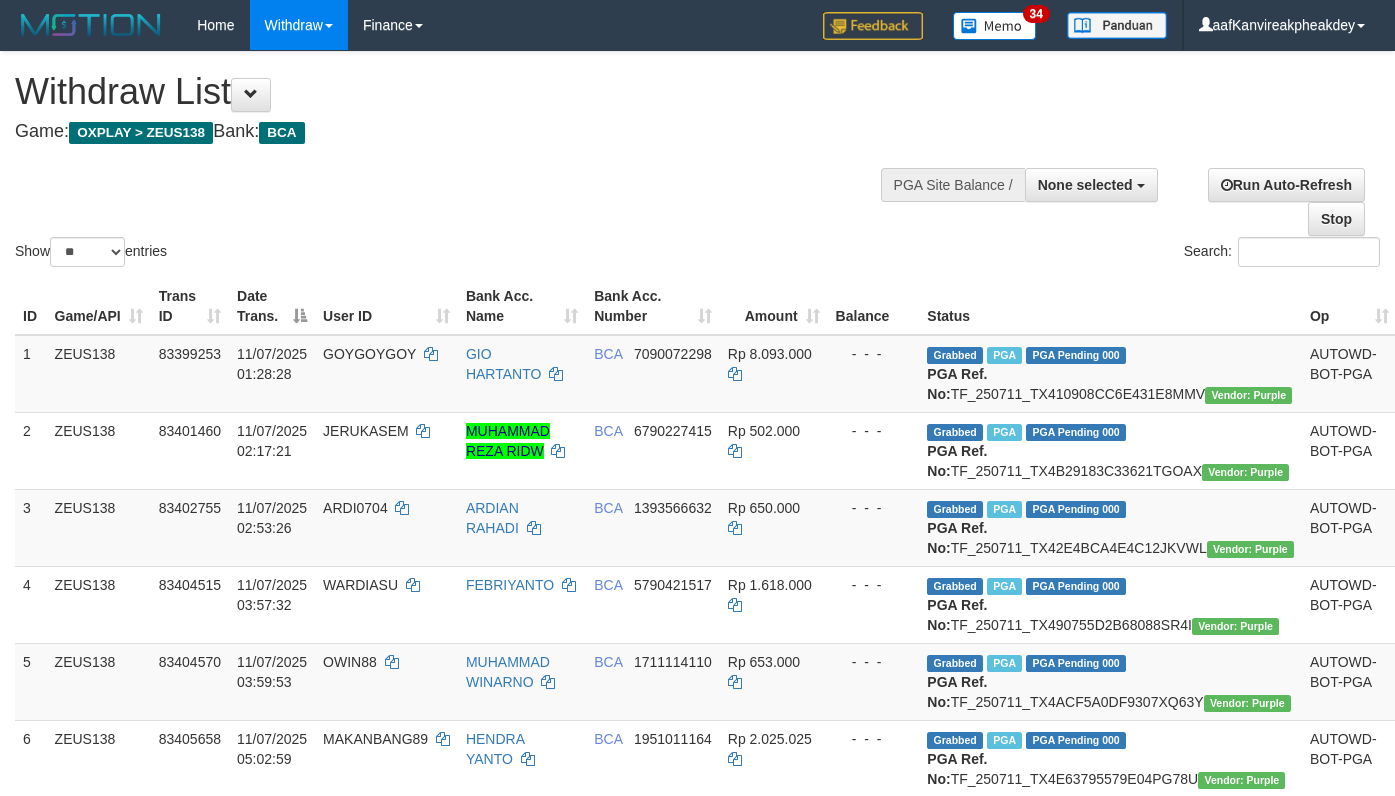 select 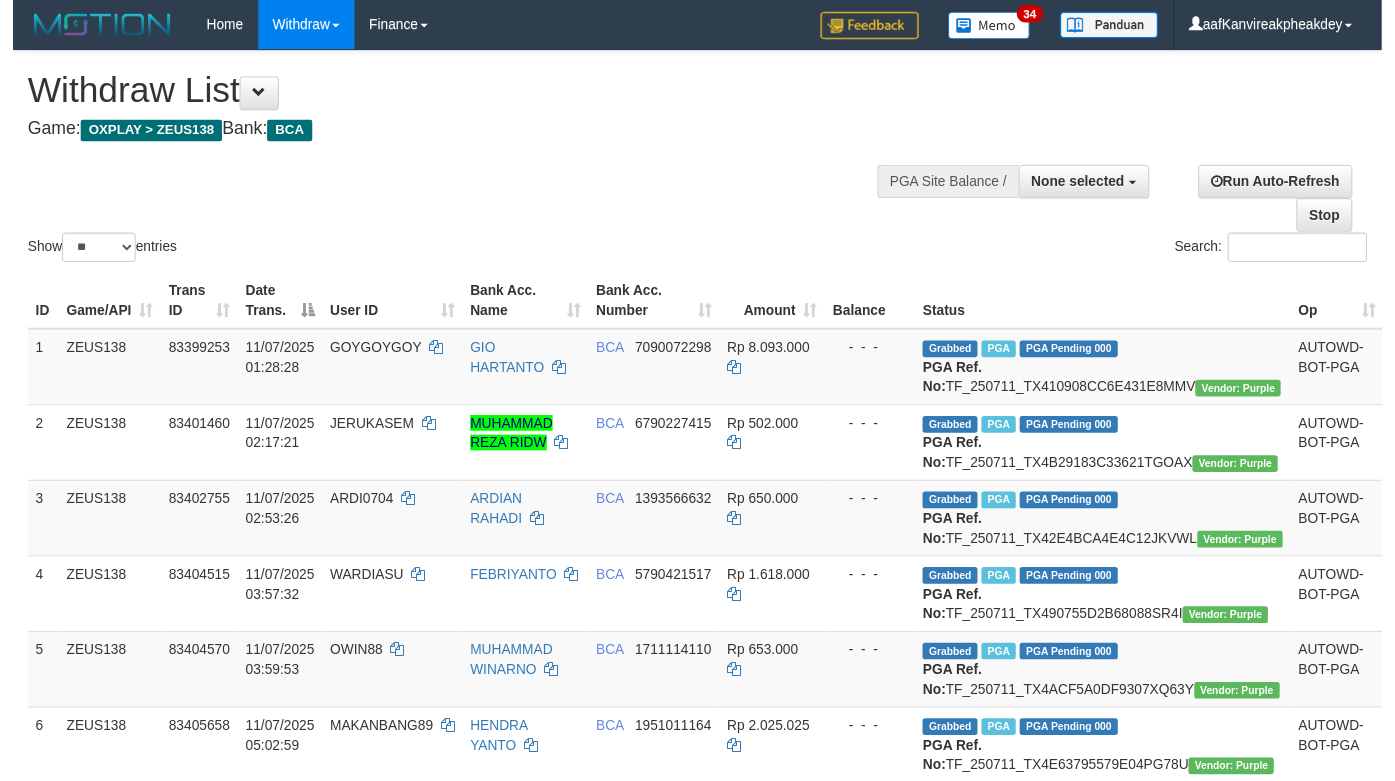 scroll, scrollTop: 1182, scrollLeft: 0, axis: vertical 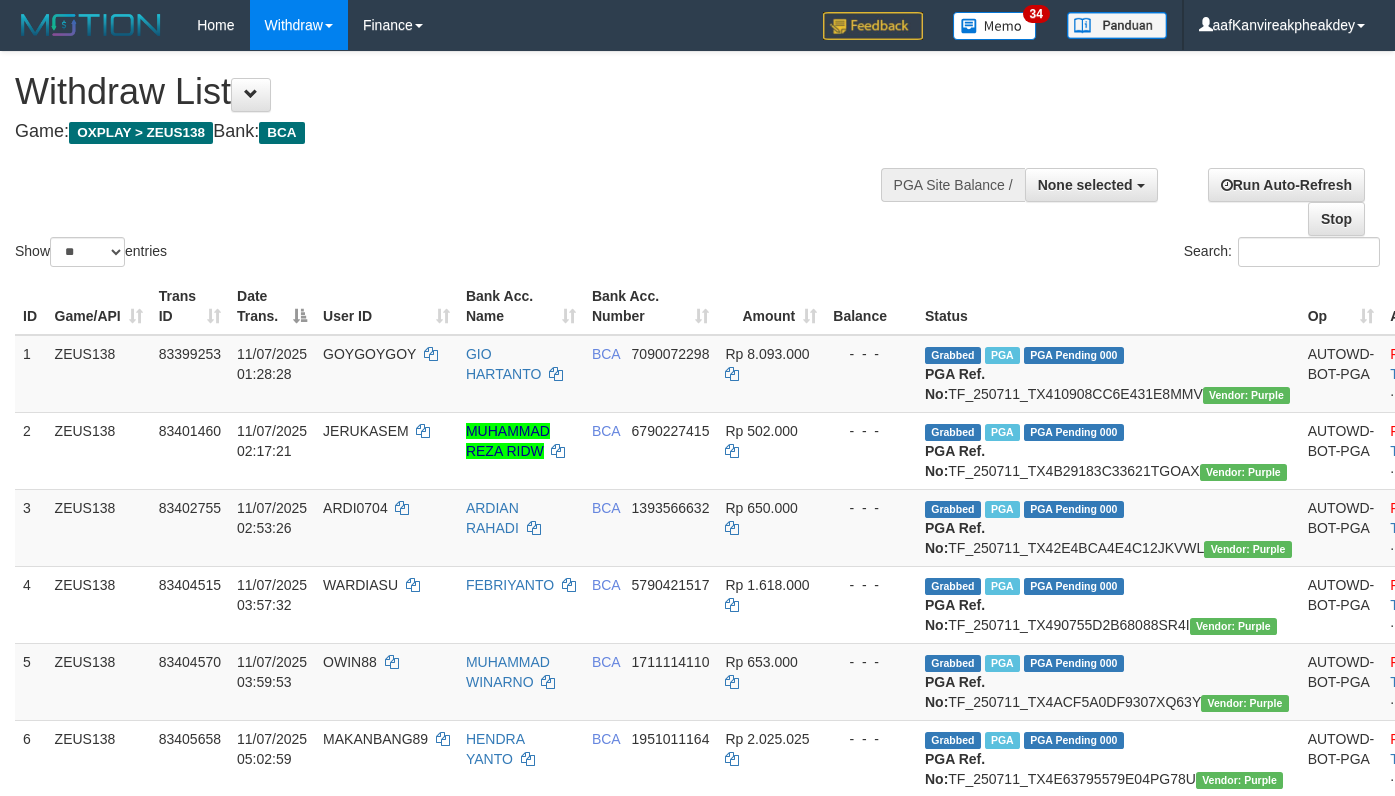 select 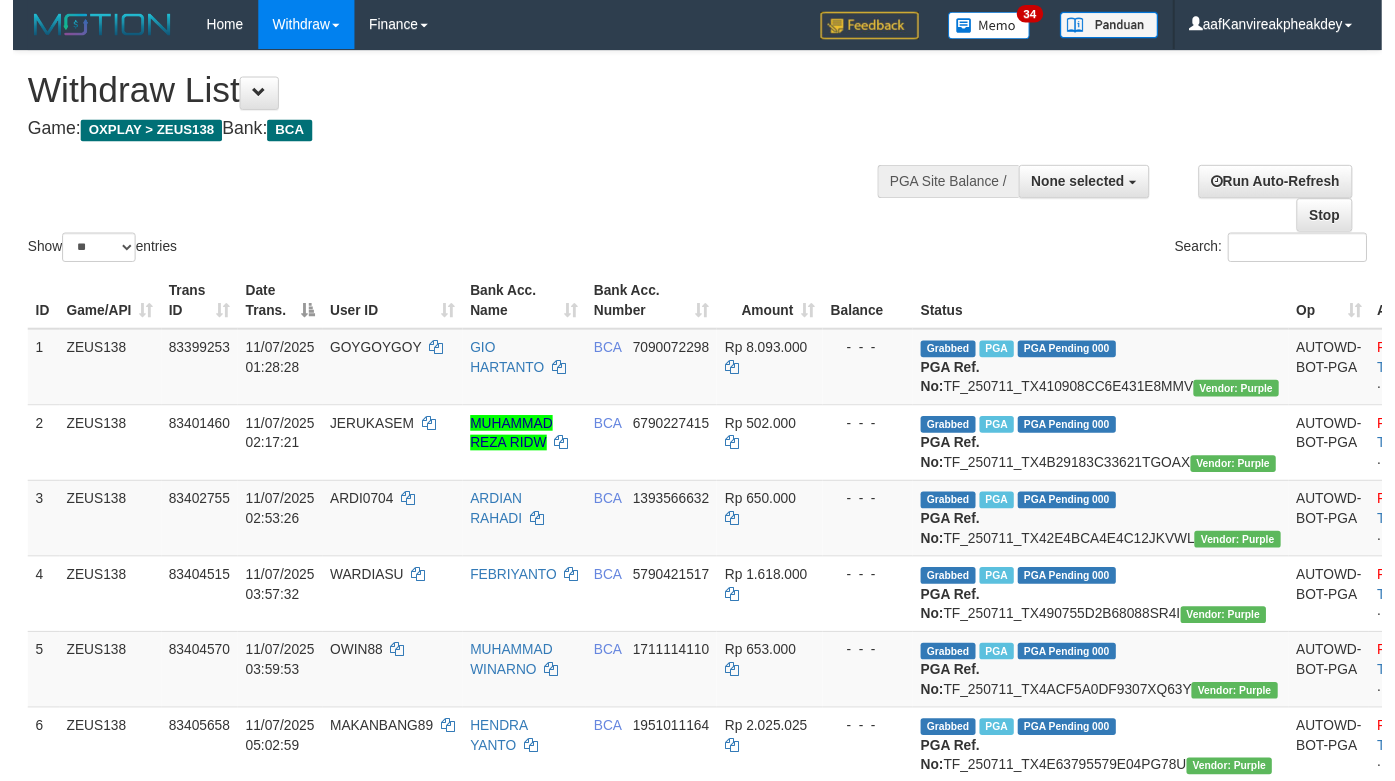scroll, scrollTop: 1182, scrollLeft: 0, axis: vertical 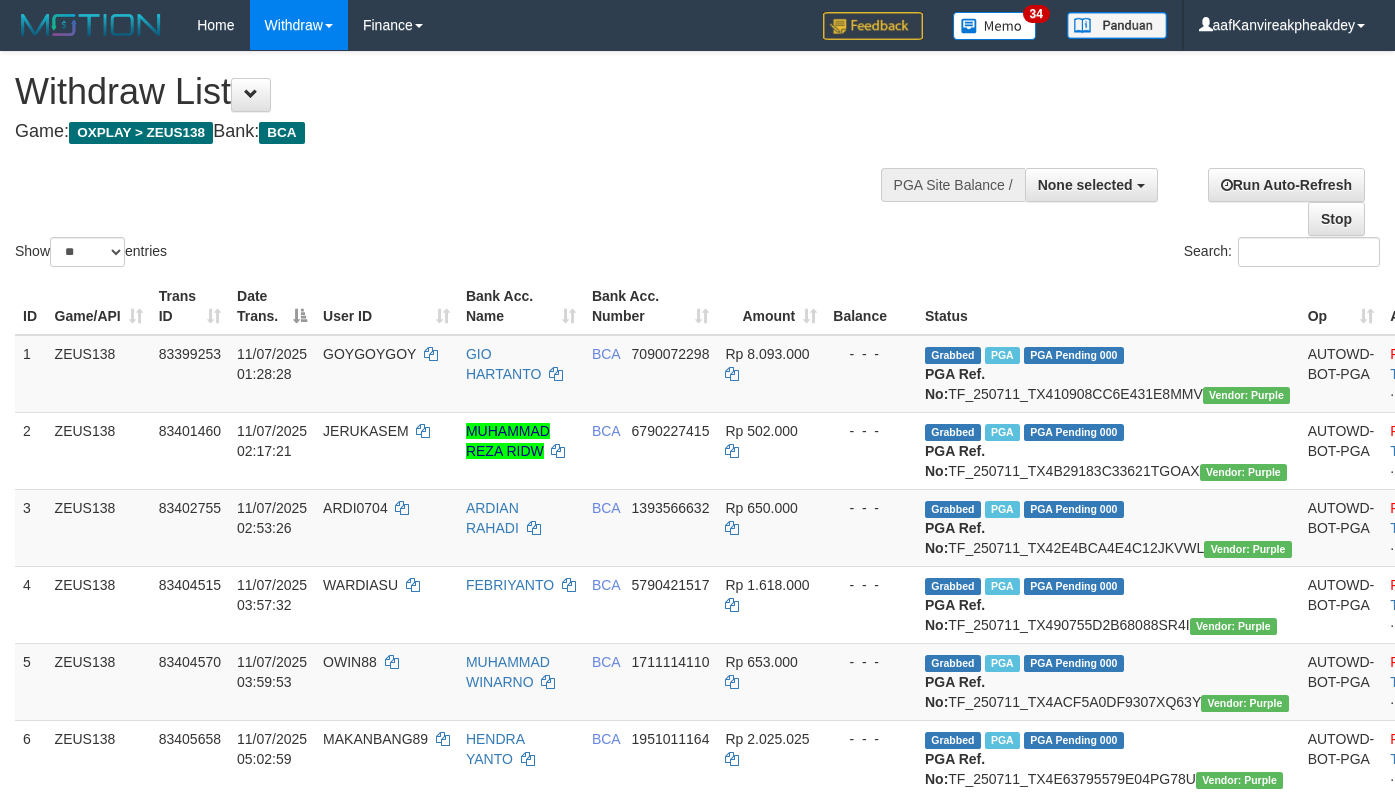 select 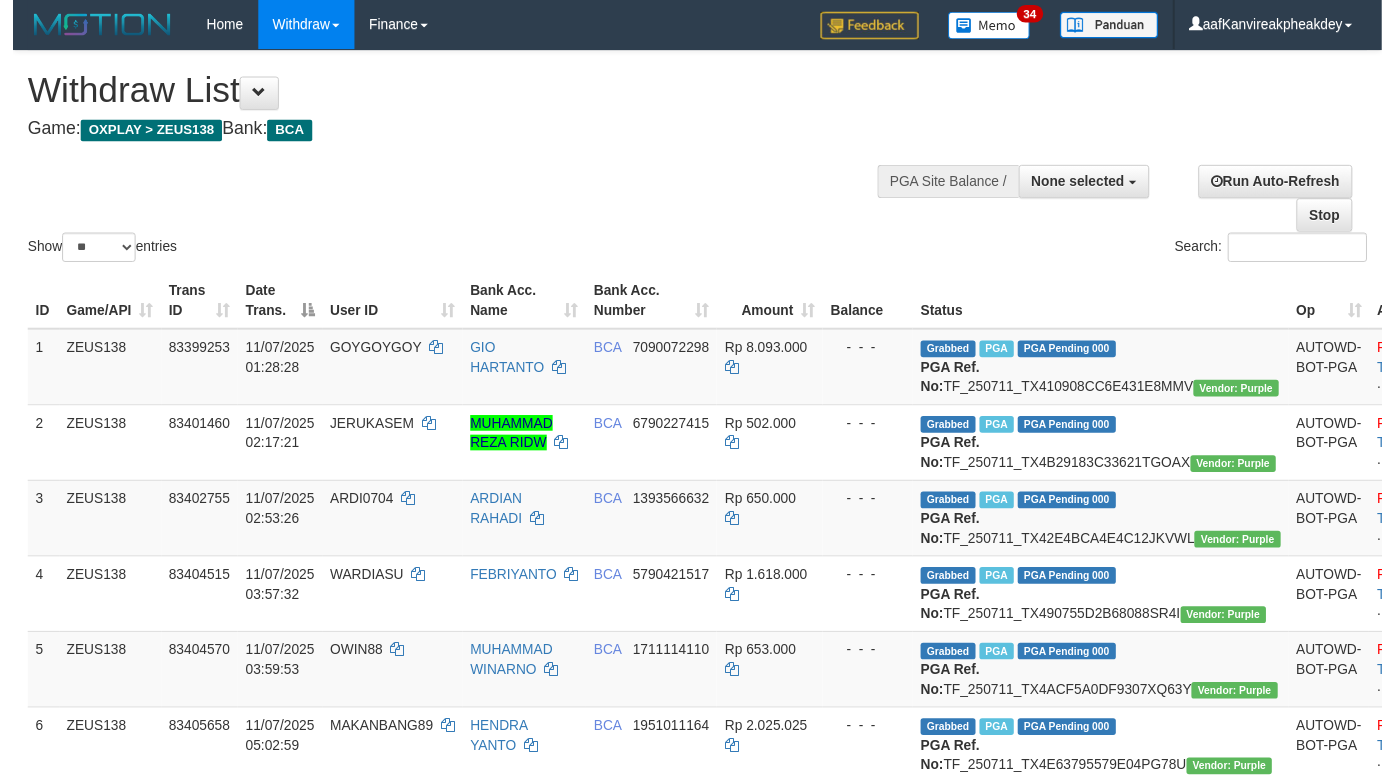 scroll, scrollTop: 1182, scrollLeft: 0, axis: vertical 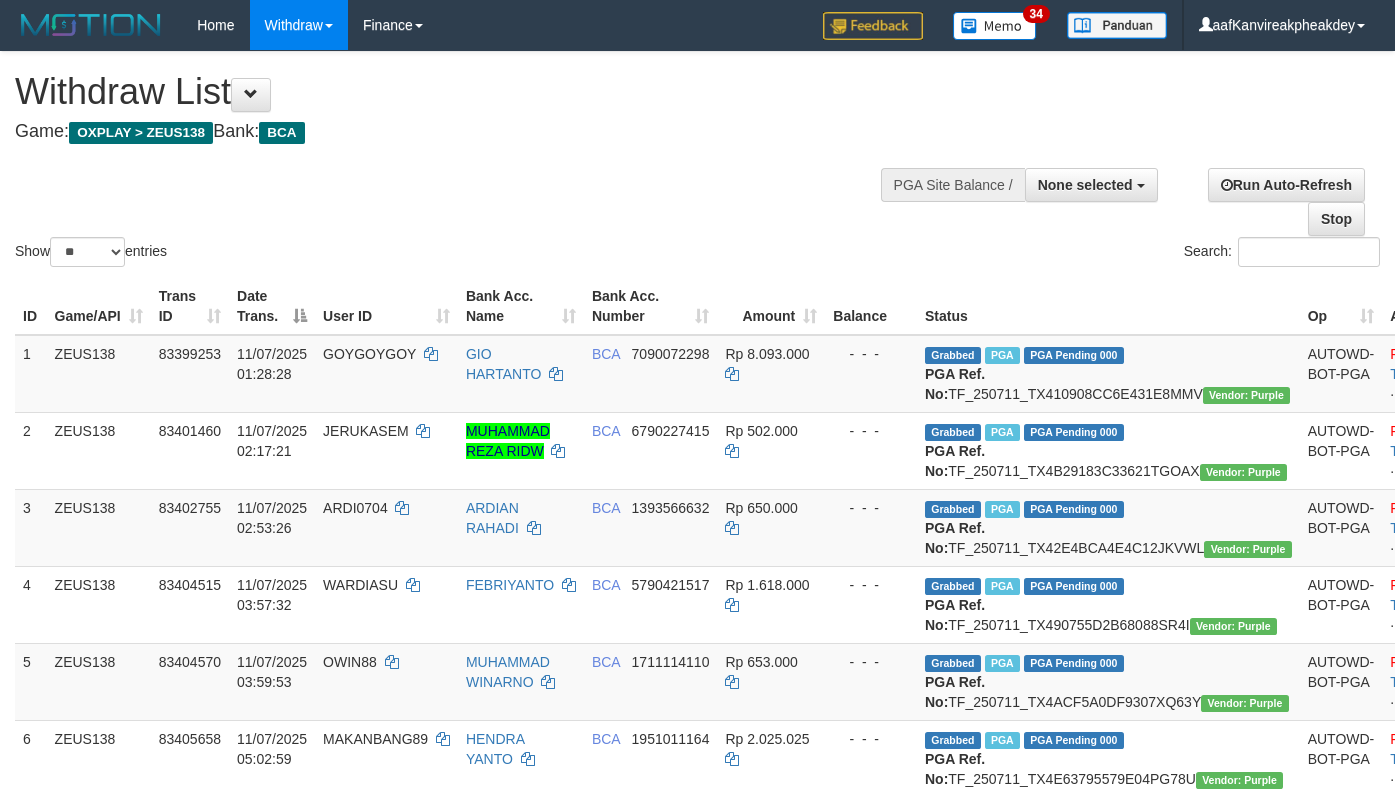 select 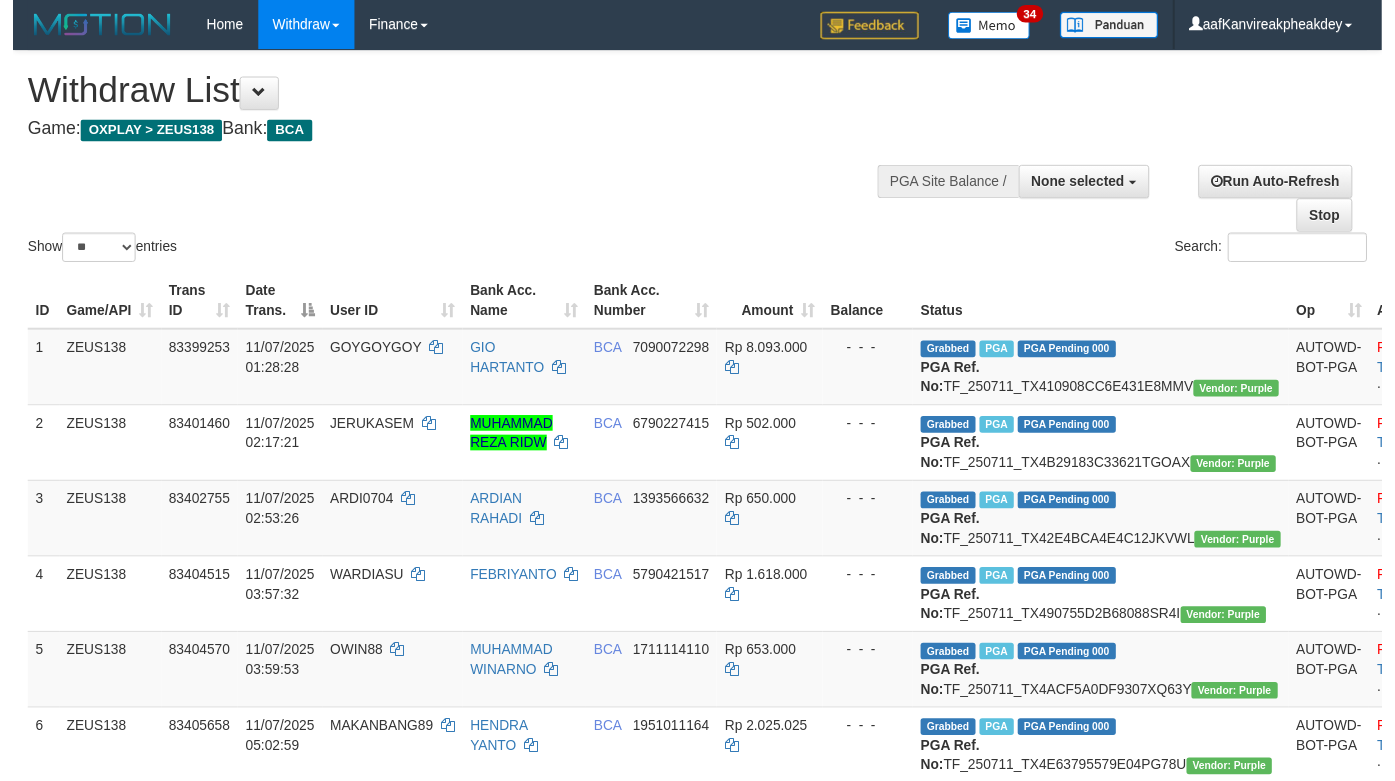 scroll, scrollTop: 1182, scrollLeft: 0, axis: vertical 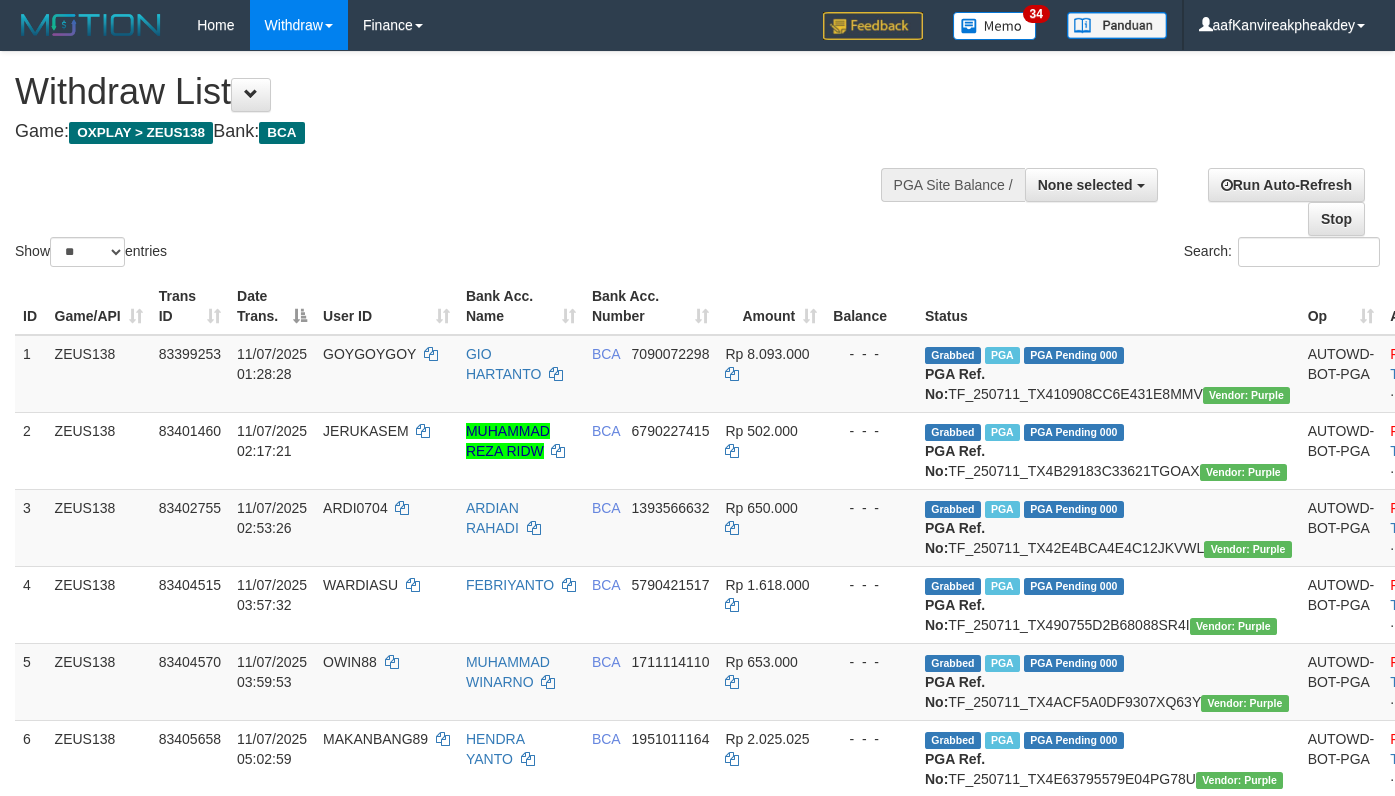 select 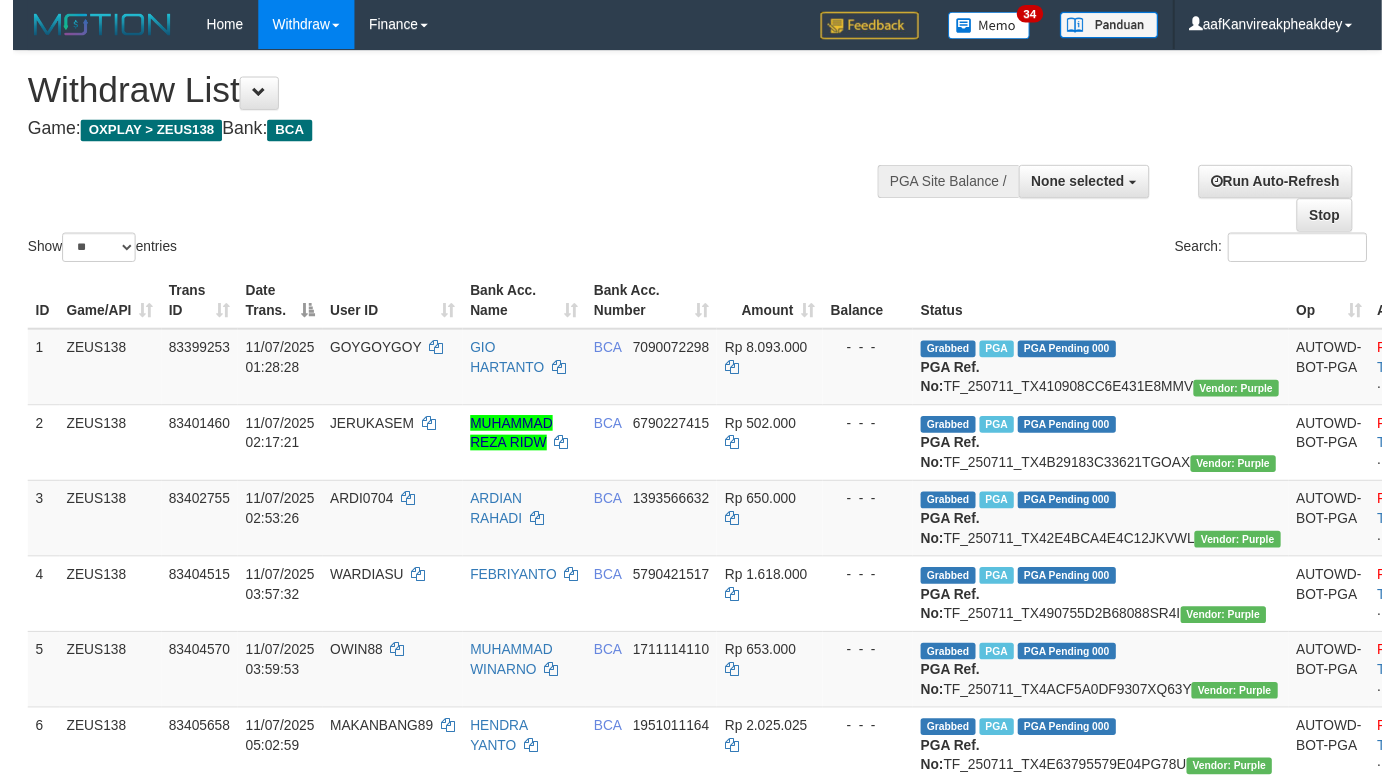 scroll, scrollTop: 1182, scrollLeft: 0, axis: vertical 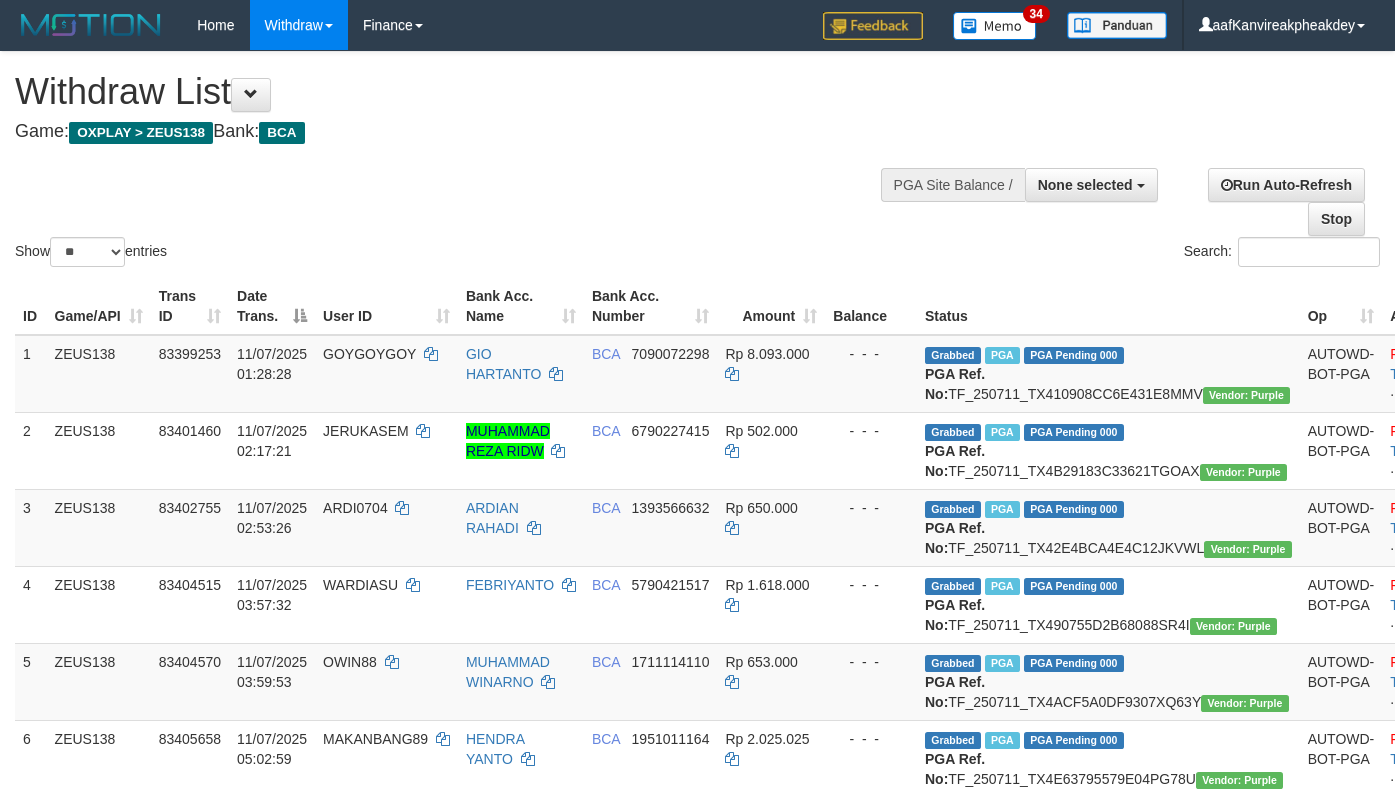 select 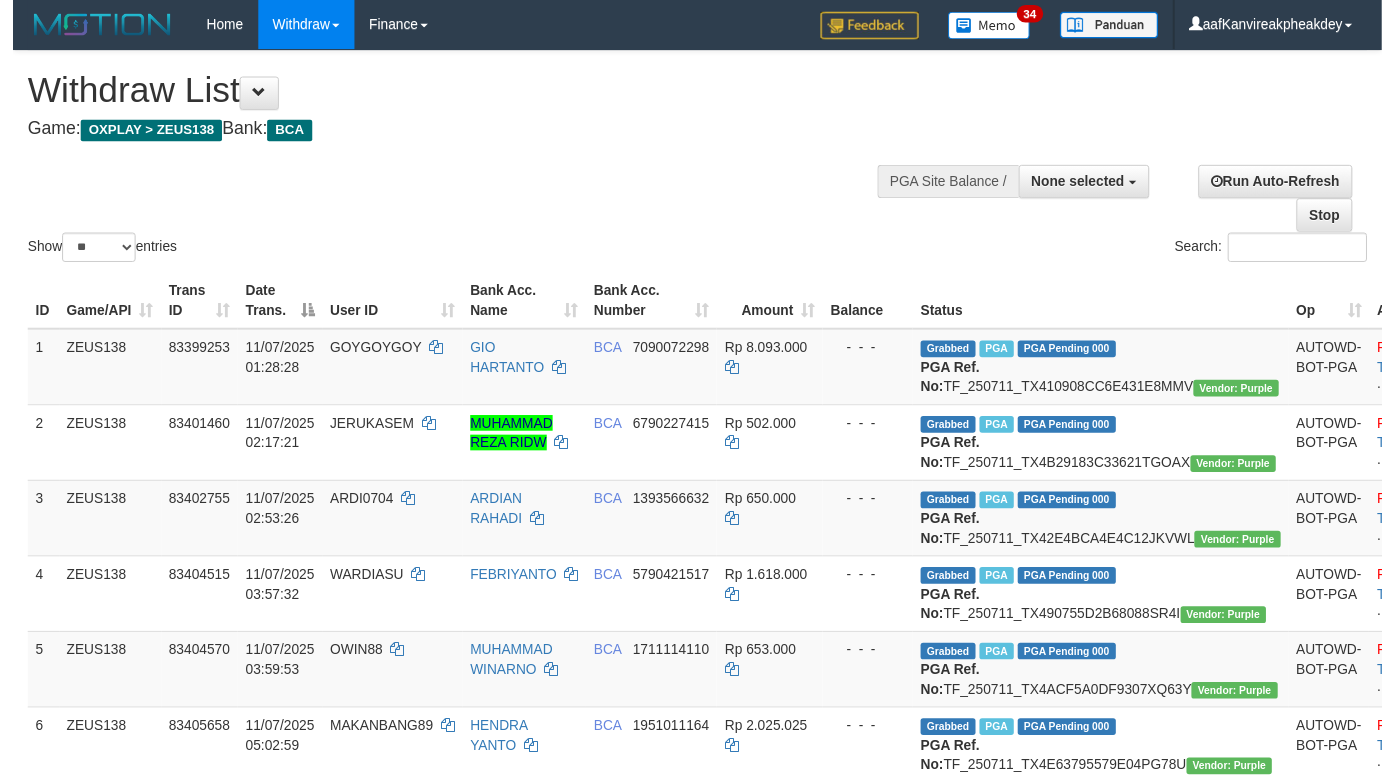 scroll, scrollTop: 1182, scrollLeft: 0, axis: vertical 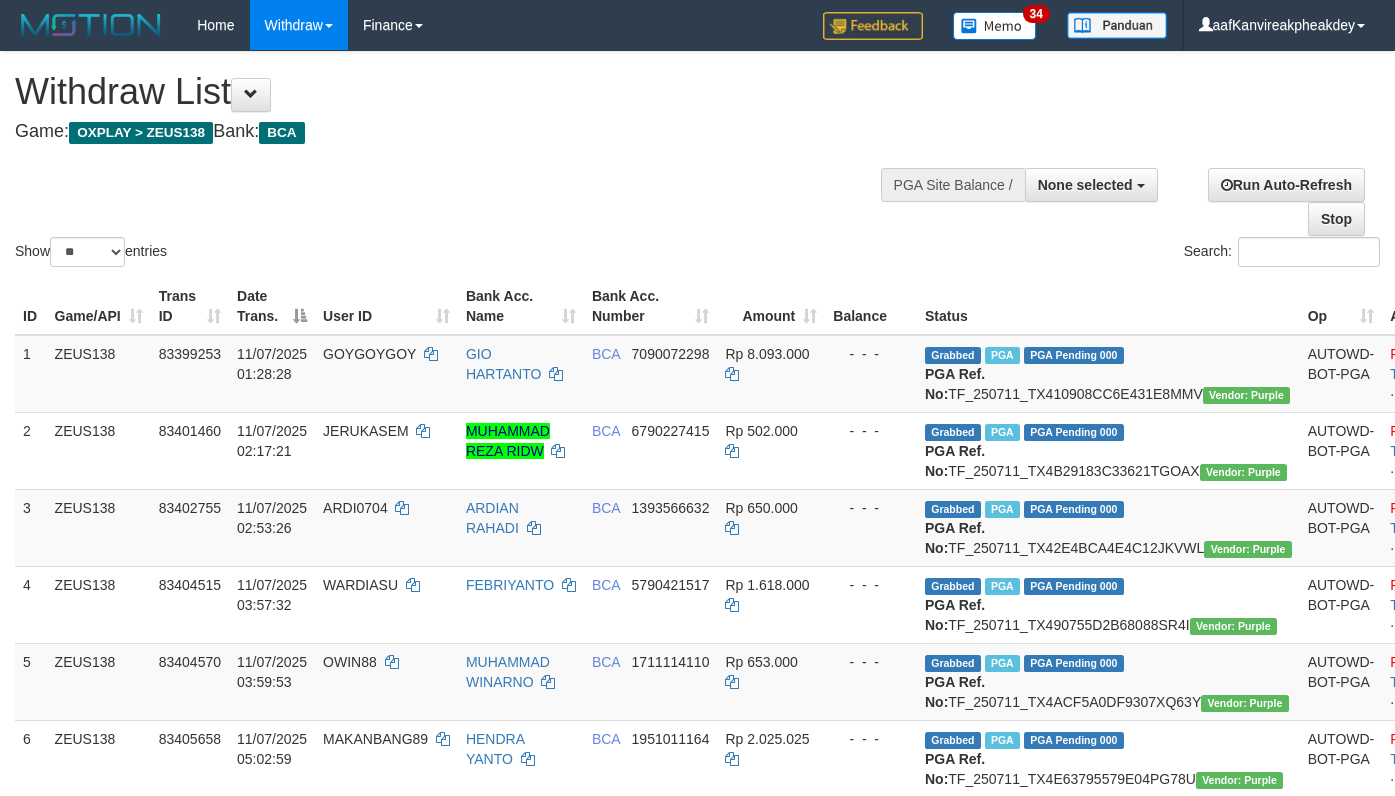 select 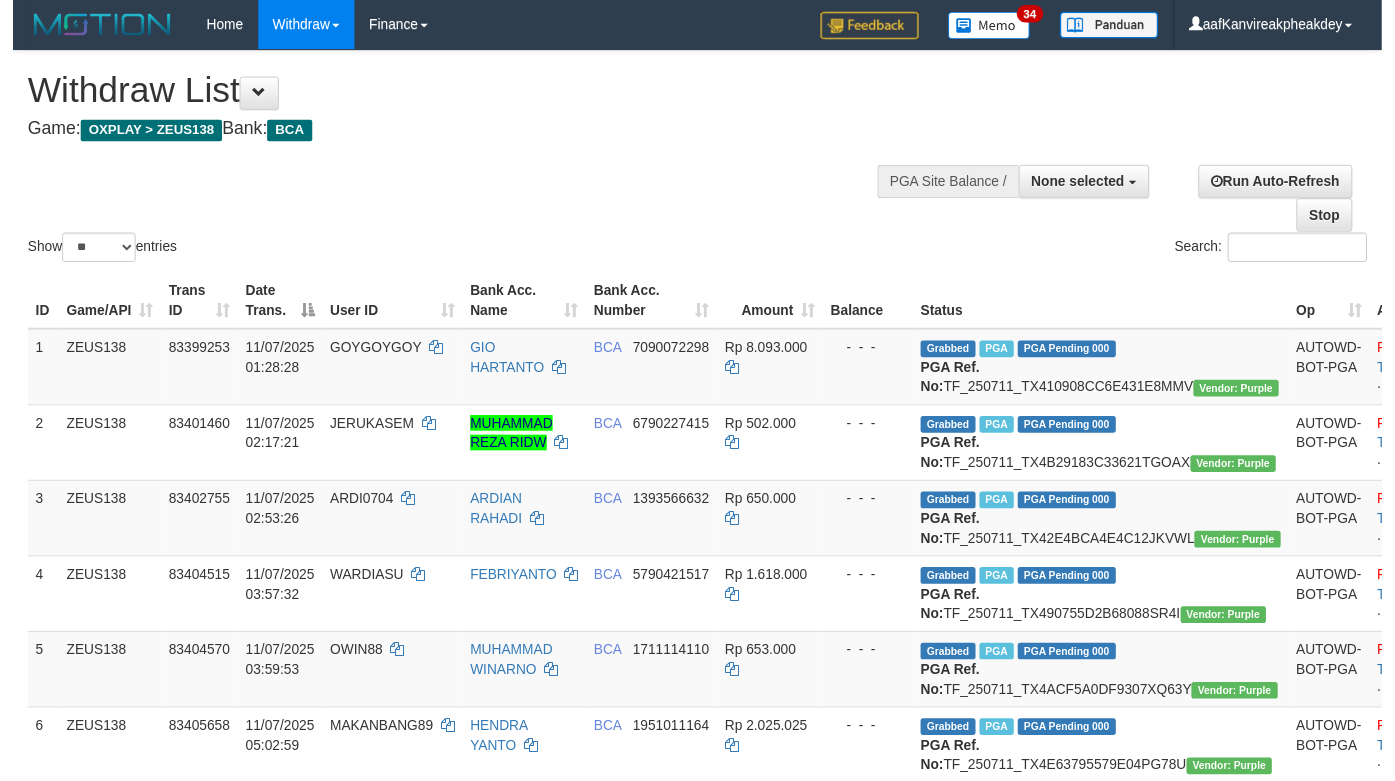 scroll, scrollTop: 1182, scrollLeft: 0, axis: vertical 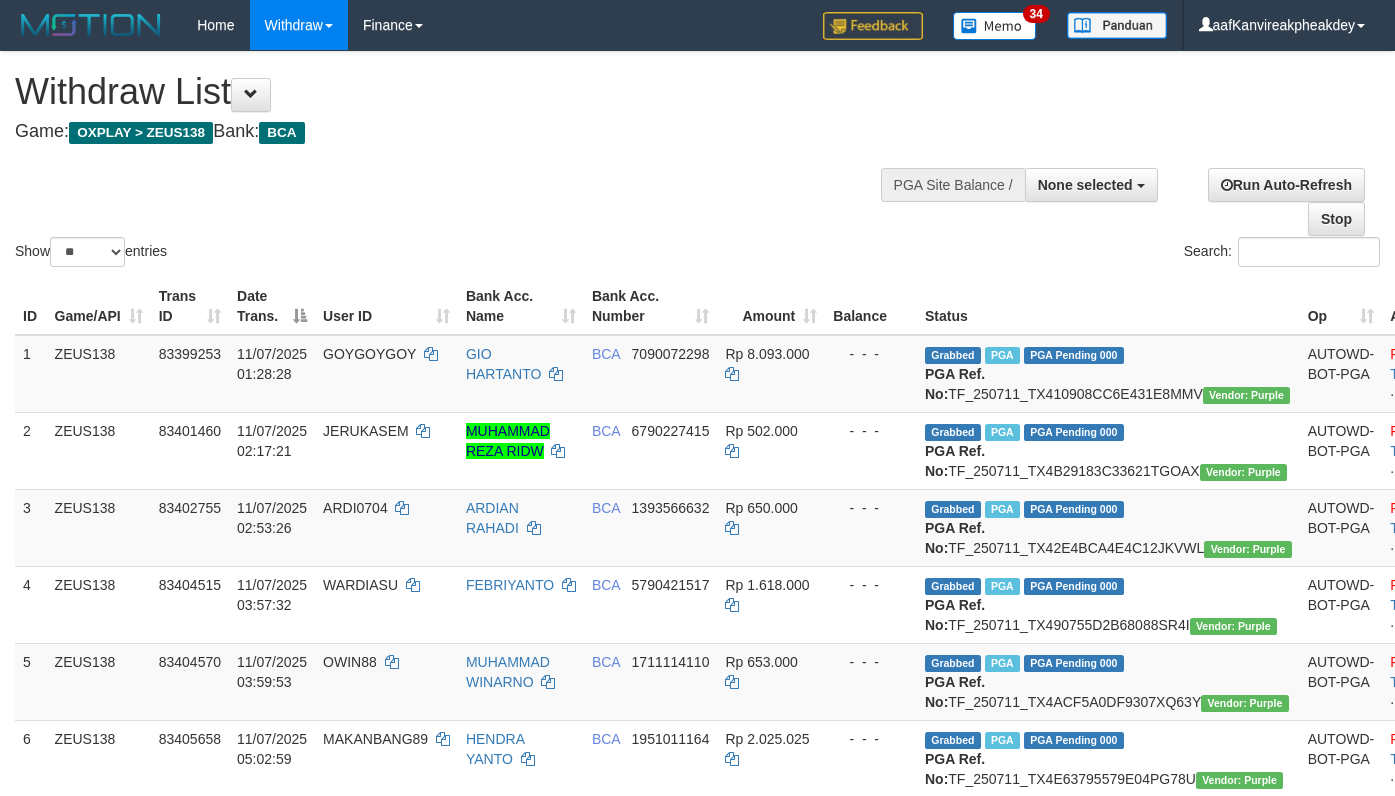select 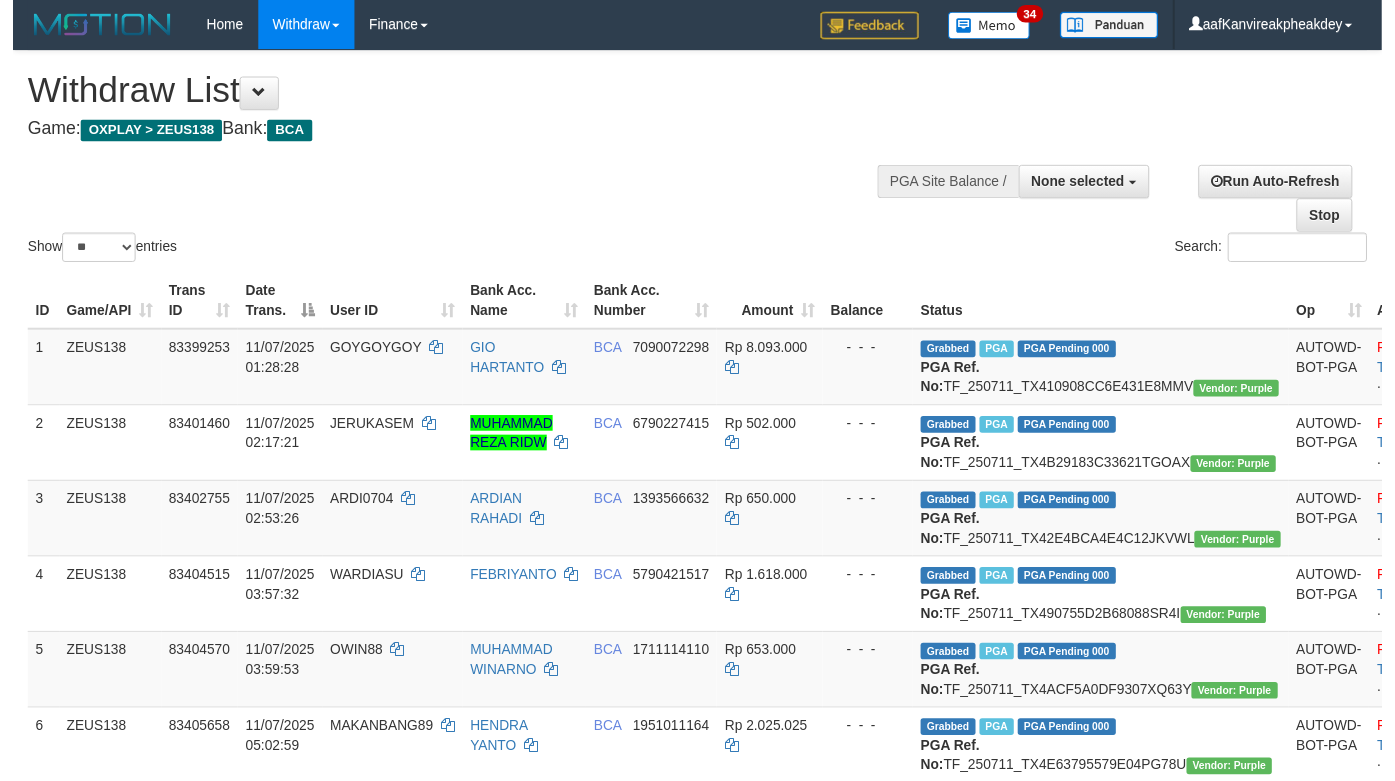 scroll, scrollTop: 1182, scrollLeft: 0, axis: vertical 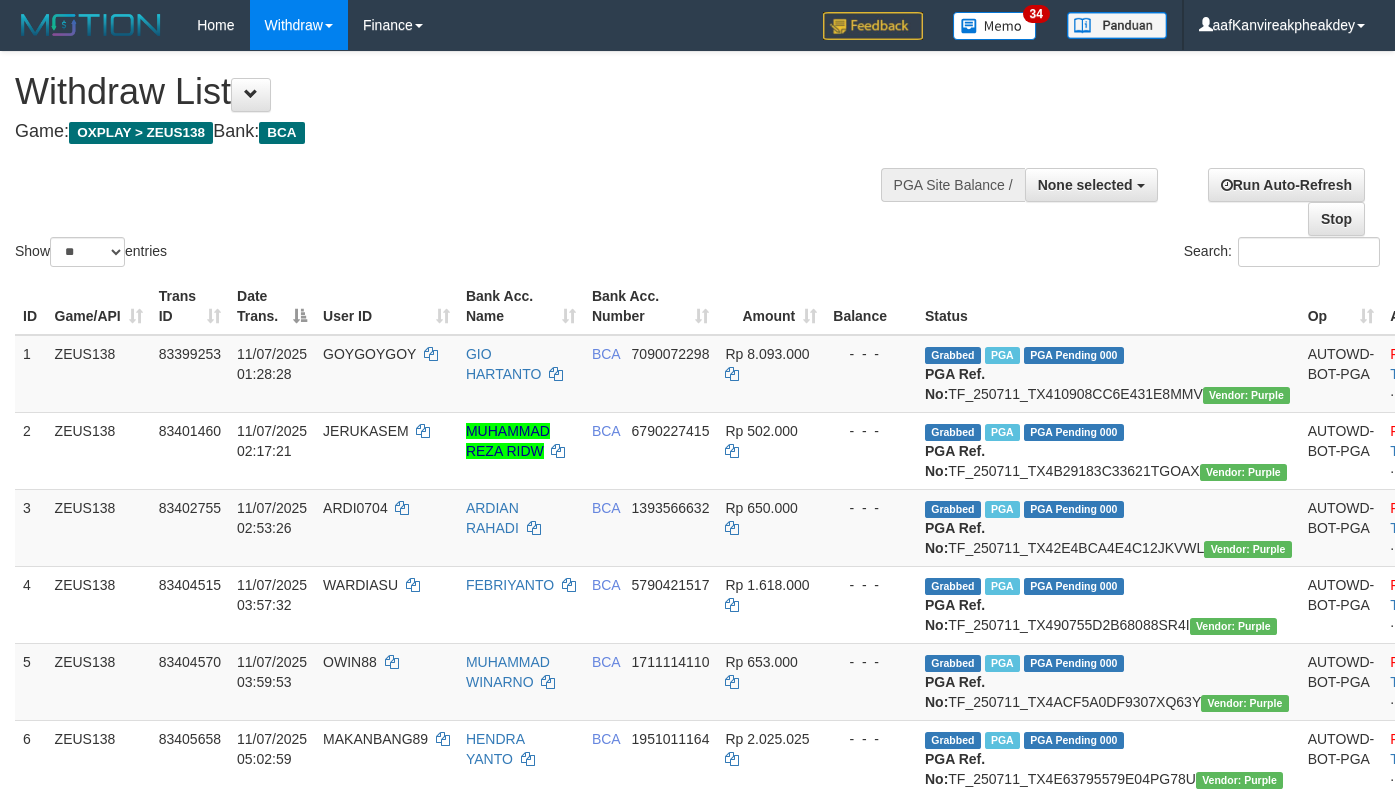 select 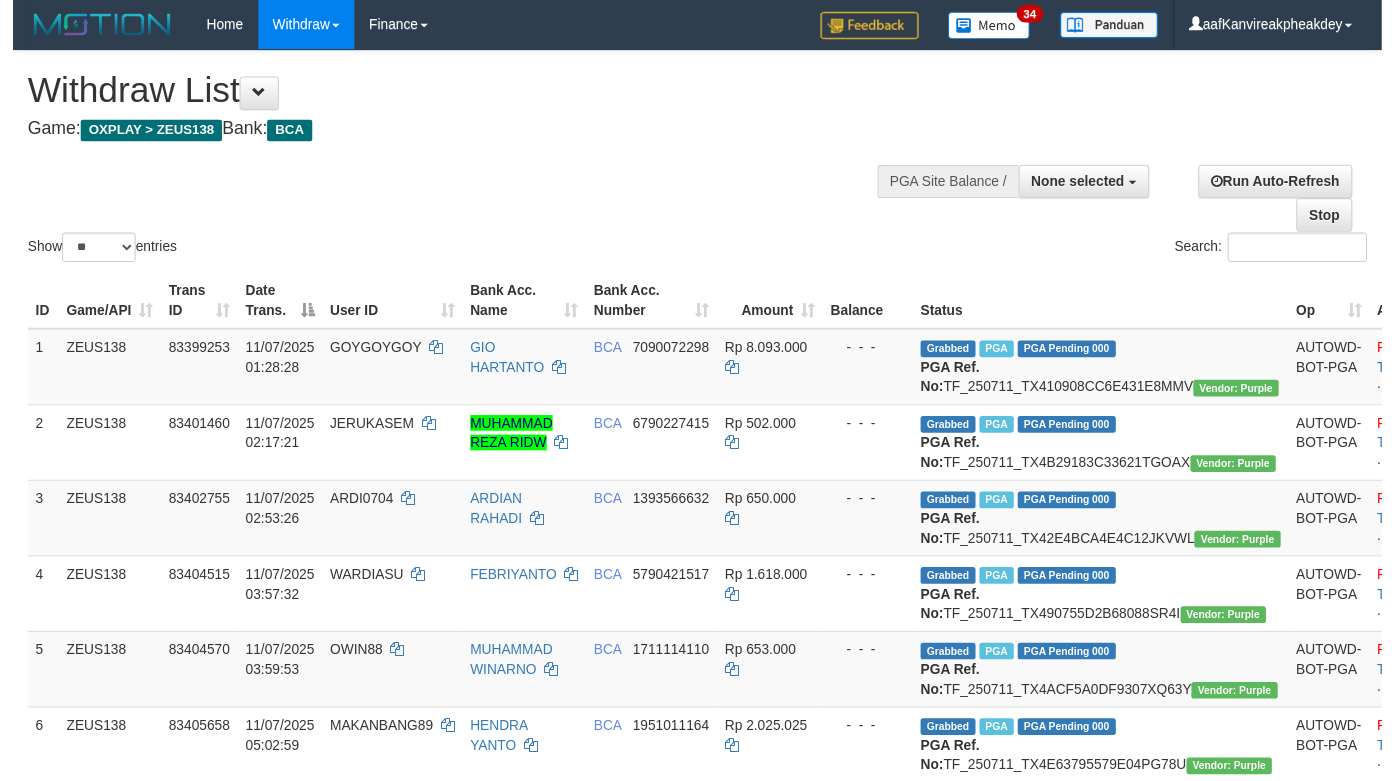 scroll, scrollTop: 1182, scrollLeft: 0, axis: vertical 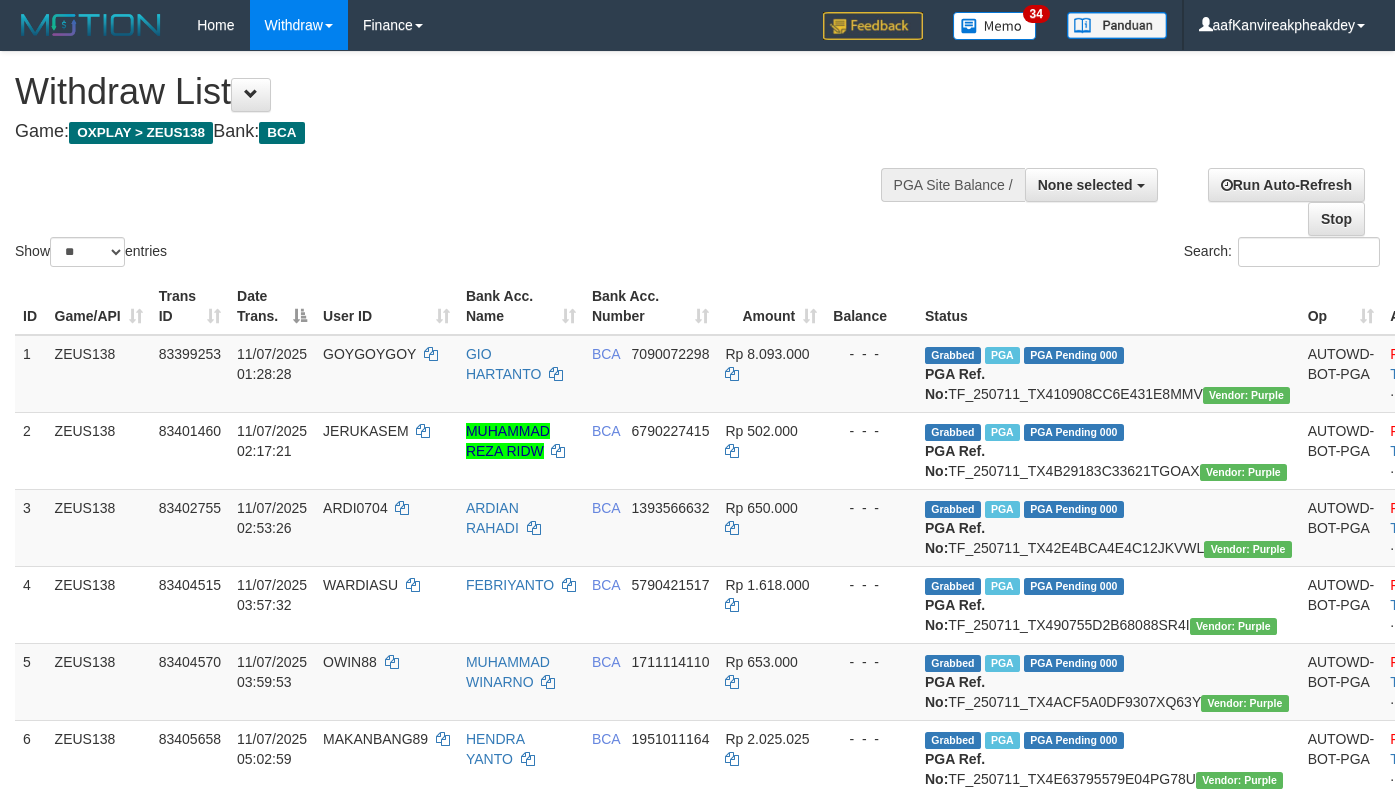 select 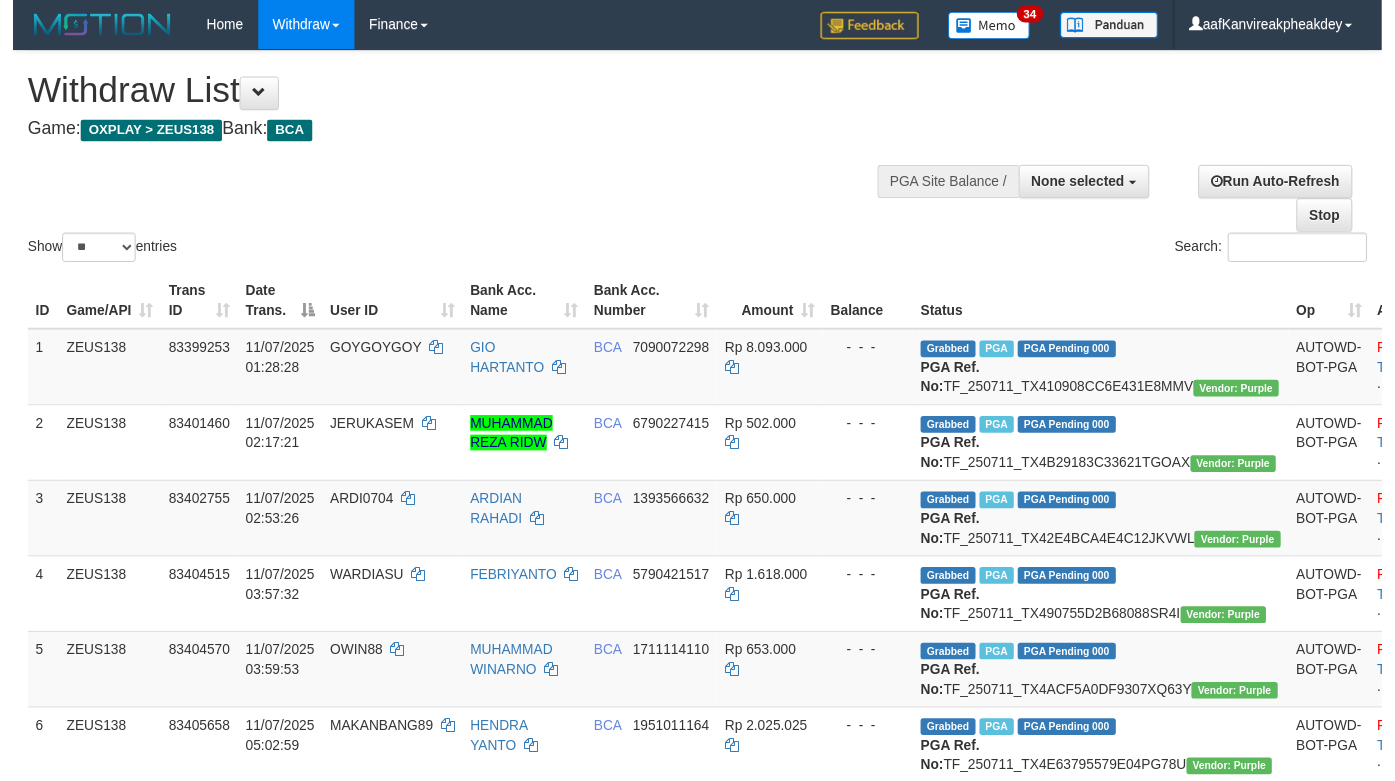 scroll, scrollTop: 1182, scrollLeft: 0, axis: vertical 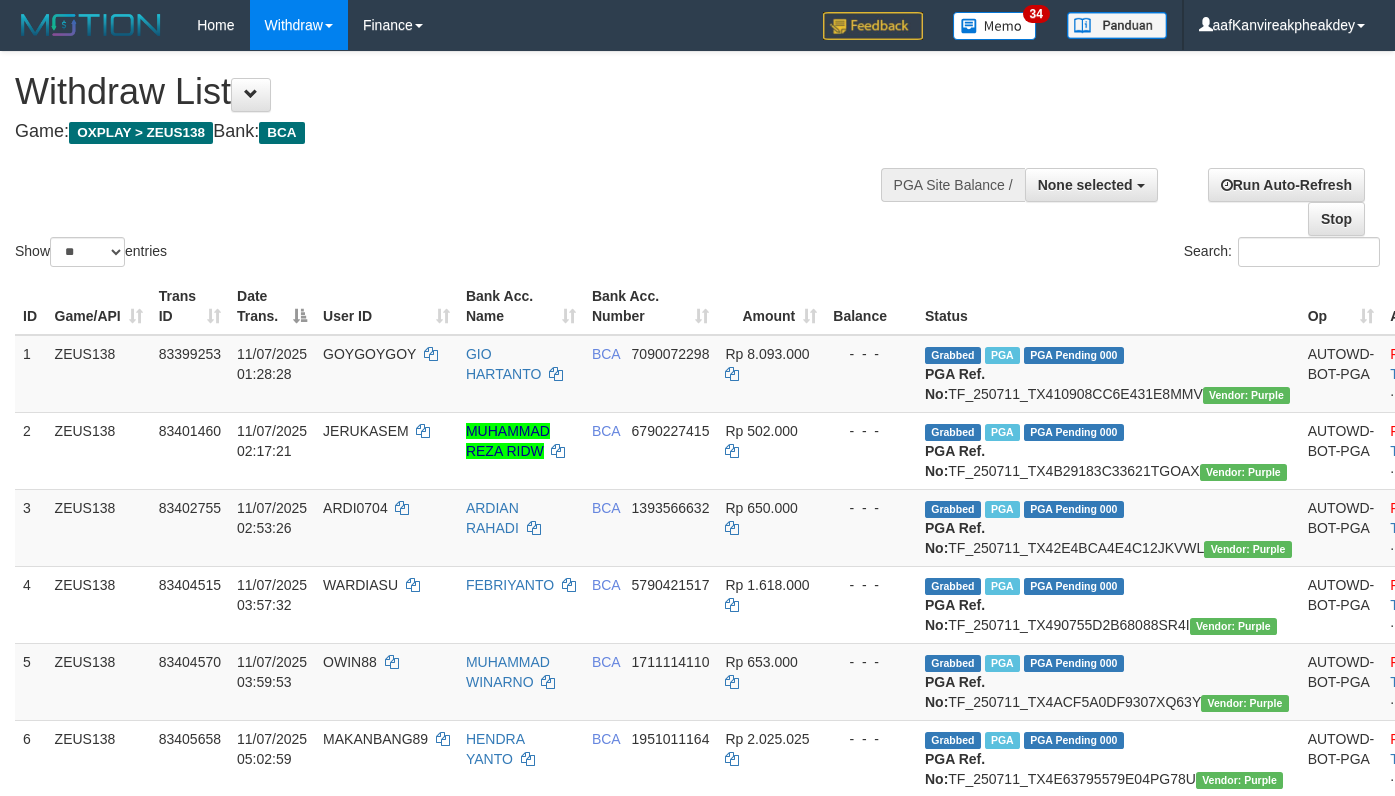 select 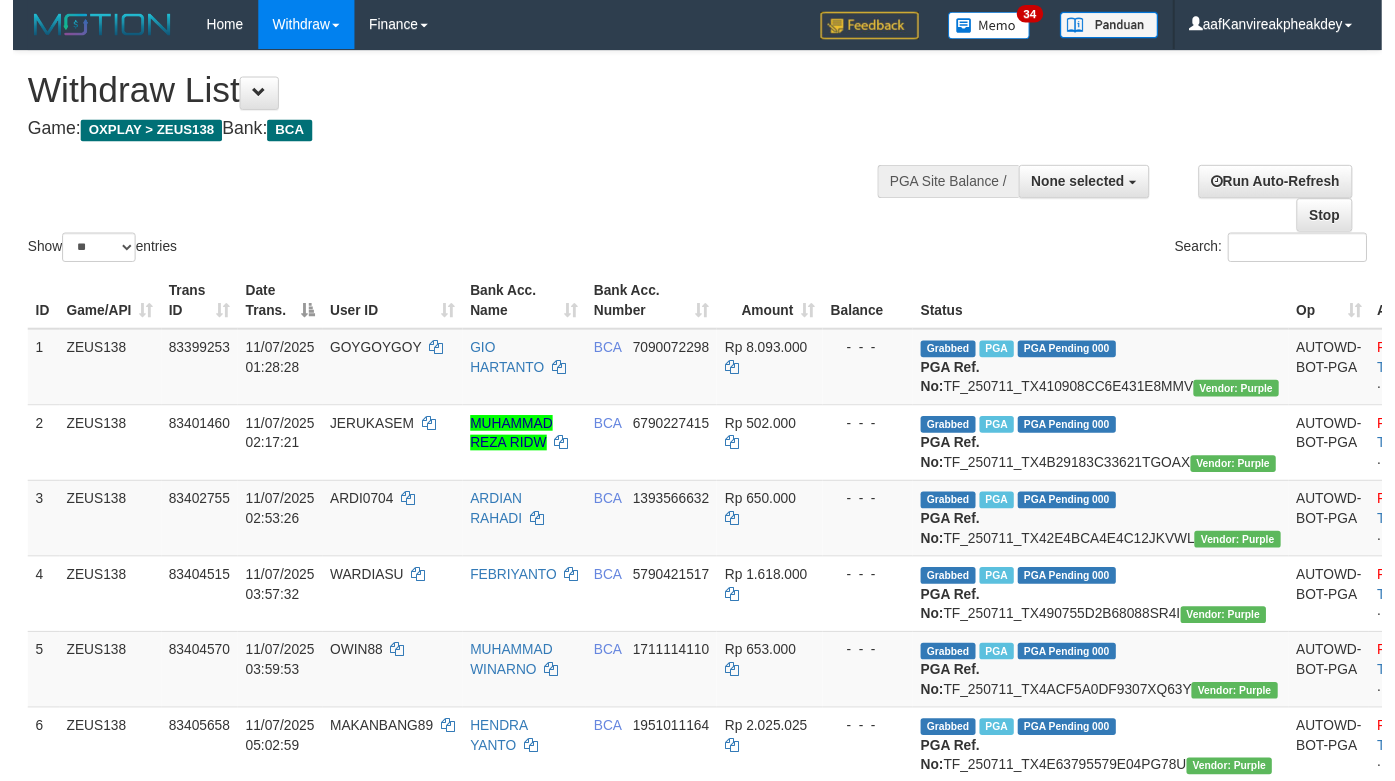 scroll, scrollTop: 1182, scrollLeft: 0, axis: vertical 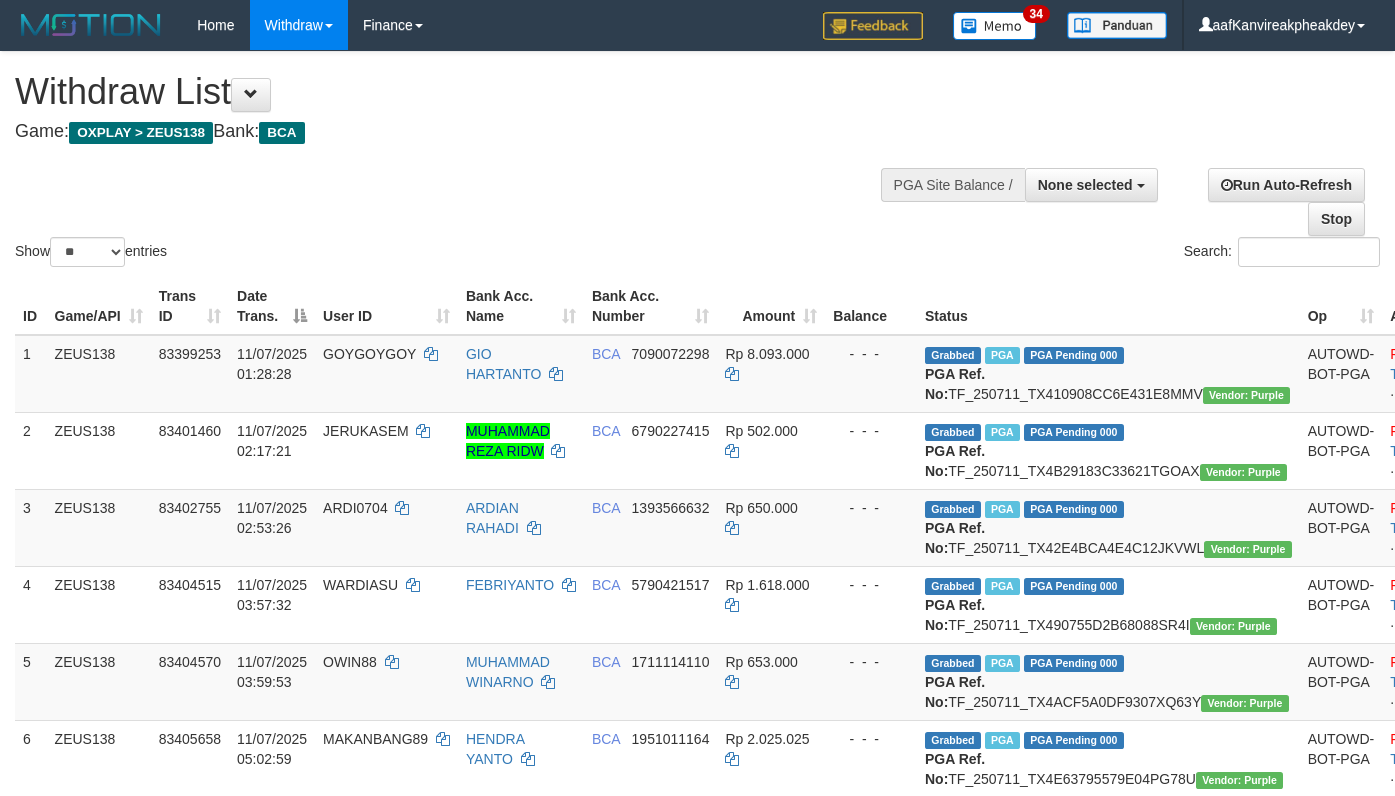 select 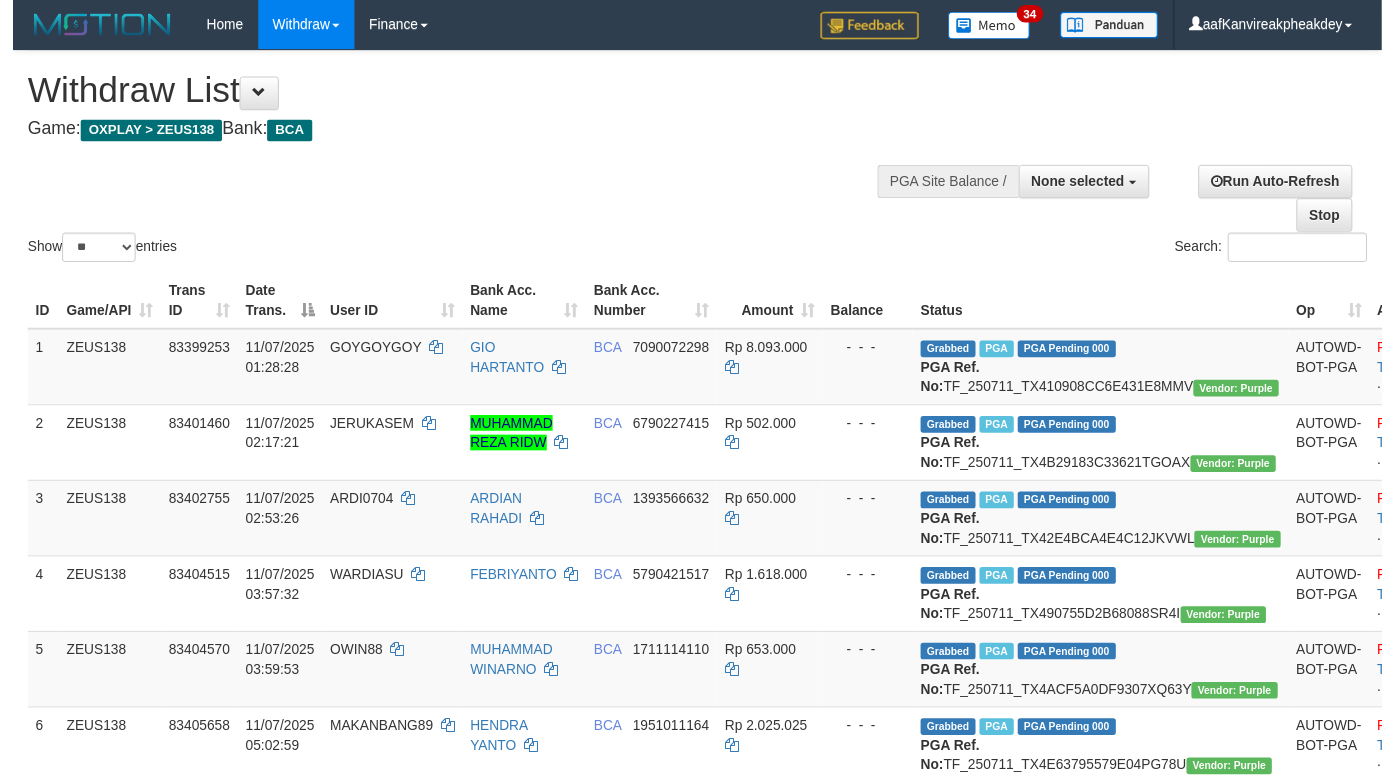 scroll, scrollTop: 1182, scrollLeft: 0, axis: vertical 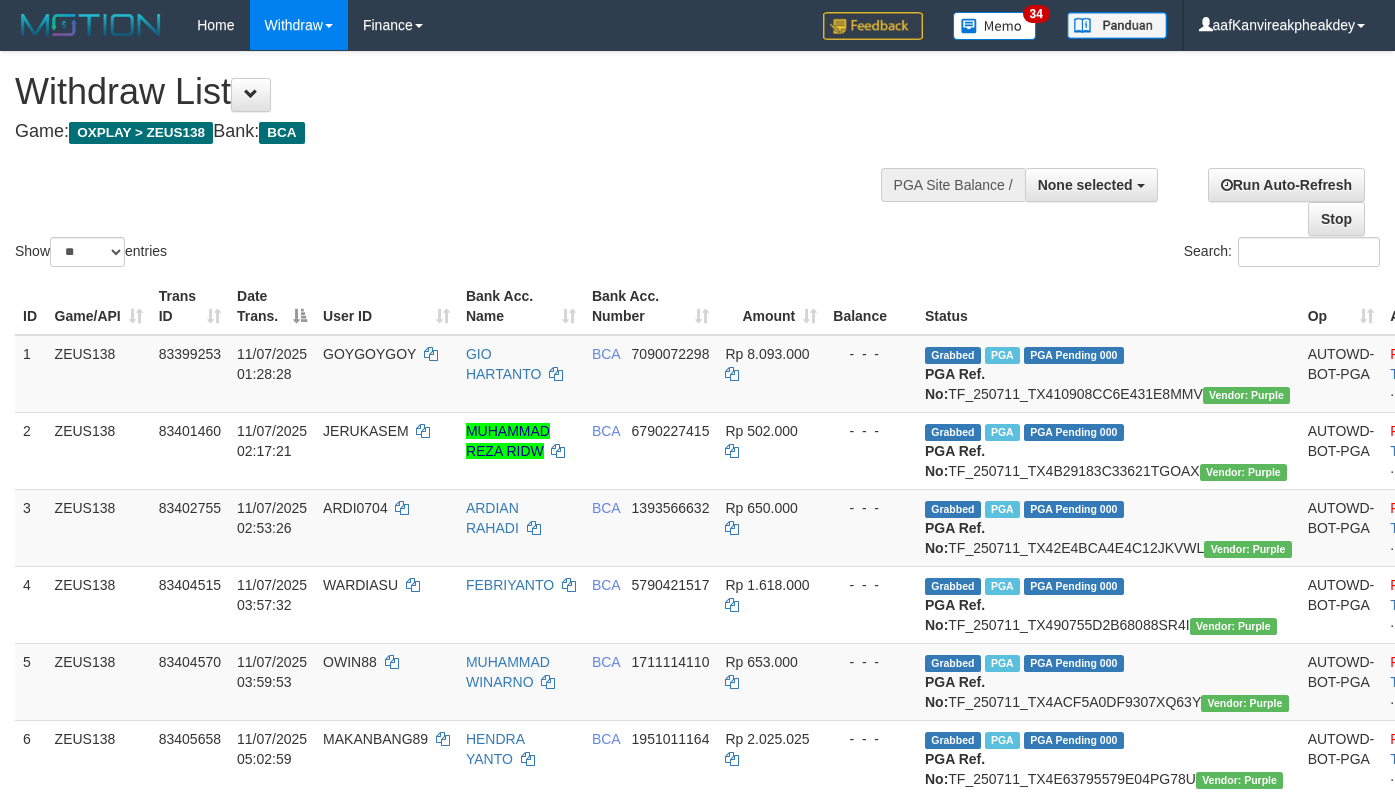 select 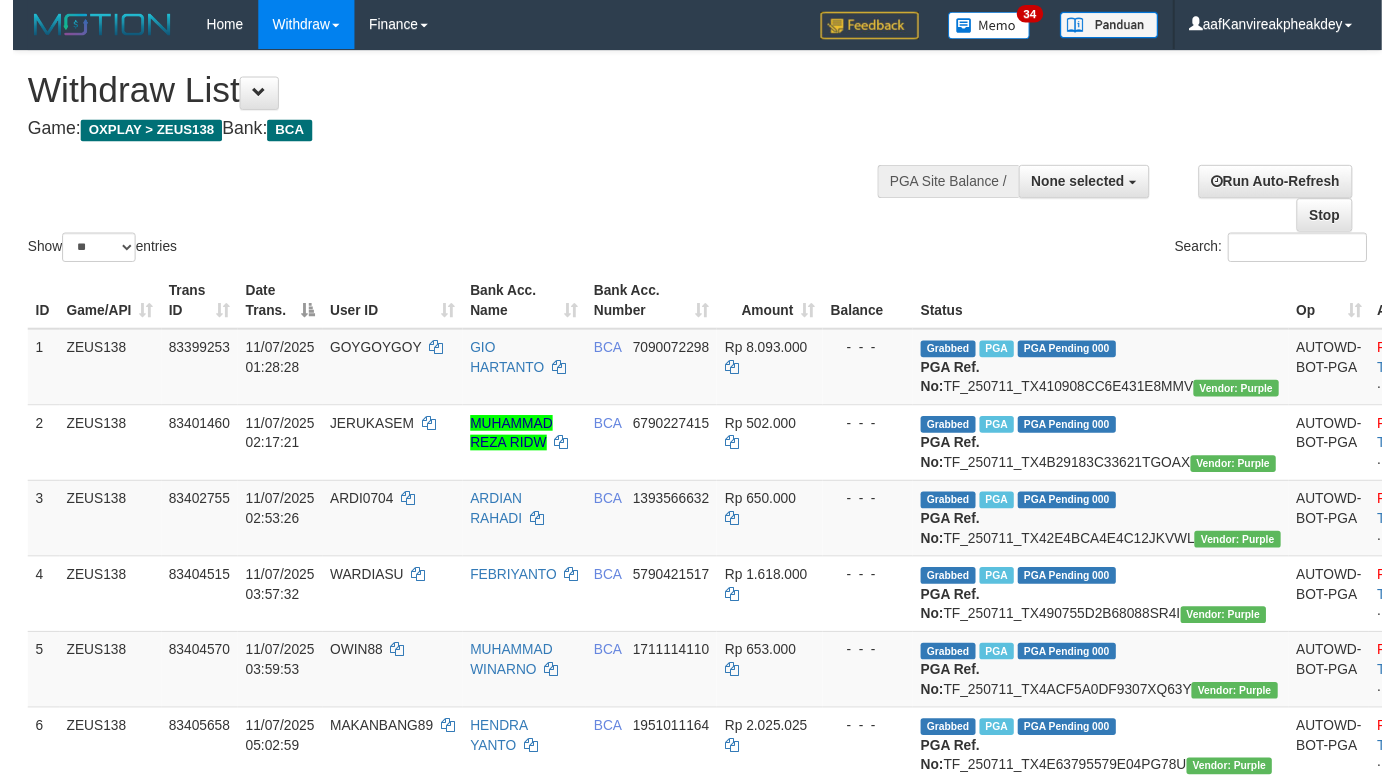 scroll, scrollTop: 1182, scrollLeft: 0, axis: vertical 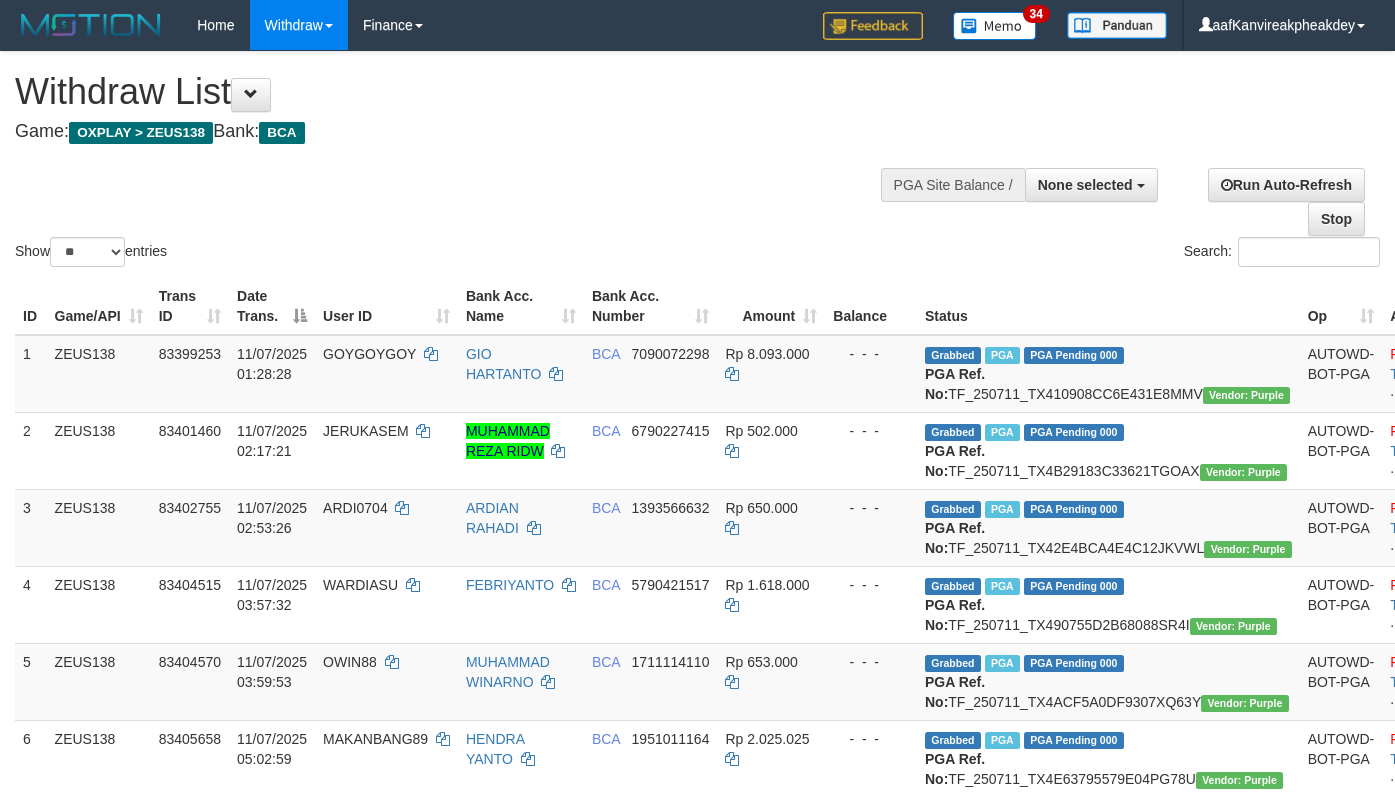 select 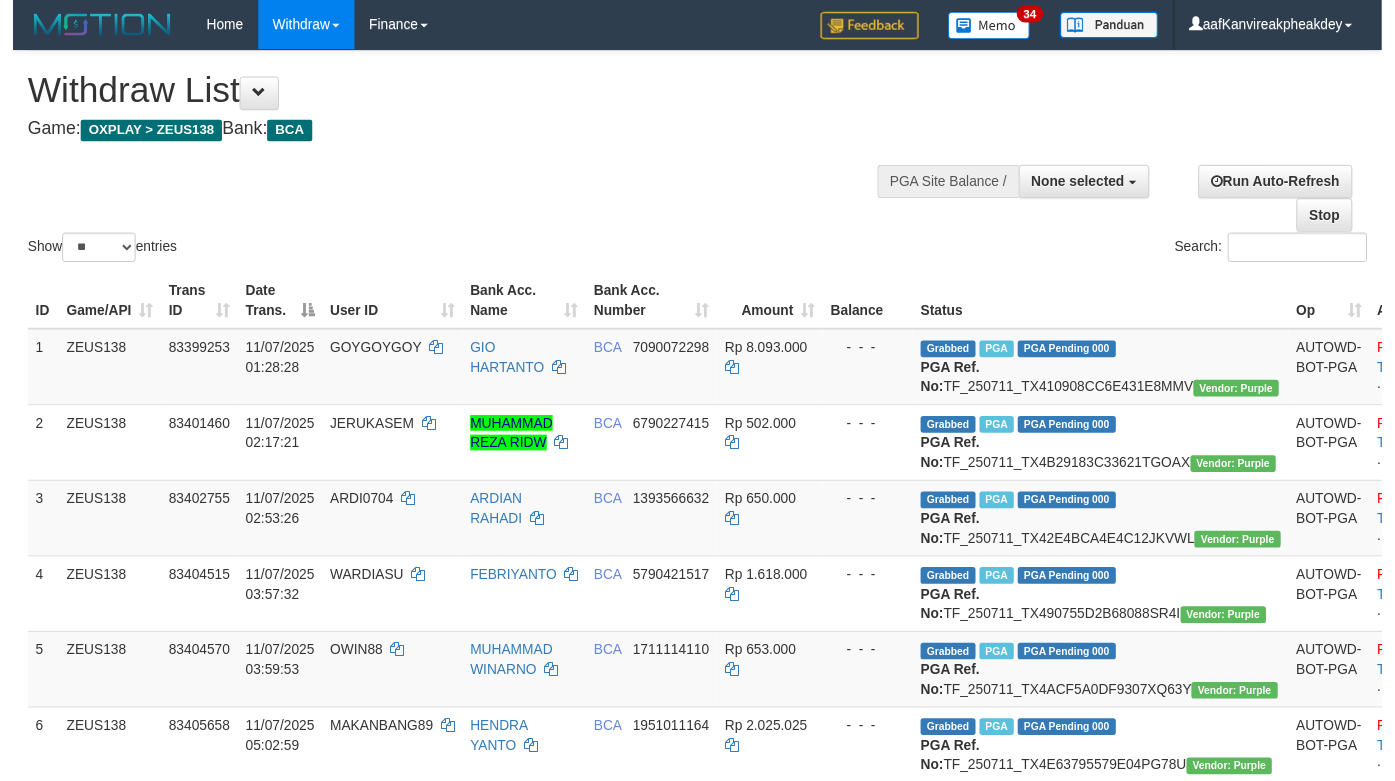 scroll, scrollTop: 1182, scrollLeft: 0, axis: vertical 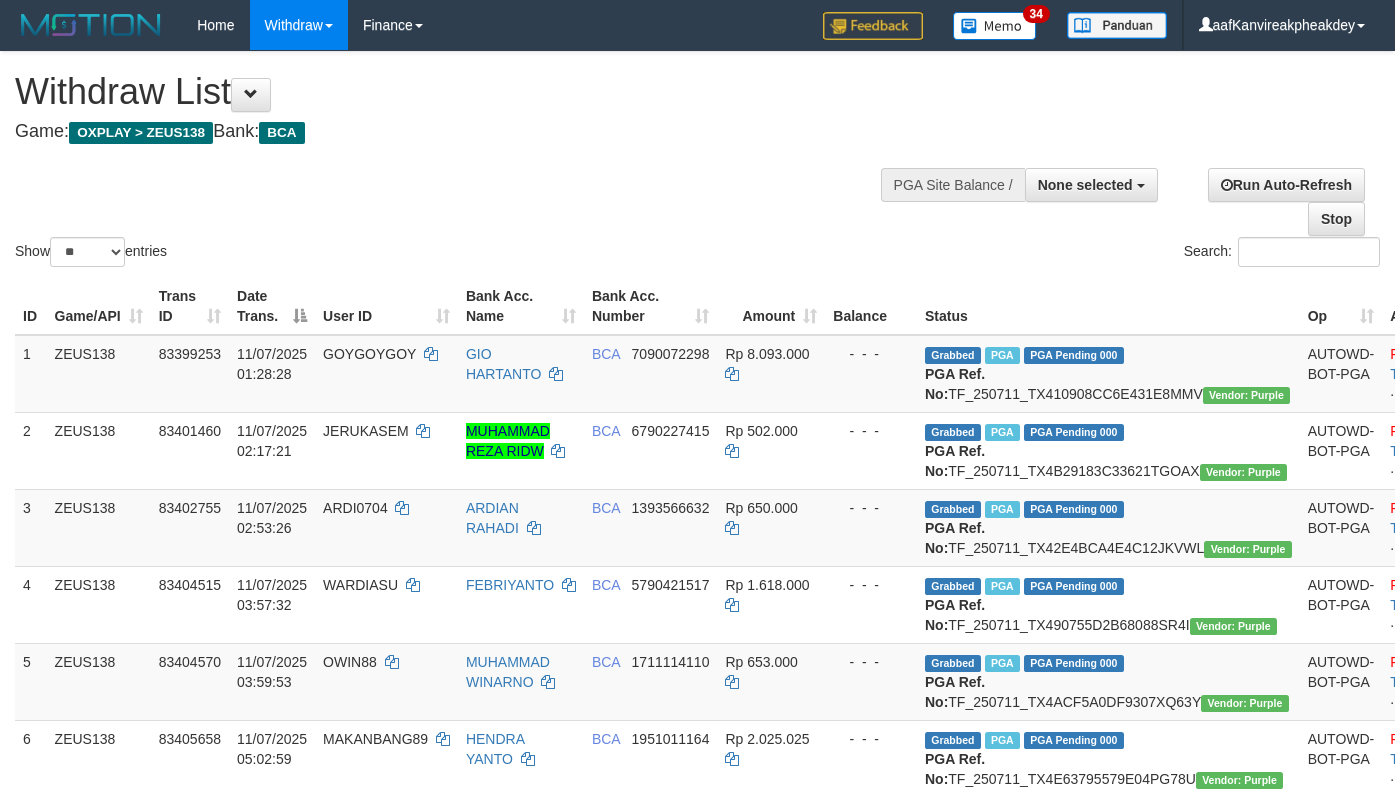select 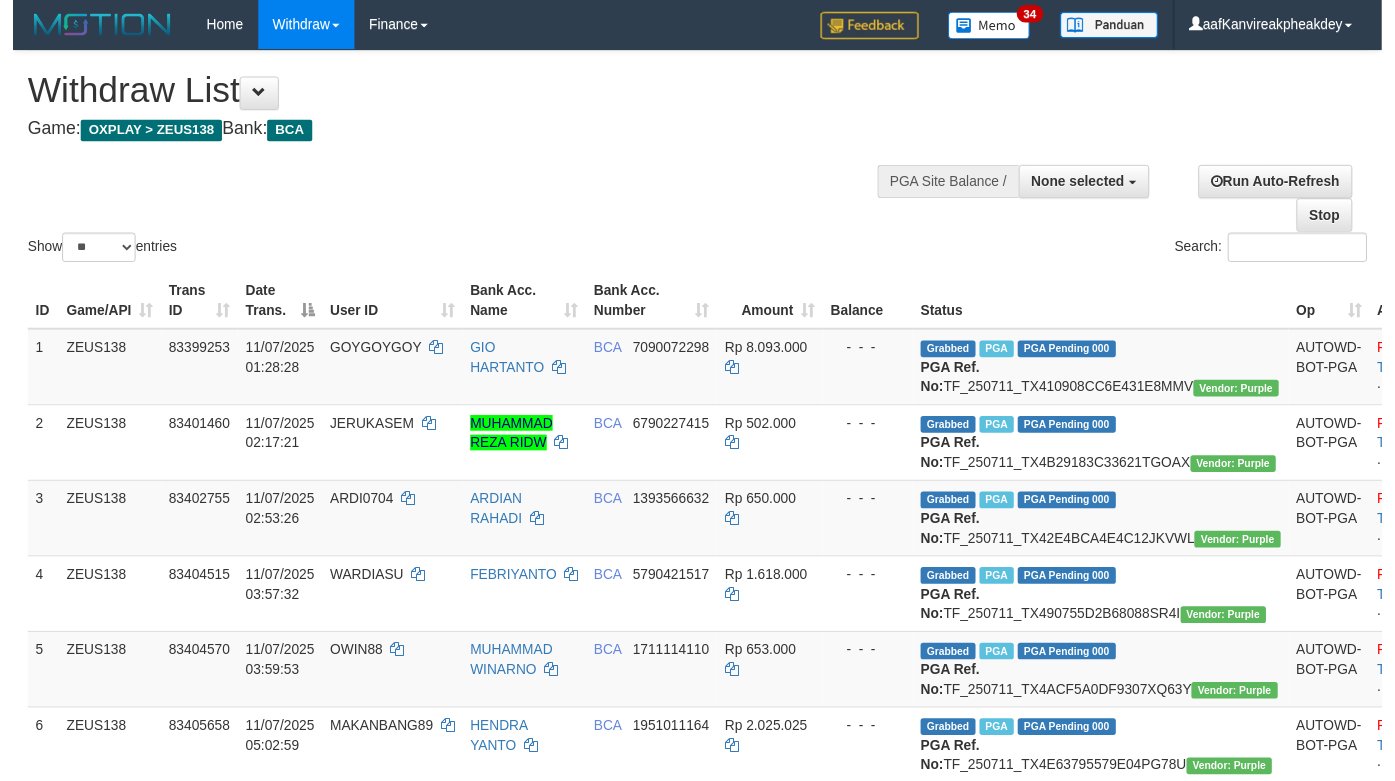 scroll, scrollTop: 1182, scrollLeft: 0, axis: vertical 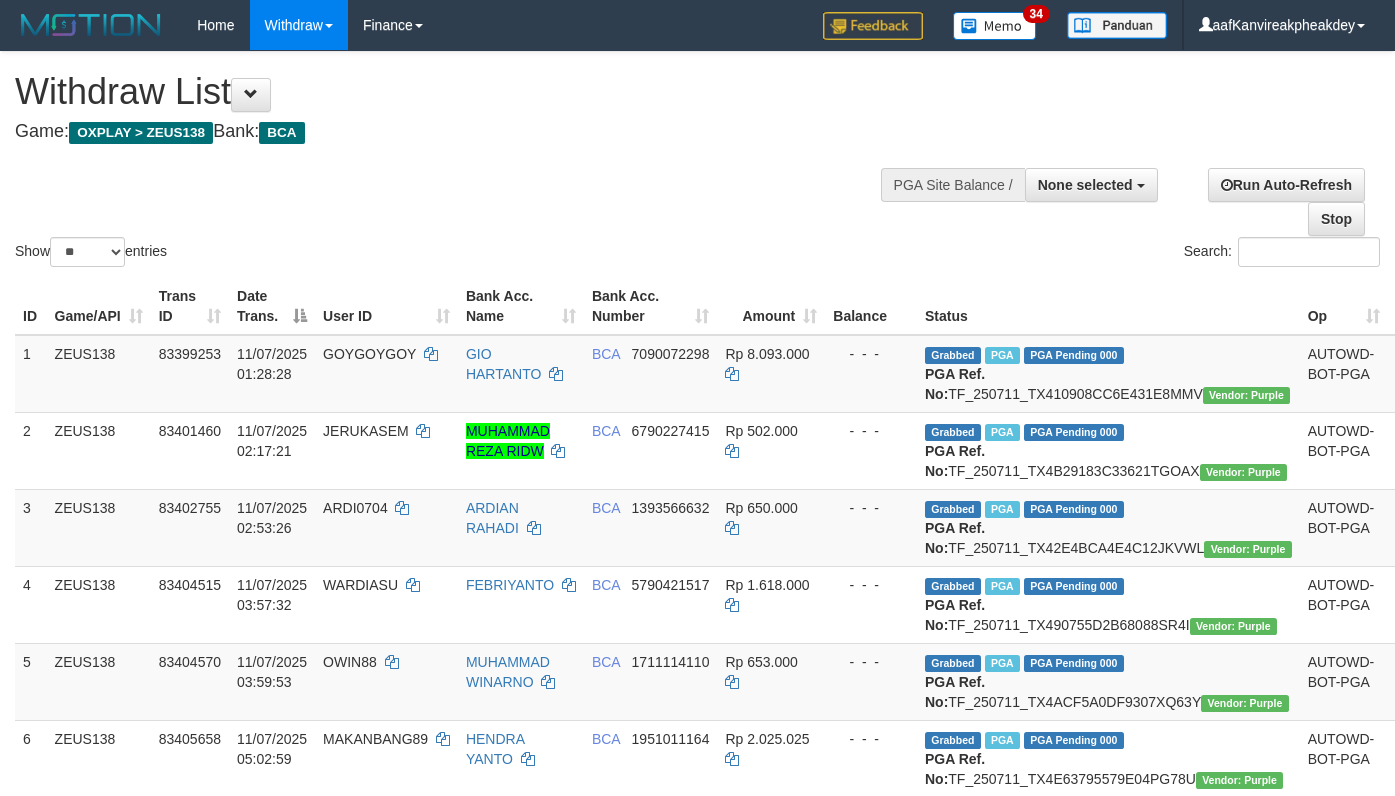 select 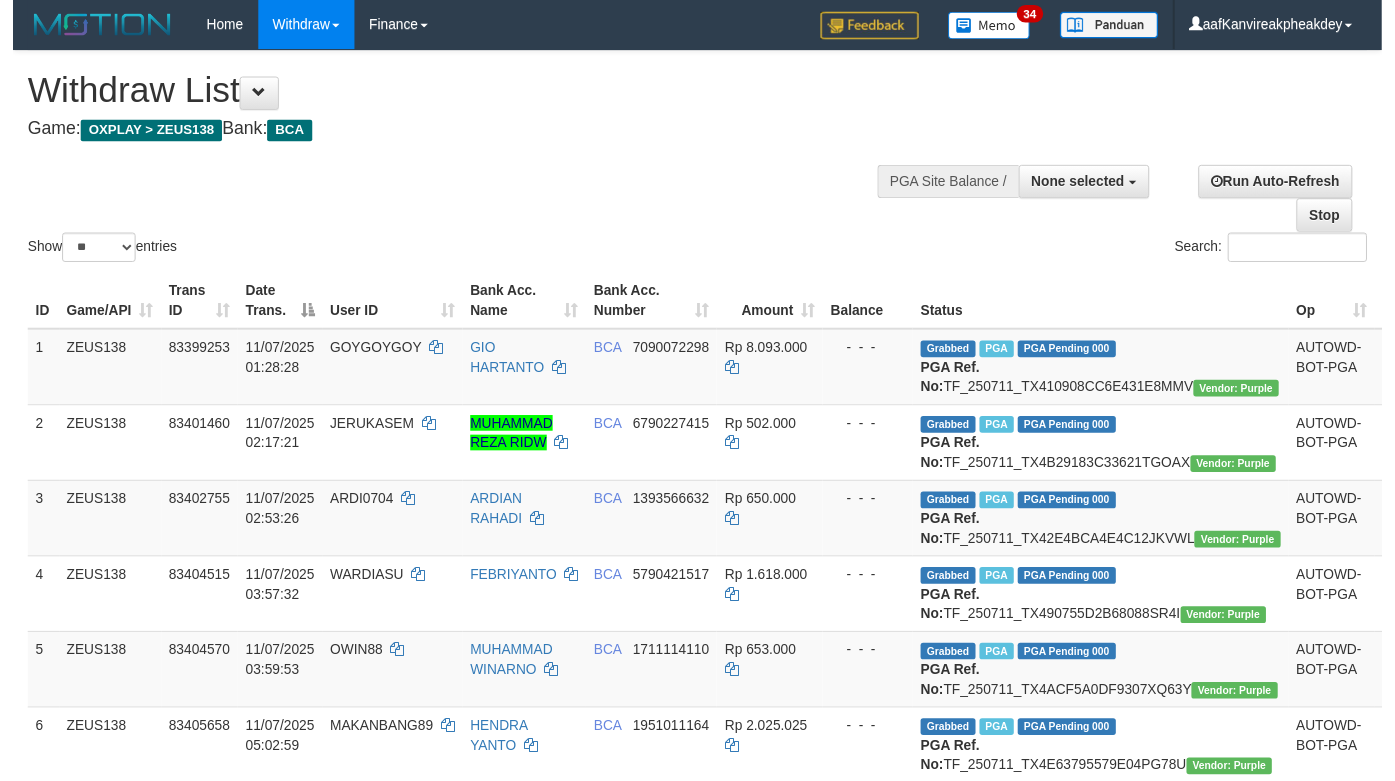 scroll, scrollTop: 1182, scrollLeft: 0, axis: vertical 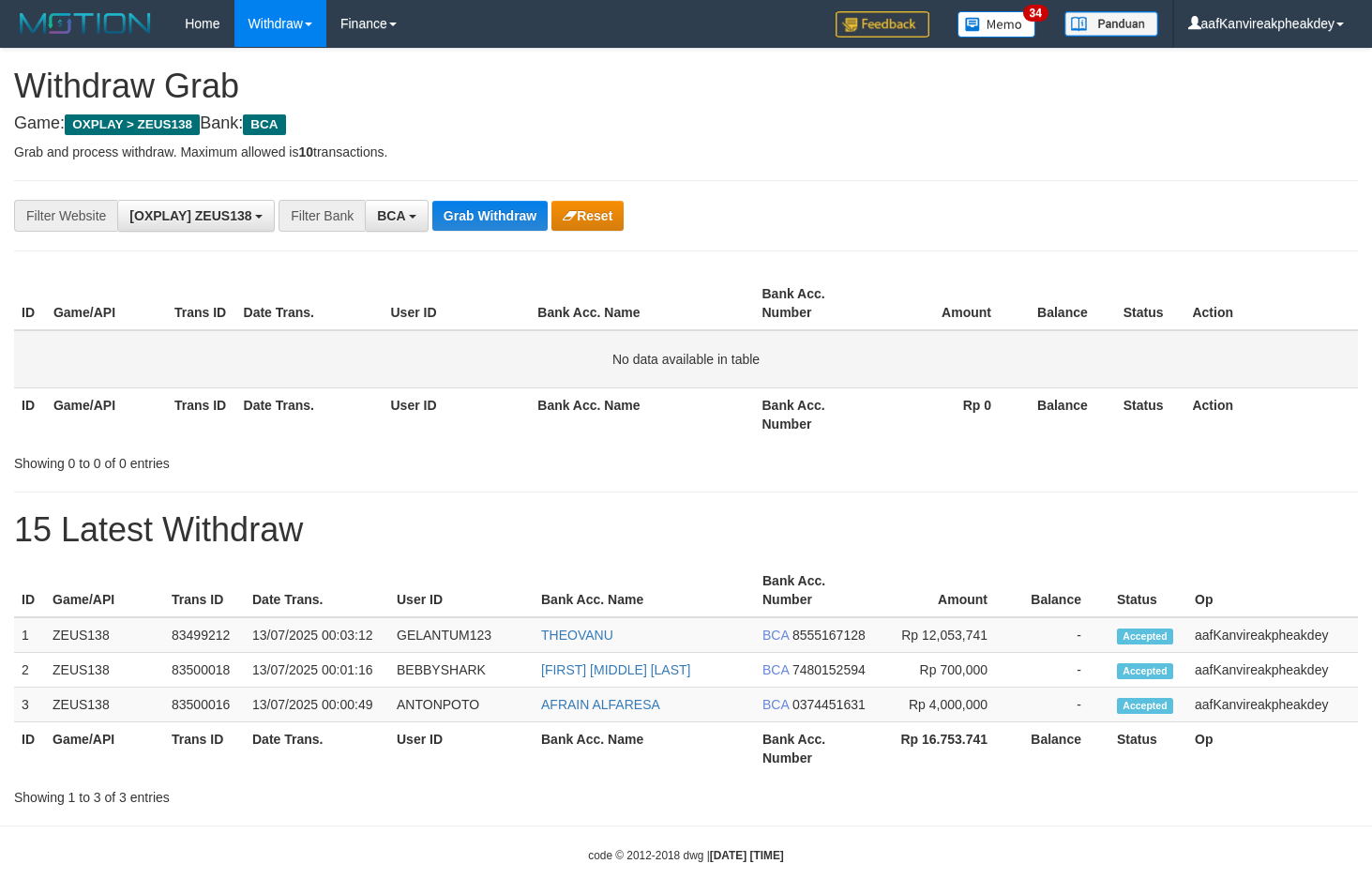 click on "No data available in table" at bounding box center (686, 359) 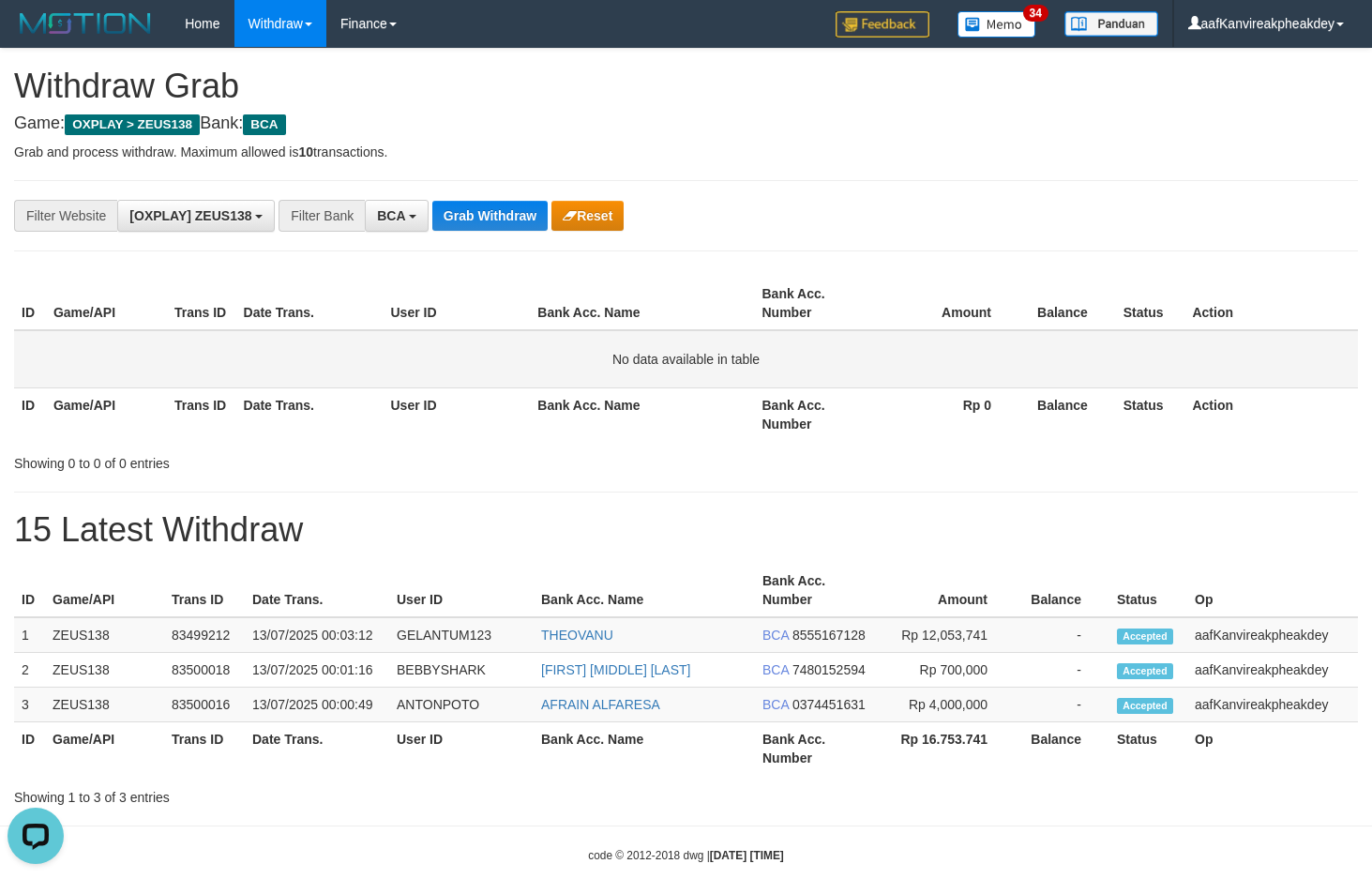 scroll, scrollTop: 0, scrollLeft: 0, axis: both 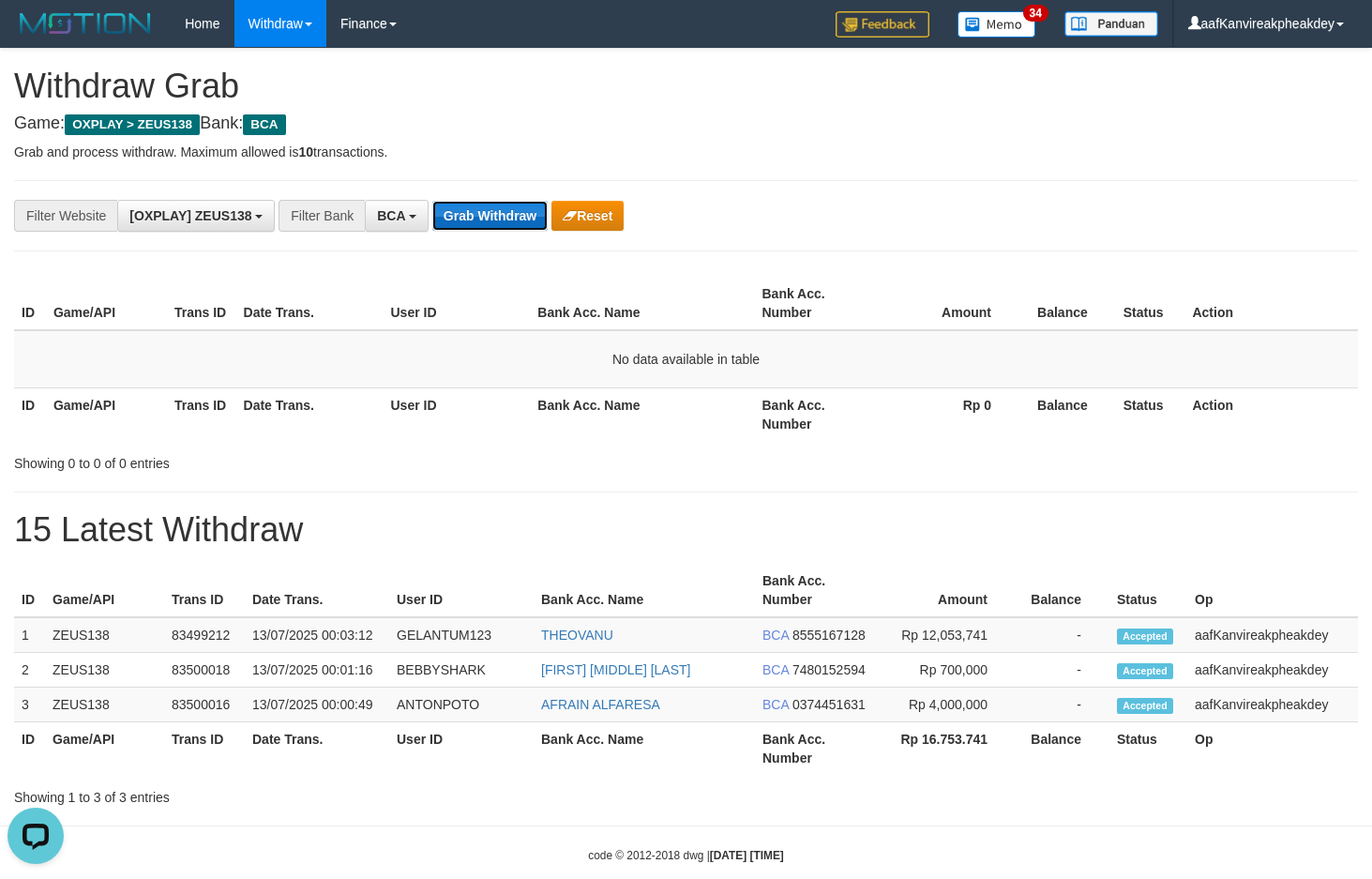 click on "Grab Withdraw" at bounding box center (490, 216) 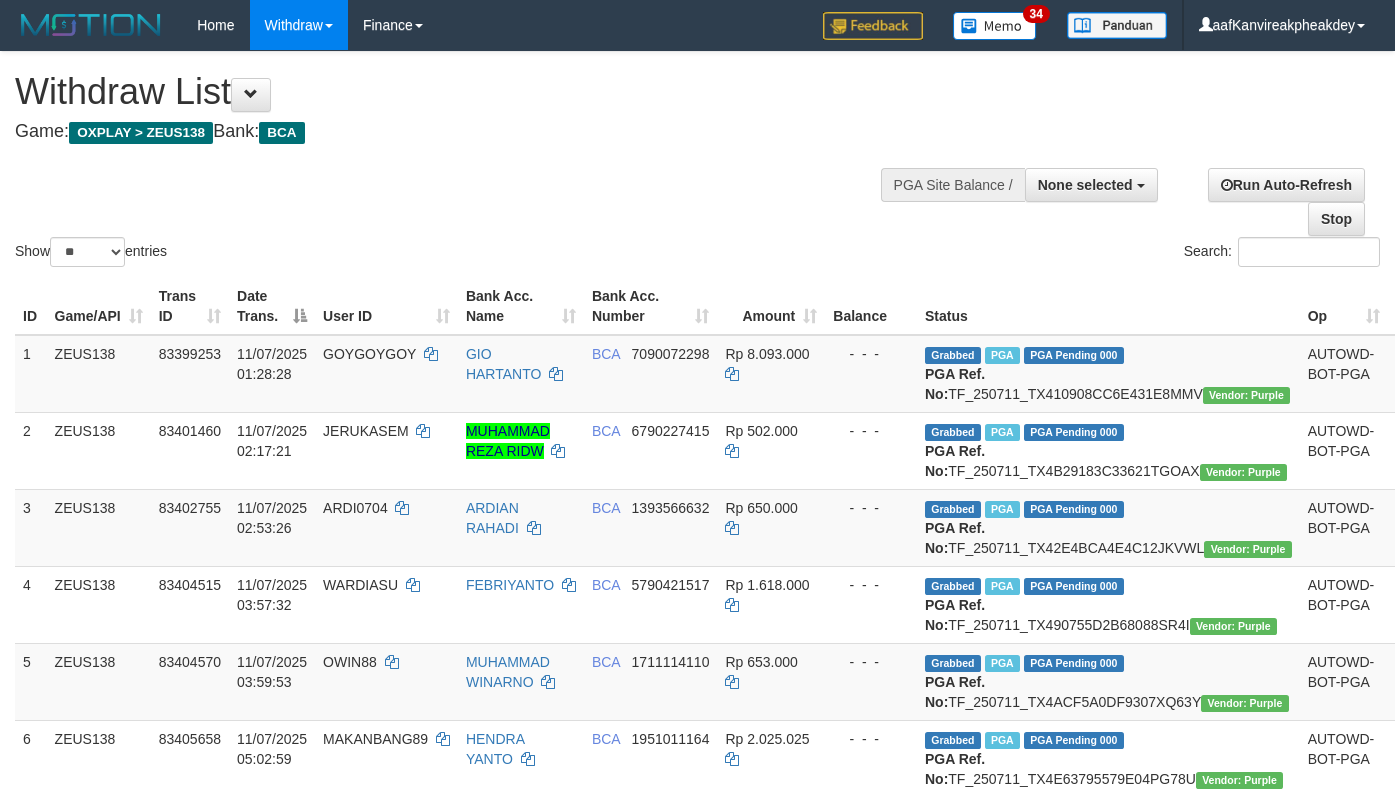 select 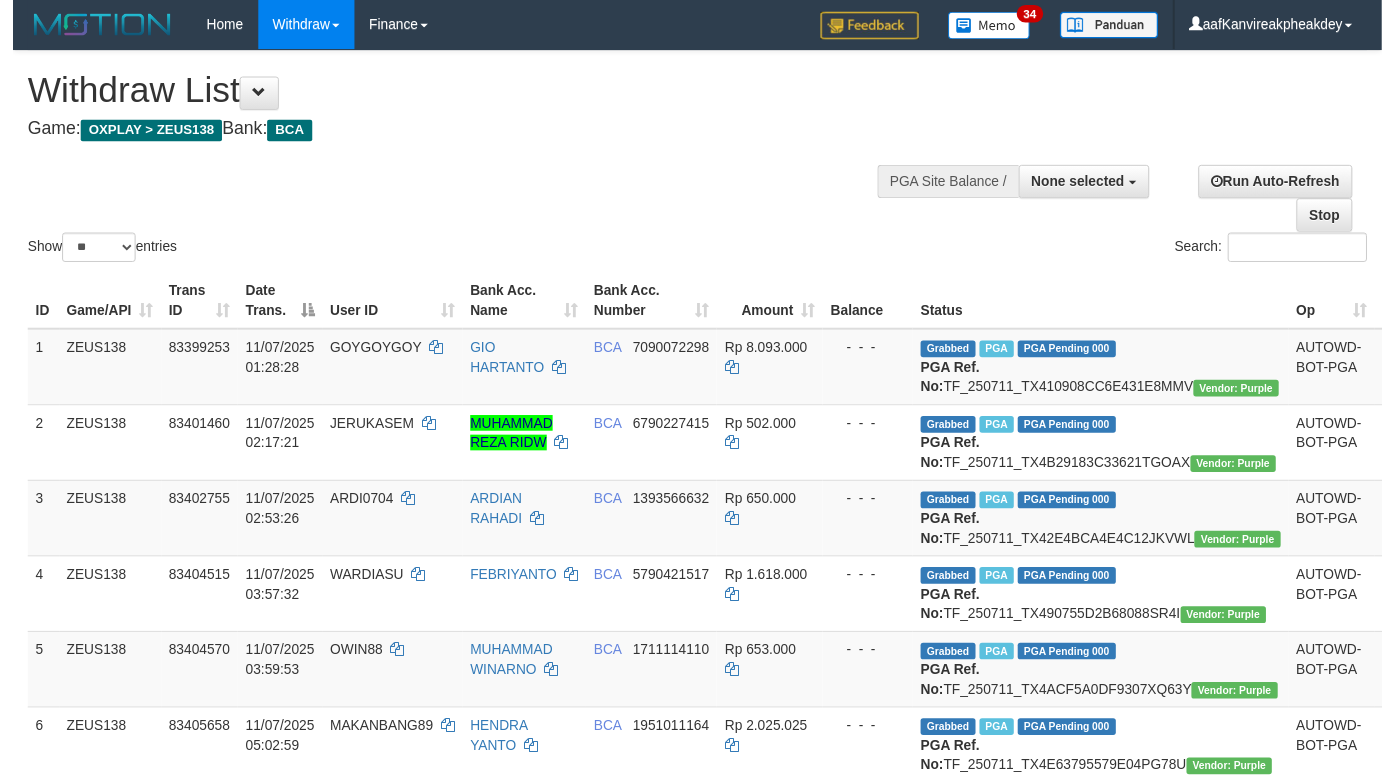 scroll, scrollTop: 1182, scrollLeft: 0, axis: vertical 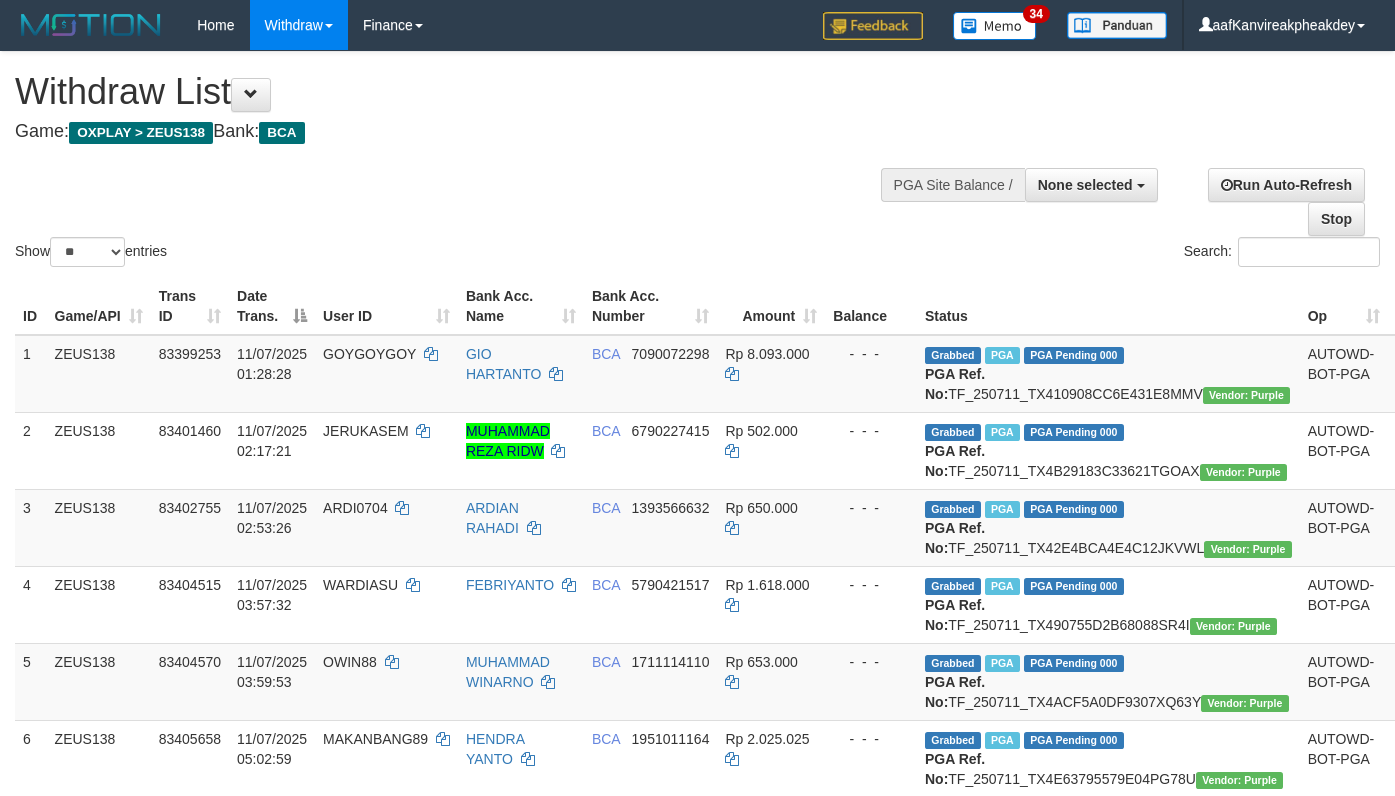 select 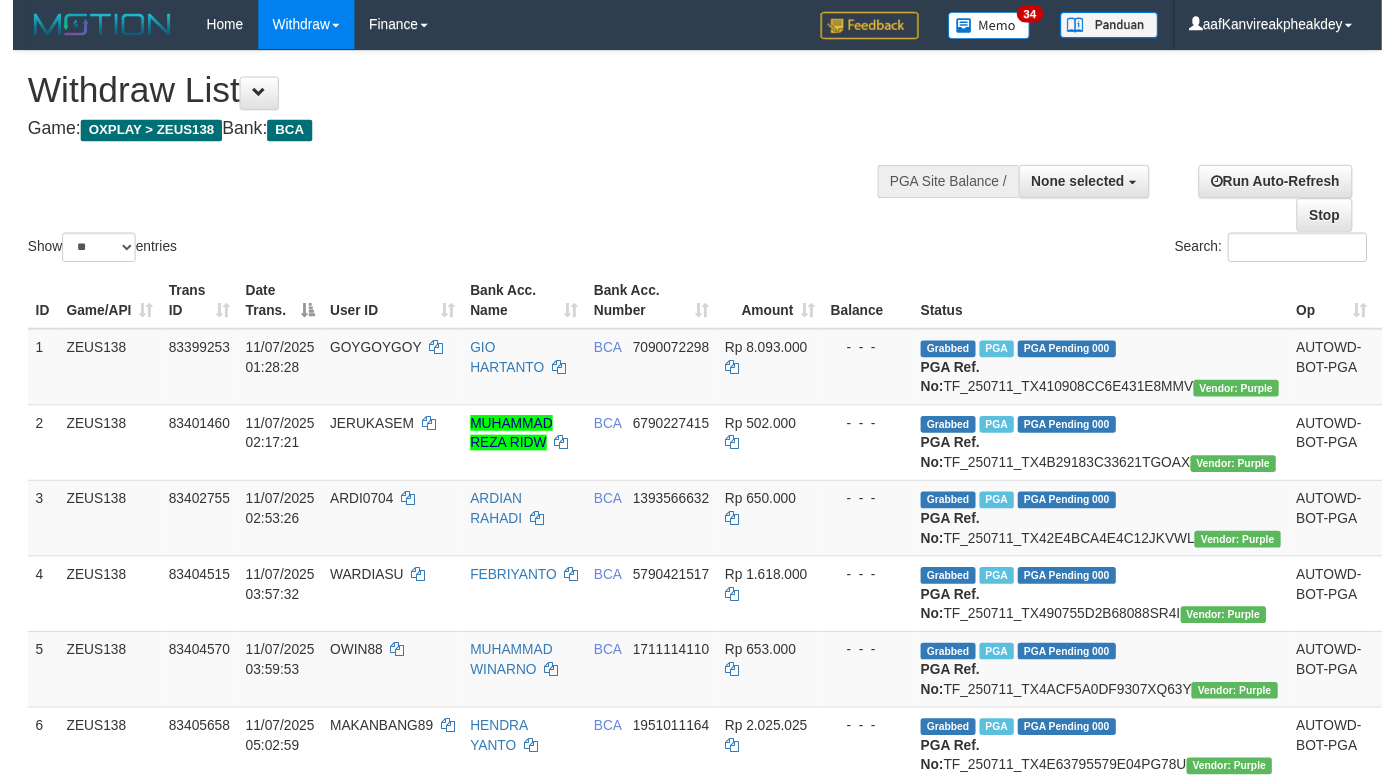 scroll, scrollTop: 1182, scrollLeft: 0, axis: vertical 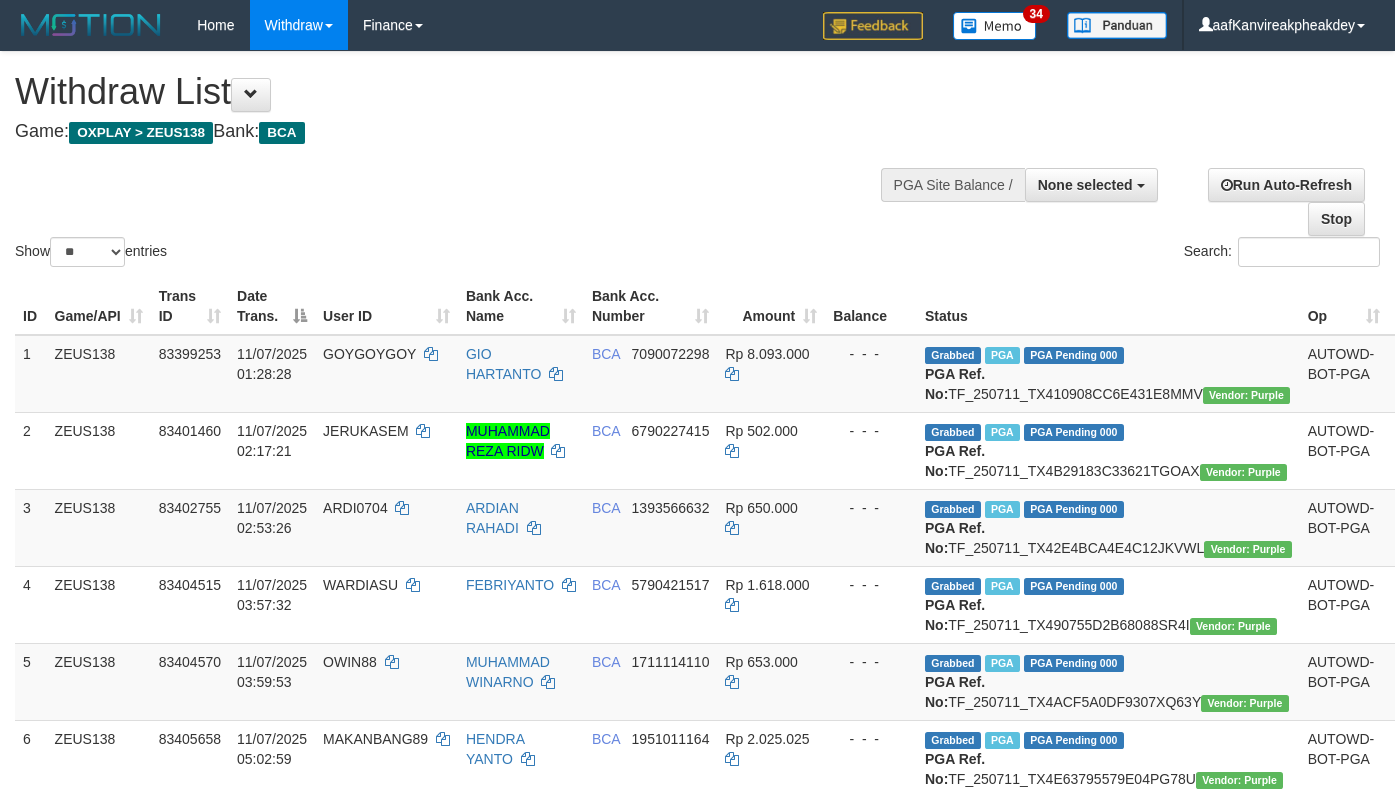 select 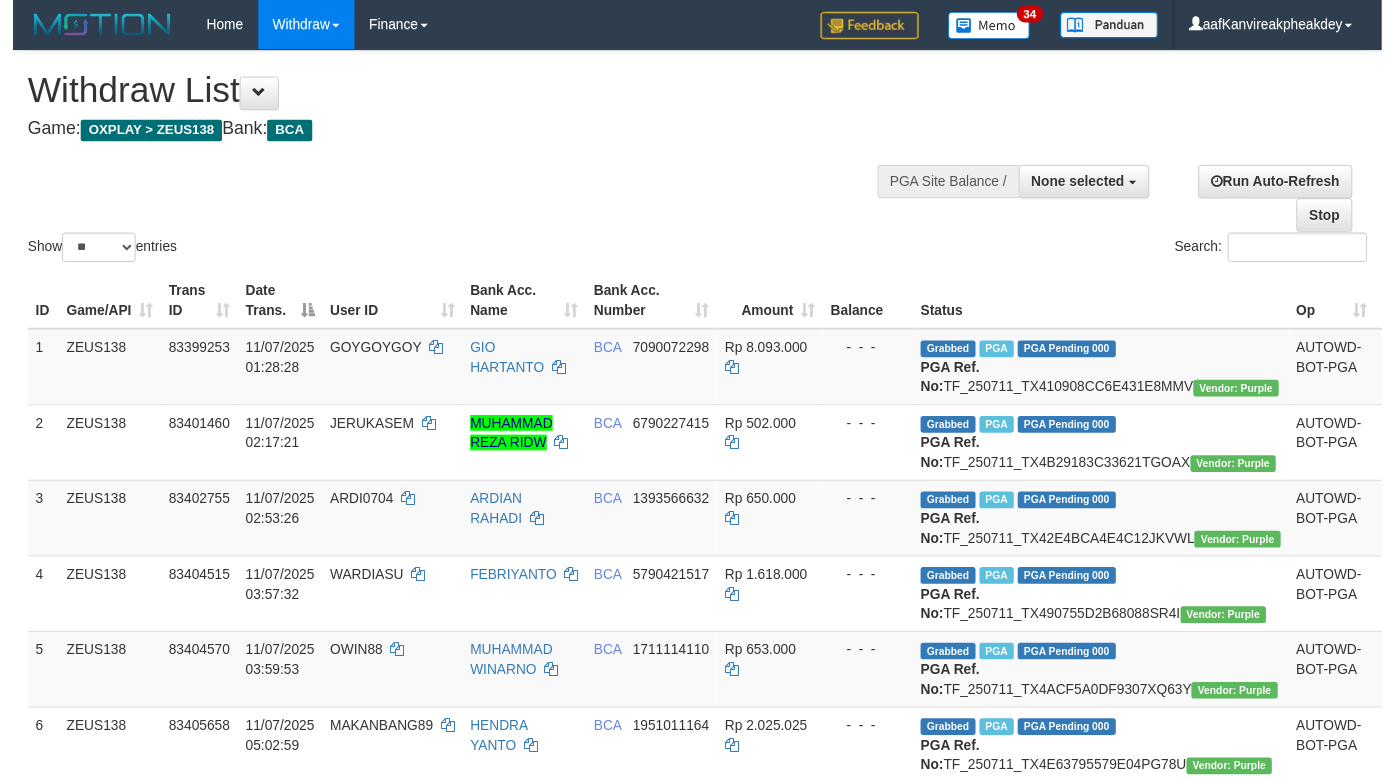scroll, scrollTop: 1182, scrollLeft: 0, axis: vertical 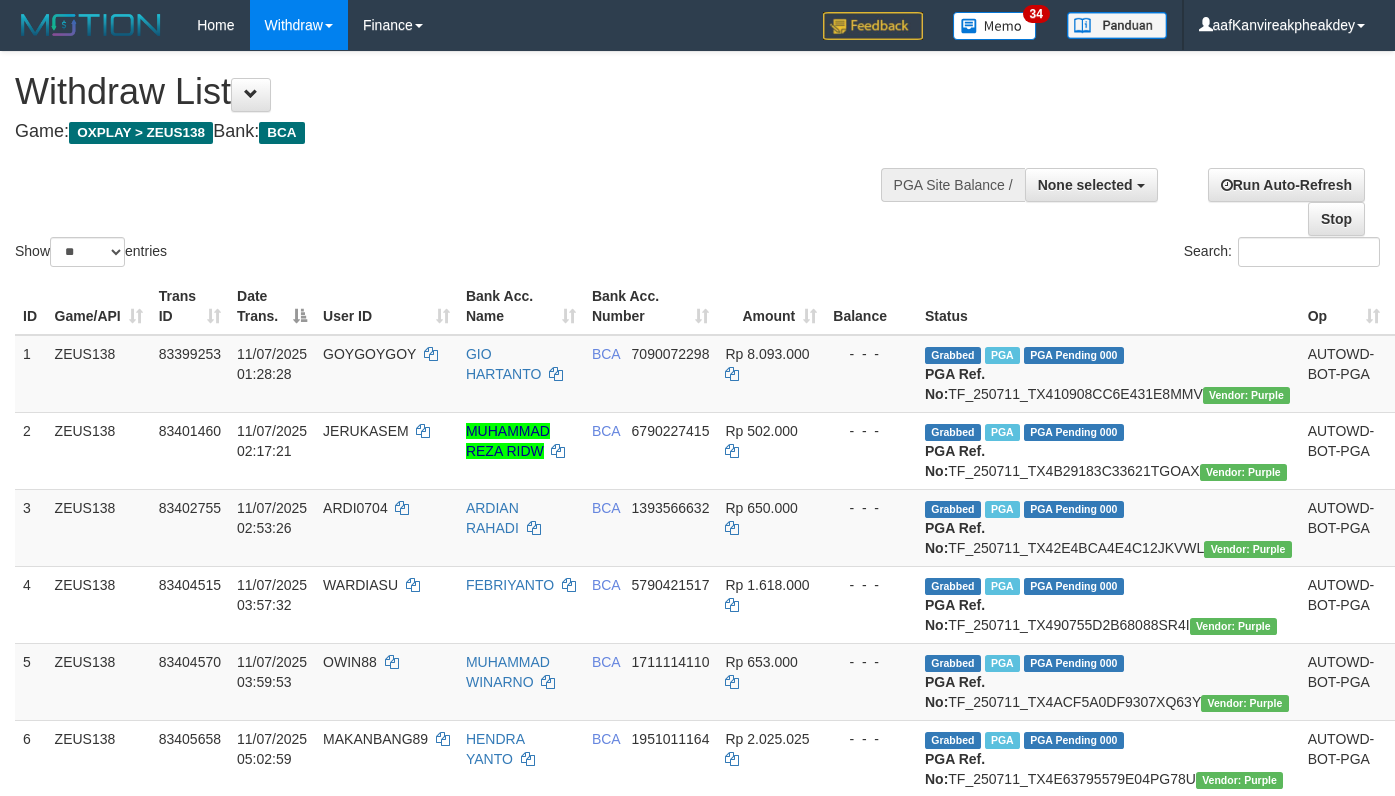 select 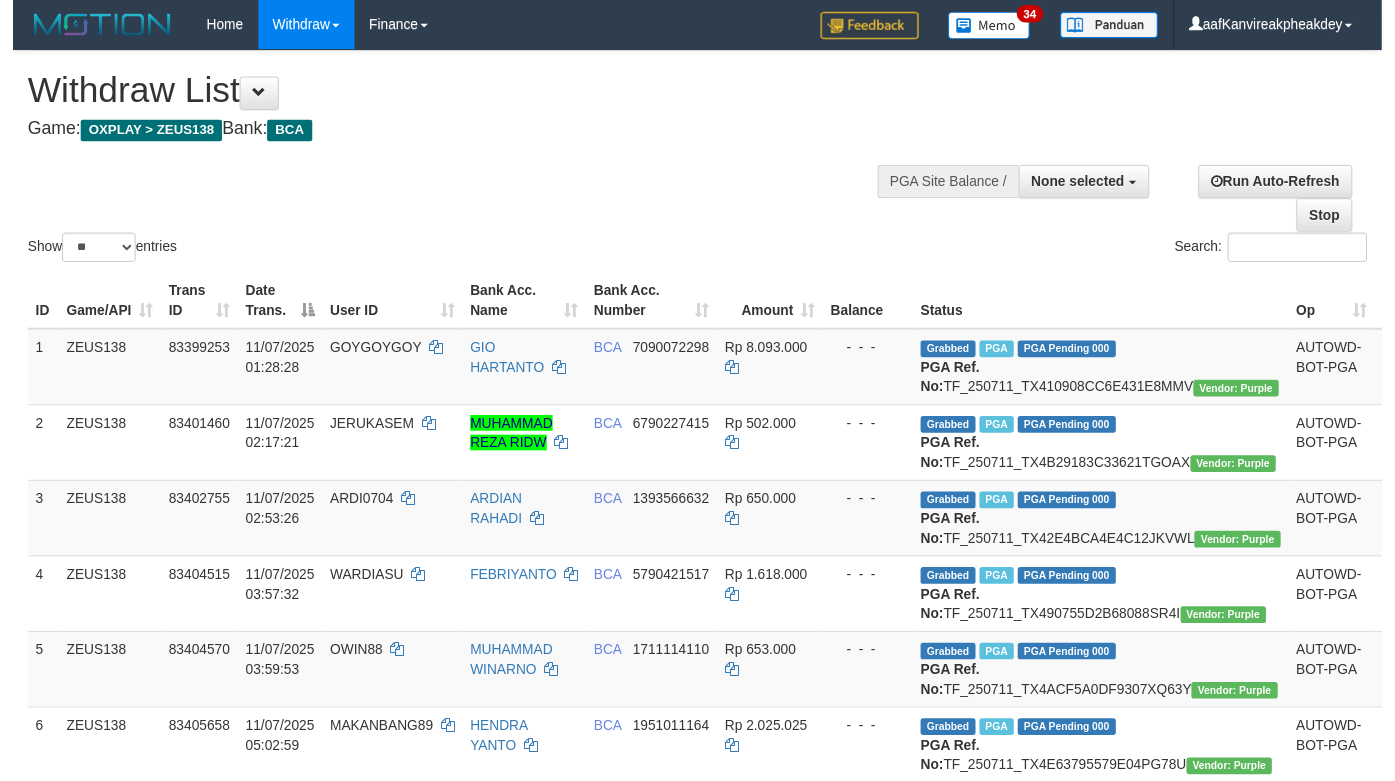 scroll, scrollTop: 1182, scrollLeft: 0, axis: vertical 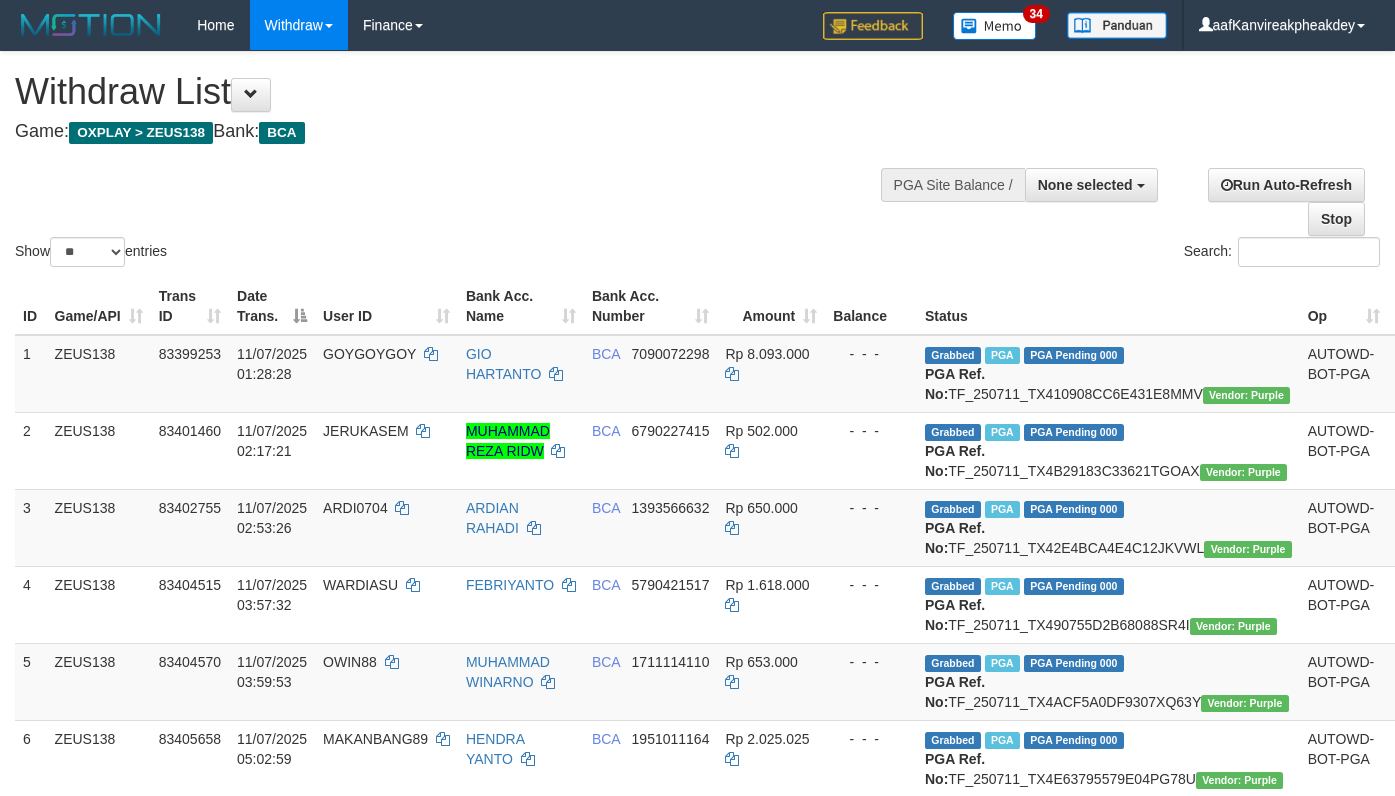 select 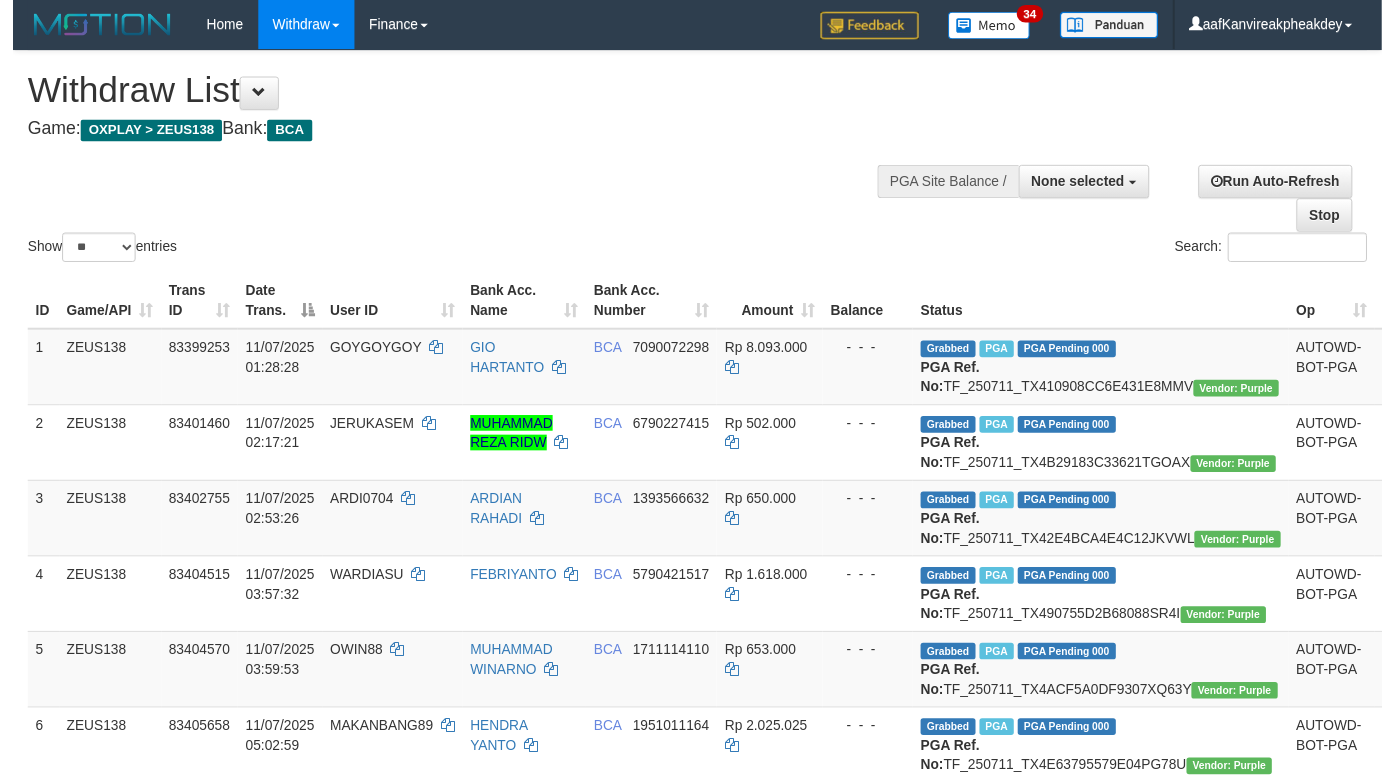 scroll, scrollTop: 1182, scrollLeft: 0, axis: vertical 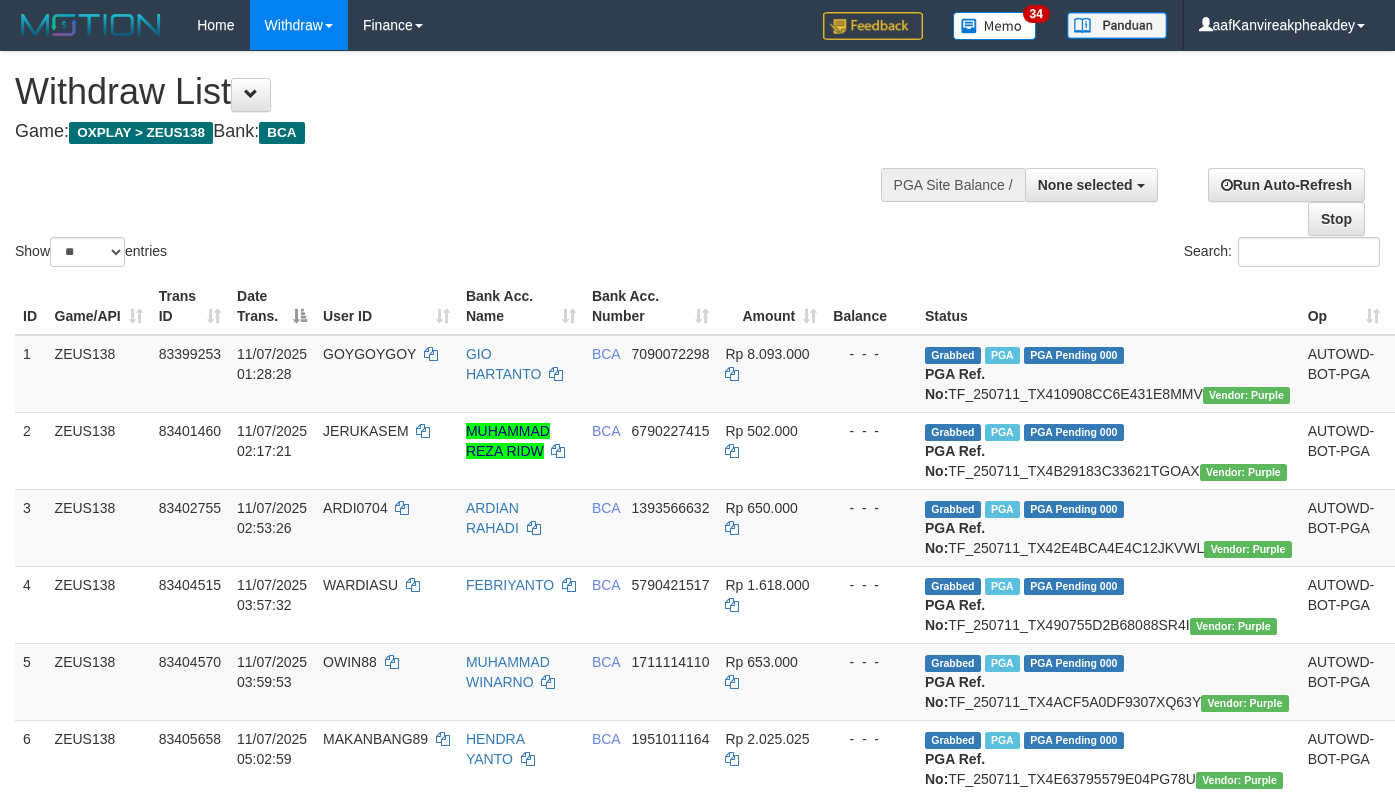 select 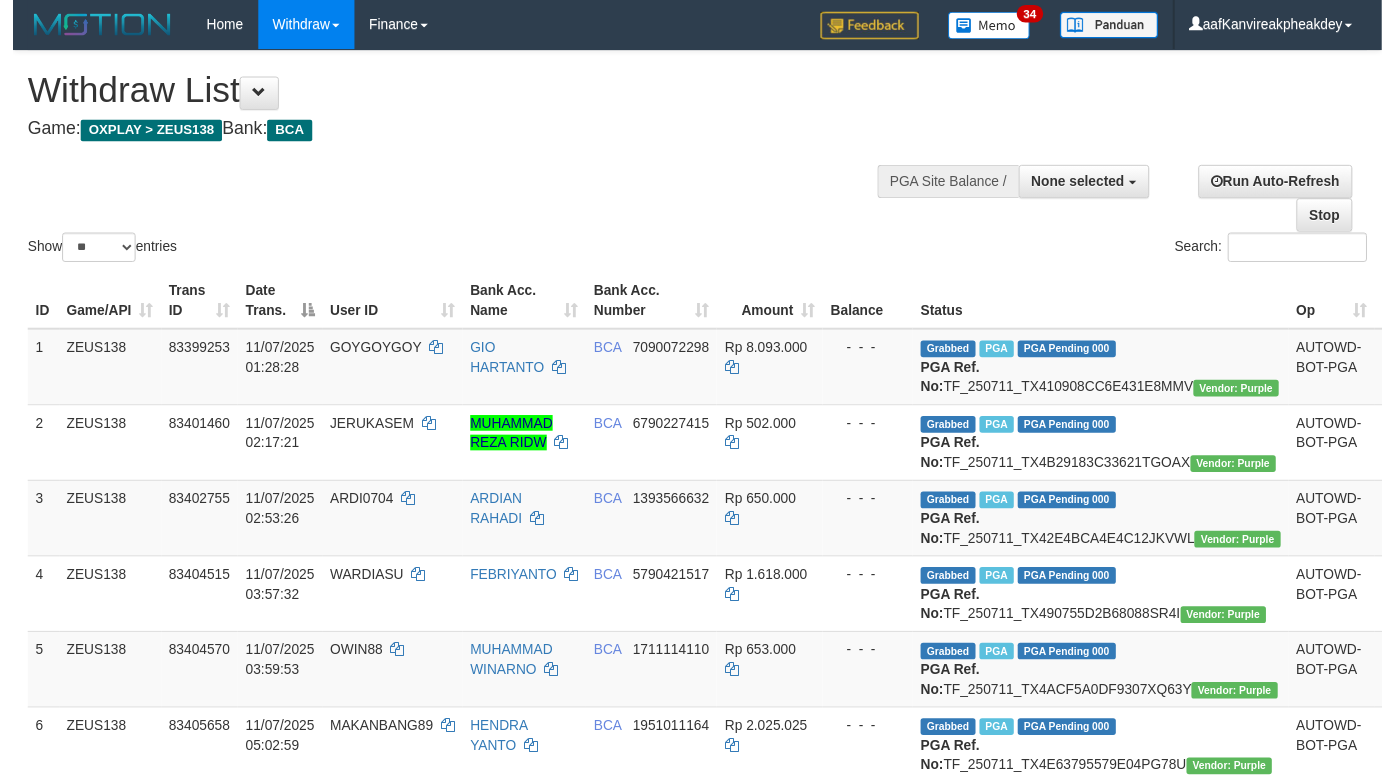 scroll, scrollTop: 1182, scrollLeft: 0, axis: vertical 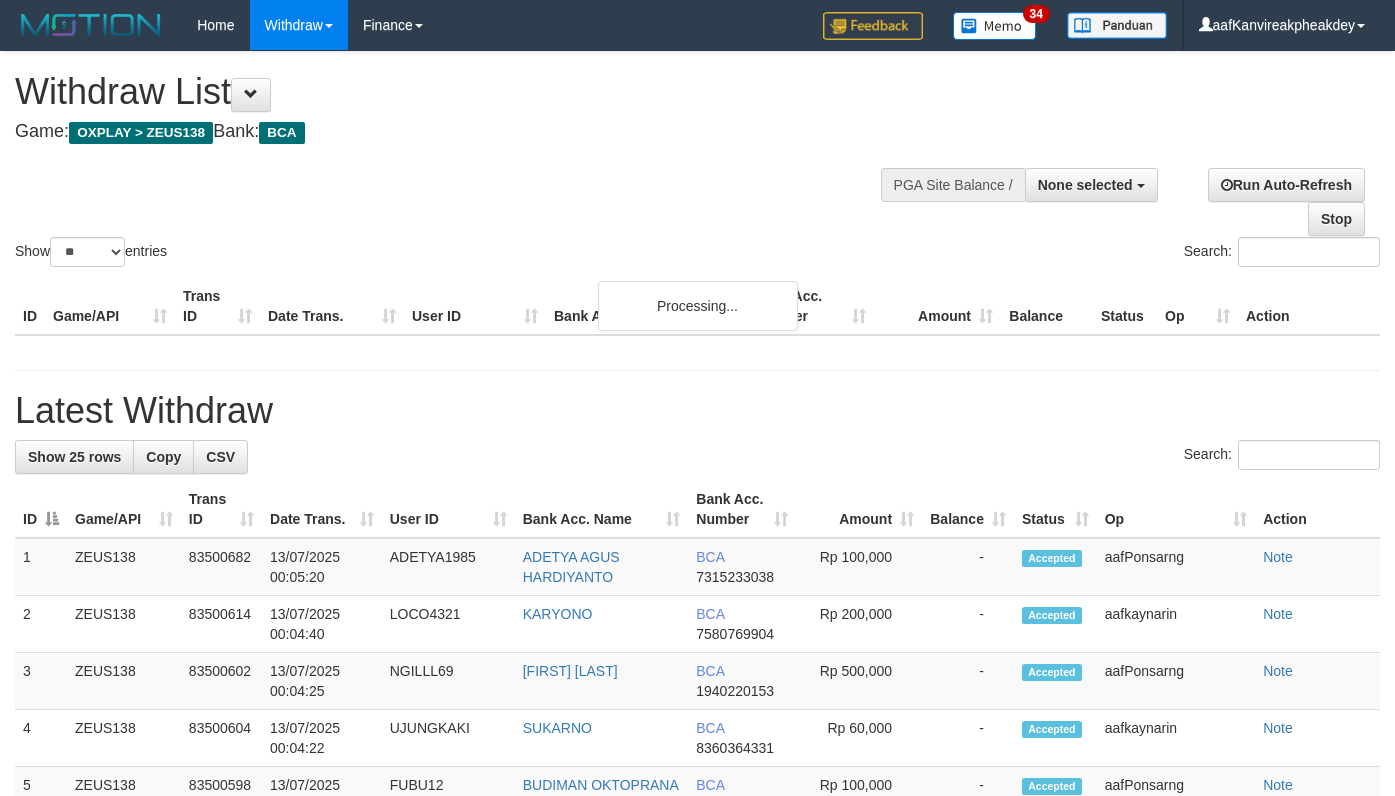 select 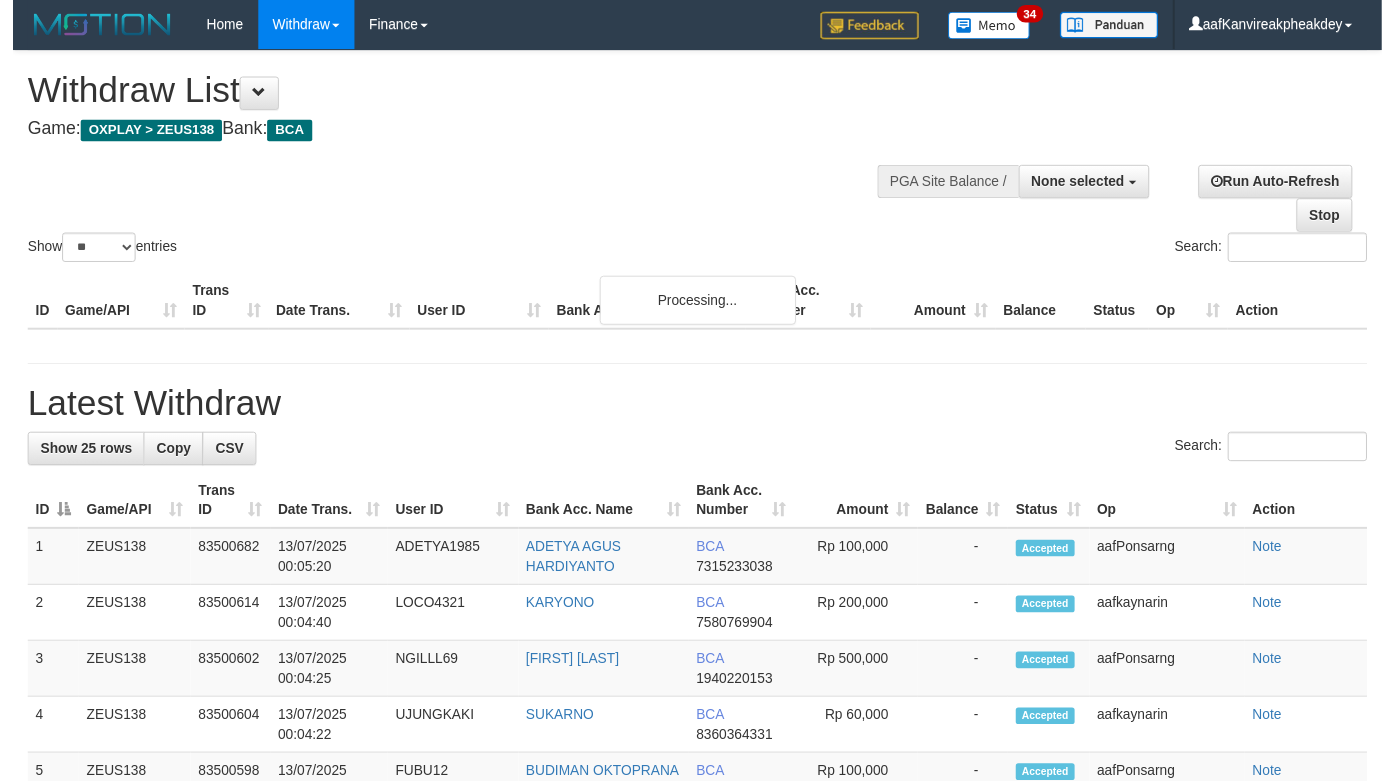 scroll, scrollTop: 1182, scrollLeft: 0, axis: vertical 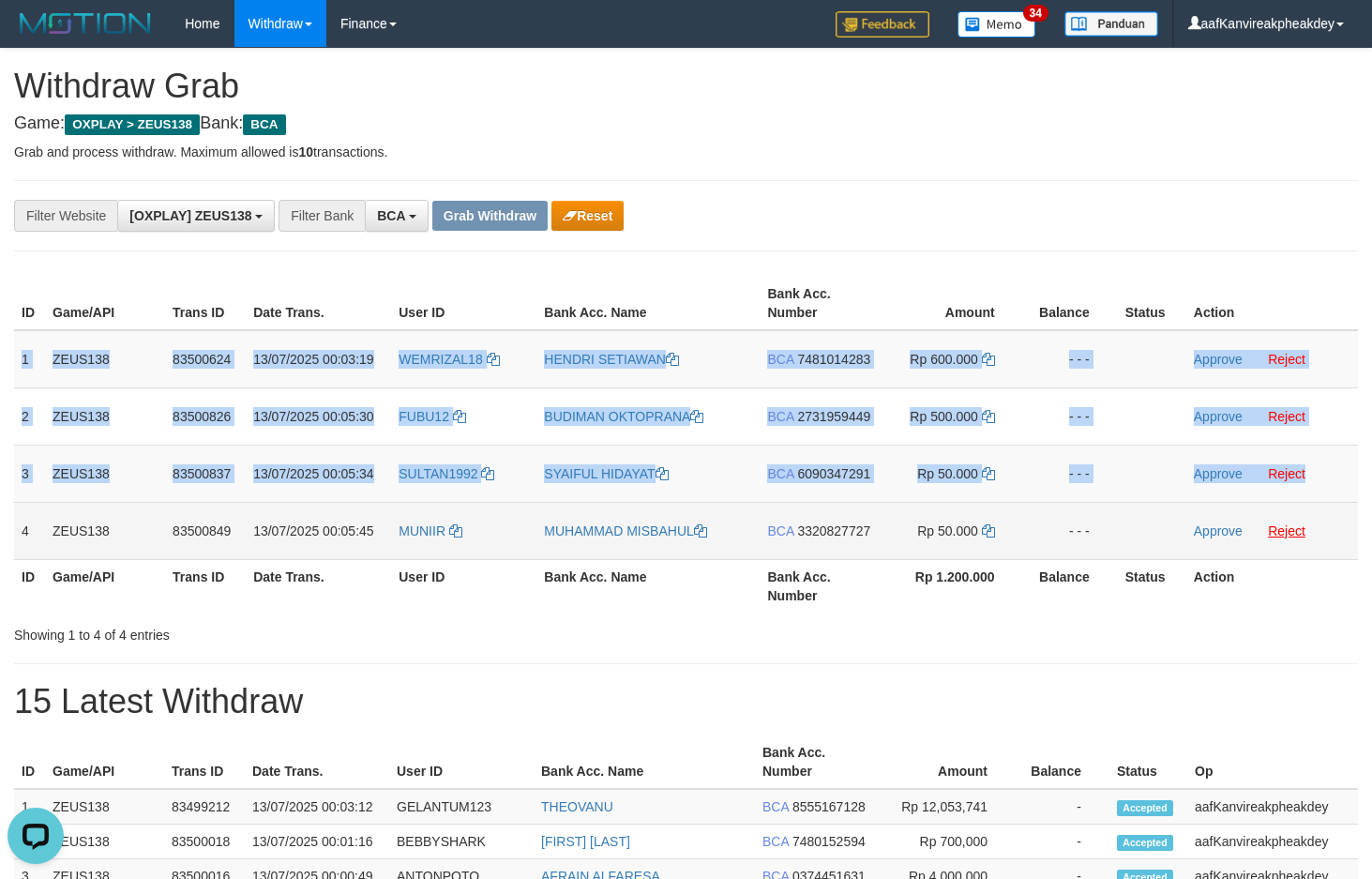 copy on "1
ZEUS138
83500624
13/07/2025 00:03:19
WEMRIZAL18
[FIRST] [LAST]
BCA
7481014283
Rp 600.000
- - -
Approve
Reject
2
ZEUS138
83500826
13/07/2025 00:05:30
FUBU12
[FIRST] [LAST]
BCA
2731959449
Rp 500.000
- - -
Approve
Reject
3
ZEUS138
83500837
13/07/2025 00:05:34
SULTAN1992
[FIRST] [LAST]
BCA
6090347291
Rp 50.000
- - -
Approve
Reject" 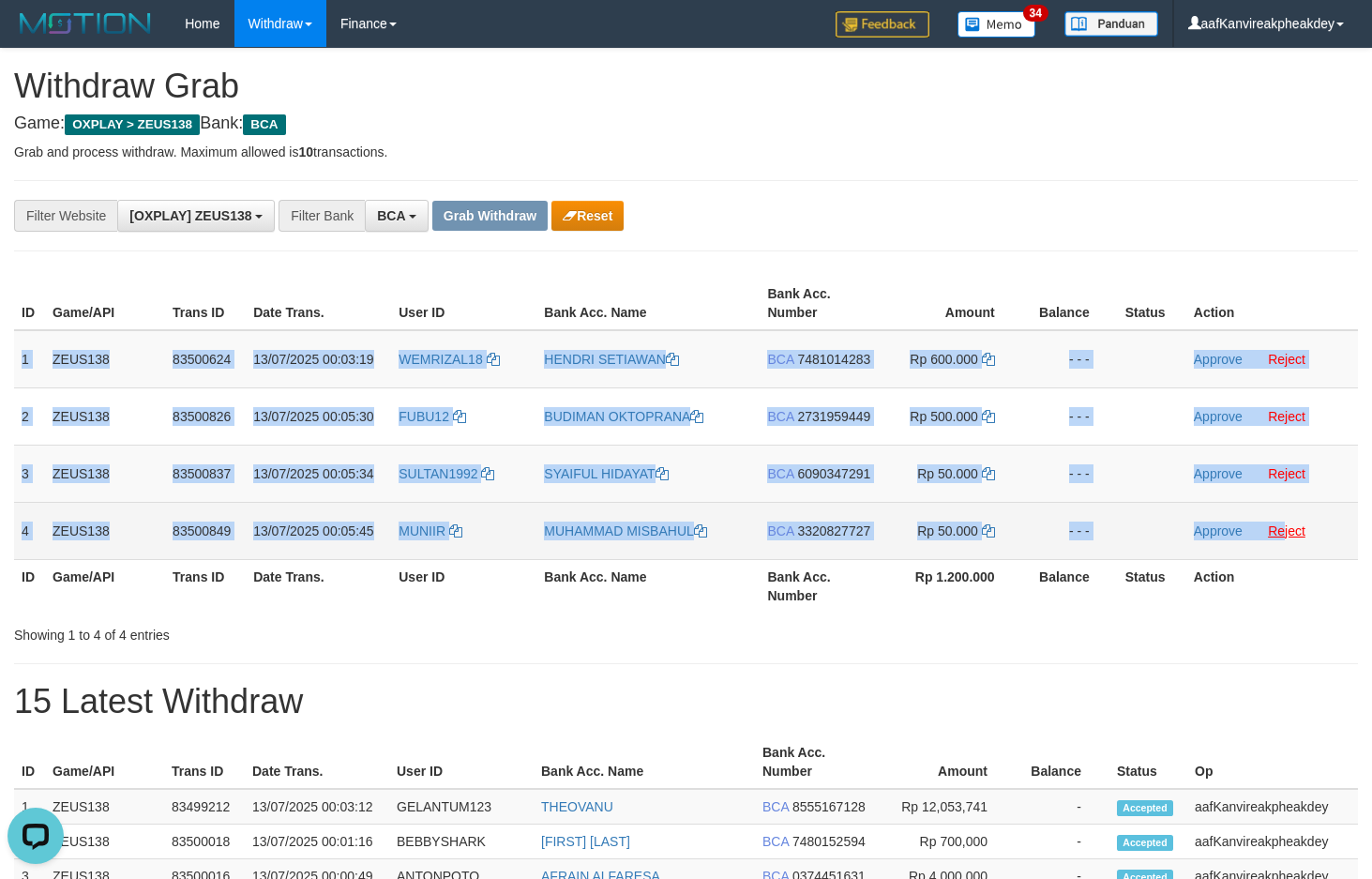 copy on "1
ZEUS138
83500624
13/07/2025 00:03:19
WEMRIZAL18
[FIRST] [LAST]
BCA
7481014283
Rp 600.000
- - -
Approve
Reject
2
ZEUS138
83500826
13/07/2025 00:05:30
FUBU12
[FIRST] [LAST]
BCA
2731959449
Rp 500.000
- - -
Approve
Reject
3
ZEUS138
83500837
13/07/2025 00:05:34
SULTAN1992
[FIRST] [LAST]
BCA
6090347291
Rp 50.000
- - -
Approve
Reject
4
ZEUS138
83500849
13/07/2025 00:05:45
MUNIIR
[FIRST] [LAST]
BCA
3320827727
Rp 50.000
- - -
Approve
Reject" 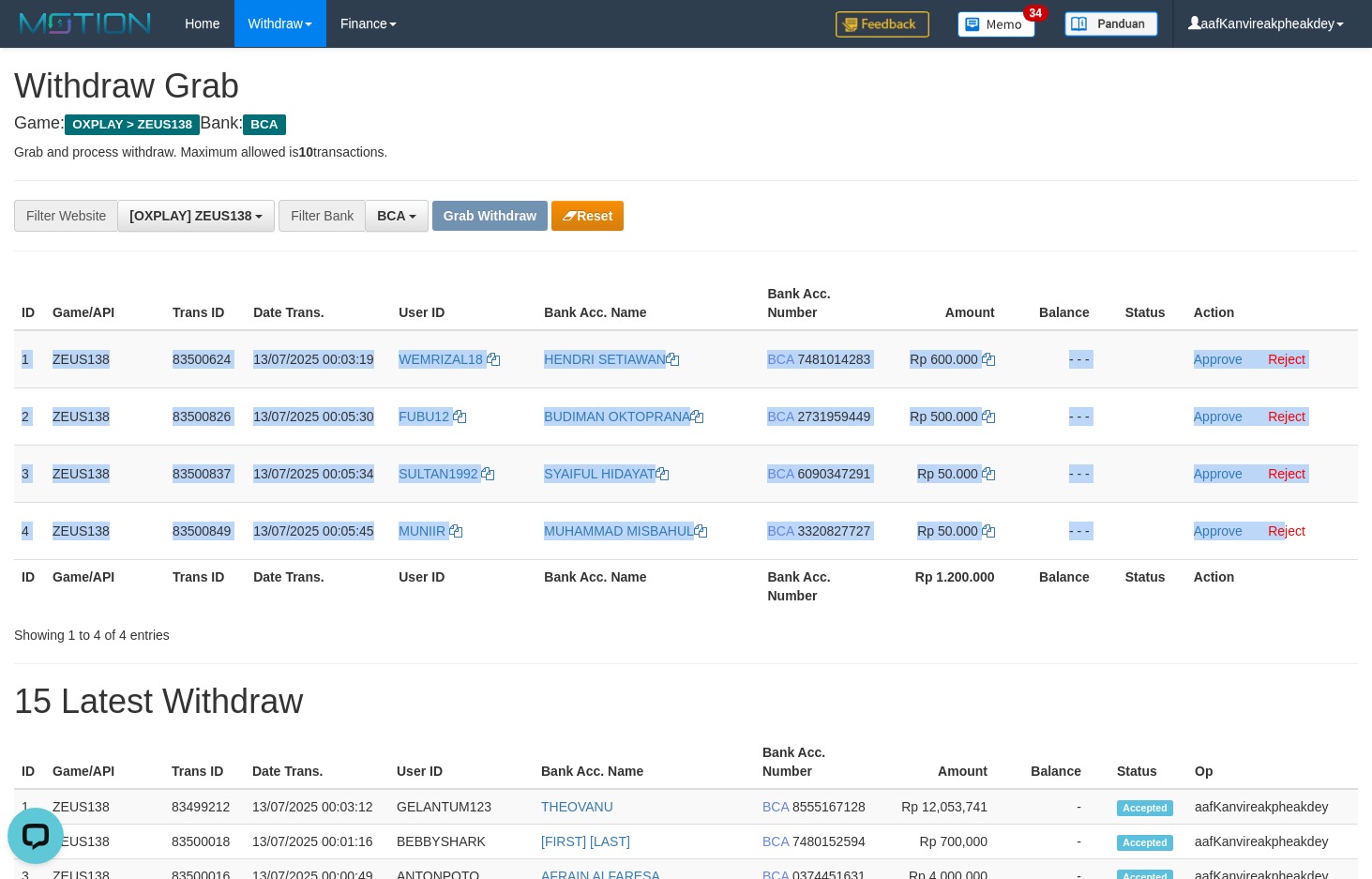 drag, startPoint x: 34, startPoint y: 366, endPoint x: 1385, endPoint y: 533, distance: 1361.2825 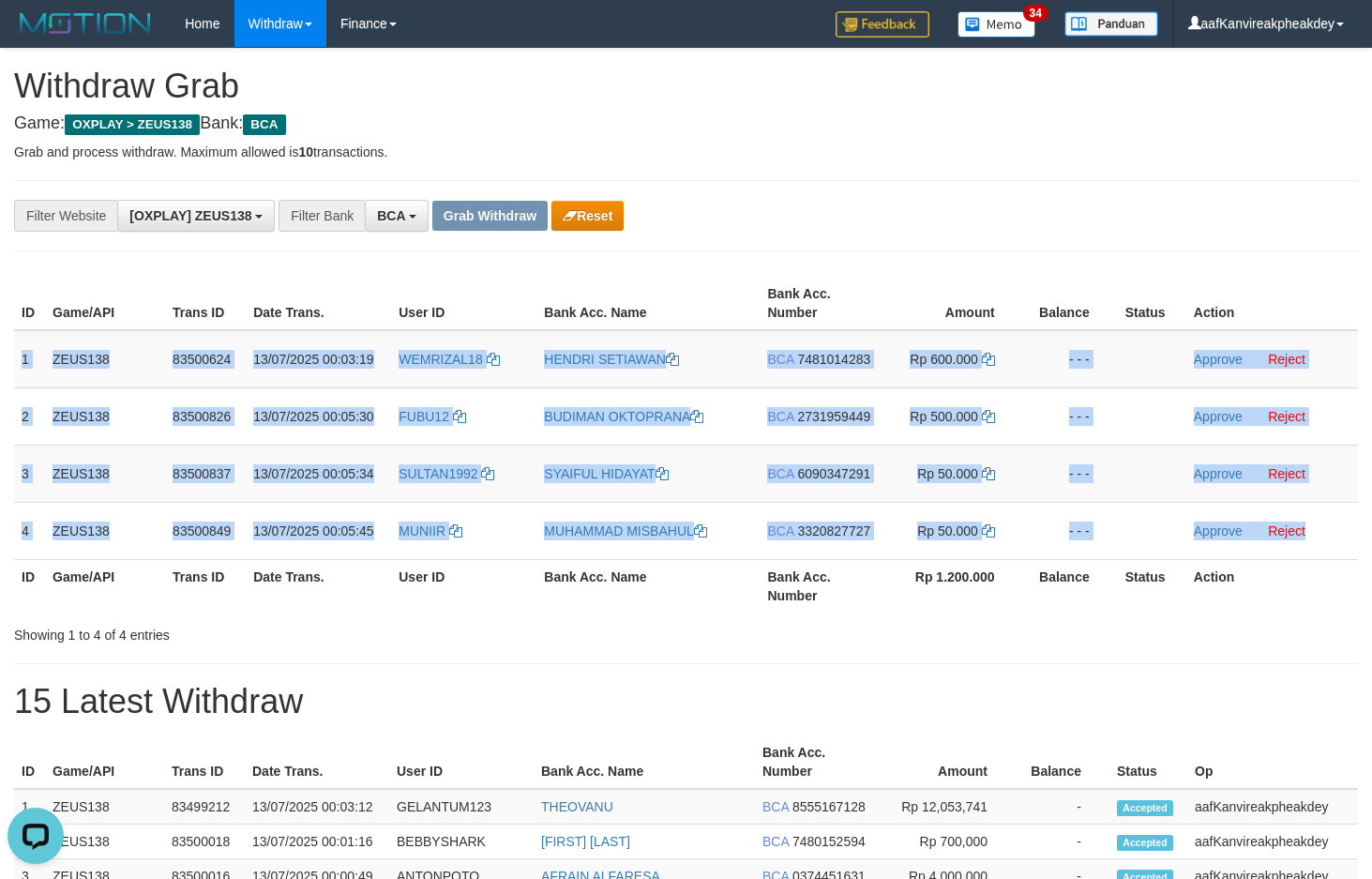 copy on "1
ZEUS138
83500624
13/07/2025 00:03:19
WEMRIZAL18
[FIRST] [LAST]
BCA
7481014283
Rp 600.000
- - -
Approve
Reject
2
ZEUS138
83500826
13/07/2025 00:05:30
FUBU12
[FIRST] [LAST]
BCA
2731959449
Rp 500.000
- - -
Approve
Reject
3
ZEUS138
83500837
13/07/2025 00:05:34
SULTAN1992
[FIRST] [LAST]
BCA
6090347291
Rp 50.000
- - -
Approve
Reject
4
ZEUS138
83500849
13/07/2025 00:05:45
MUNIIR
[FIRST] [LAST]
BCA
3320827727
Rp 50.000
- - -
Approve
Reject" 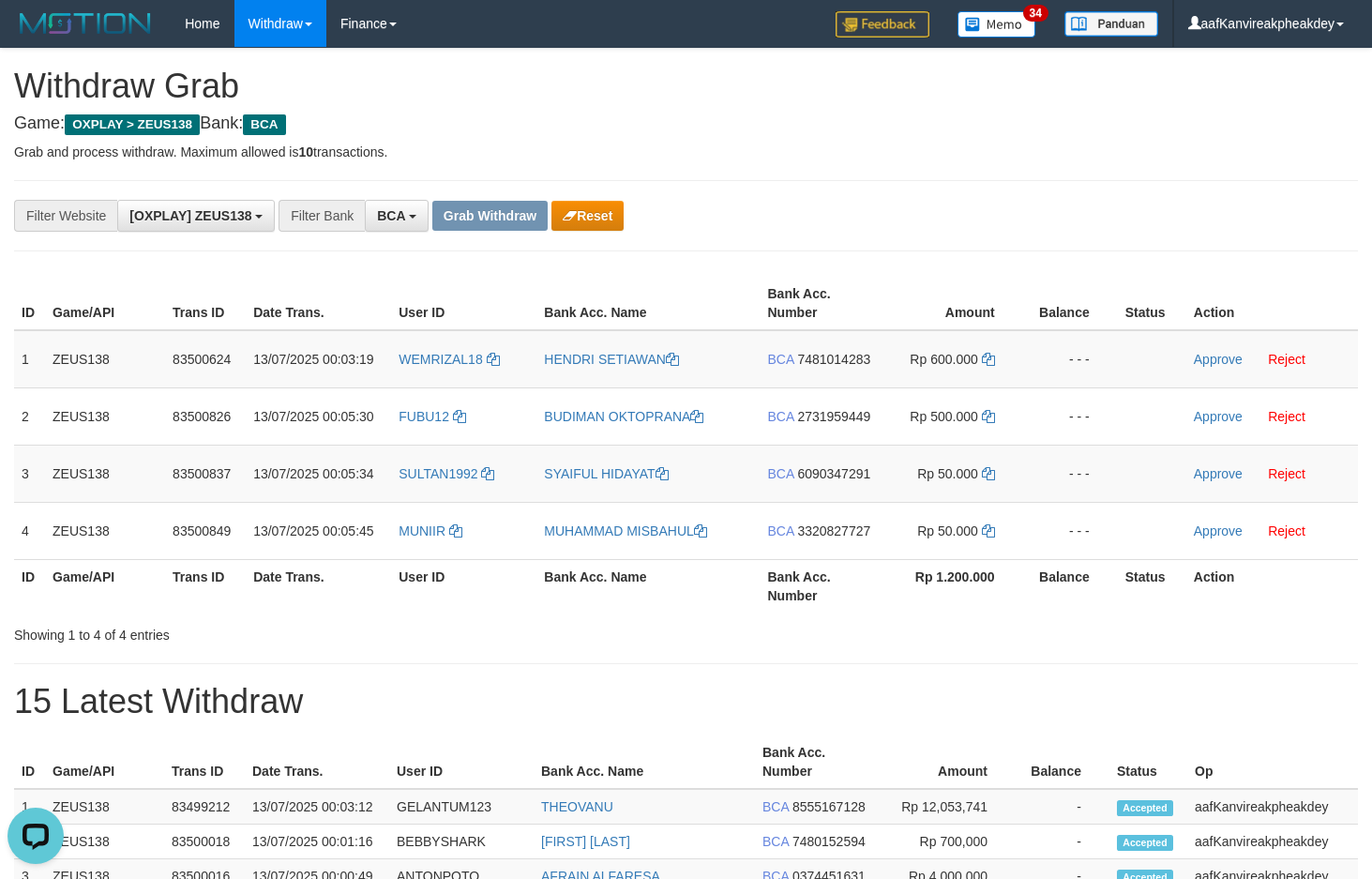 drag, startPoint x: 1104, startPoint y: 240, endPoint x: 1101, endPoint y: 250, distance: 10.440307 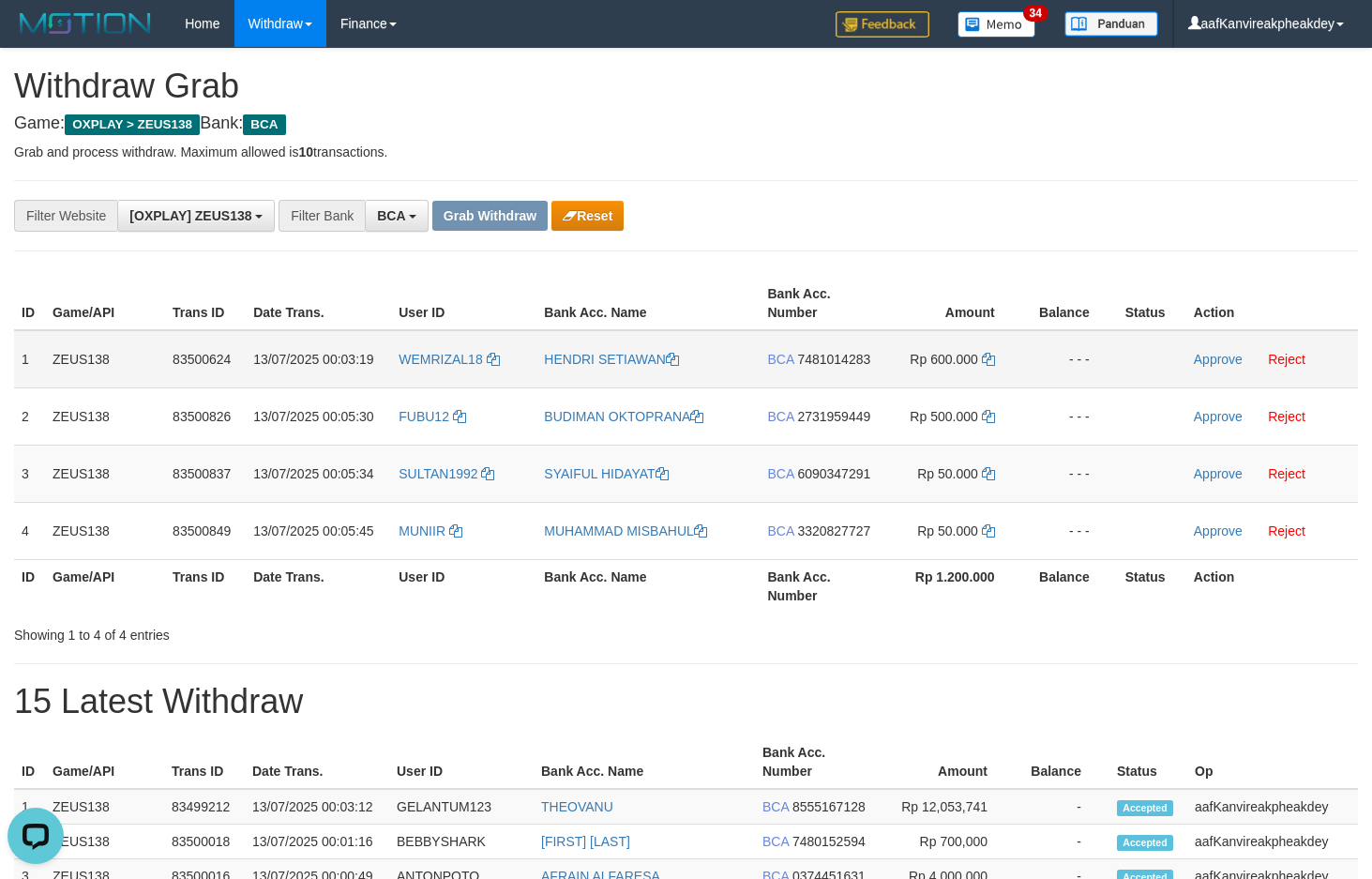 click on "7481014283" at bounding box center (834, 359) 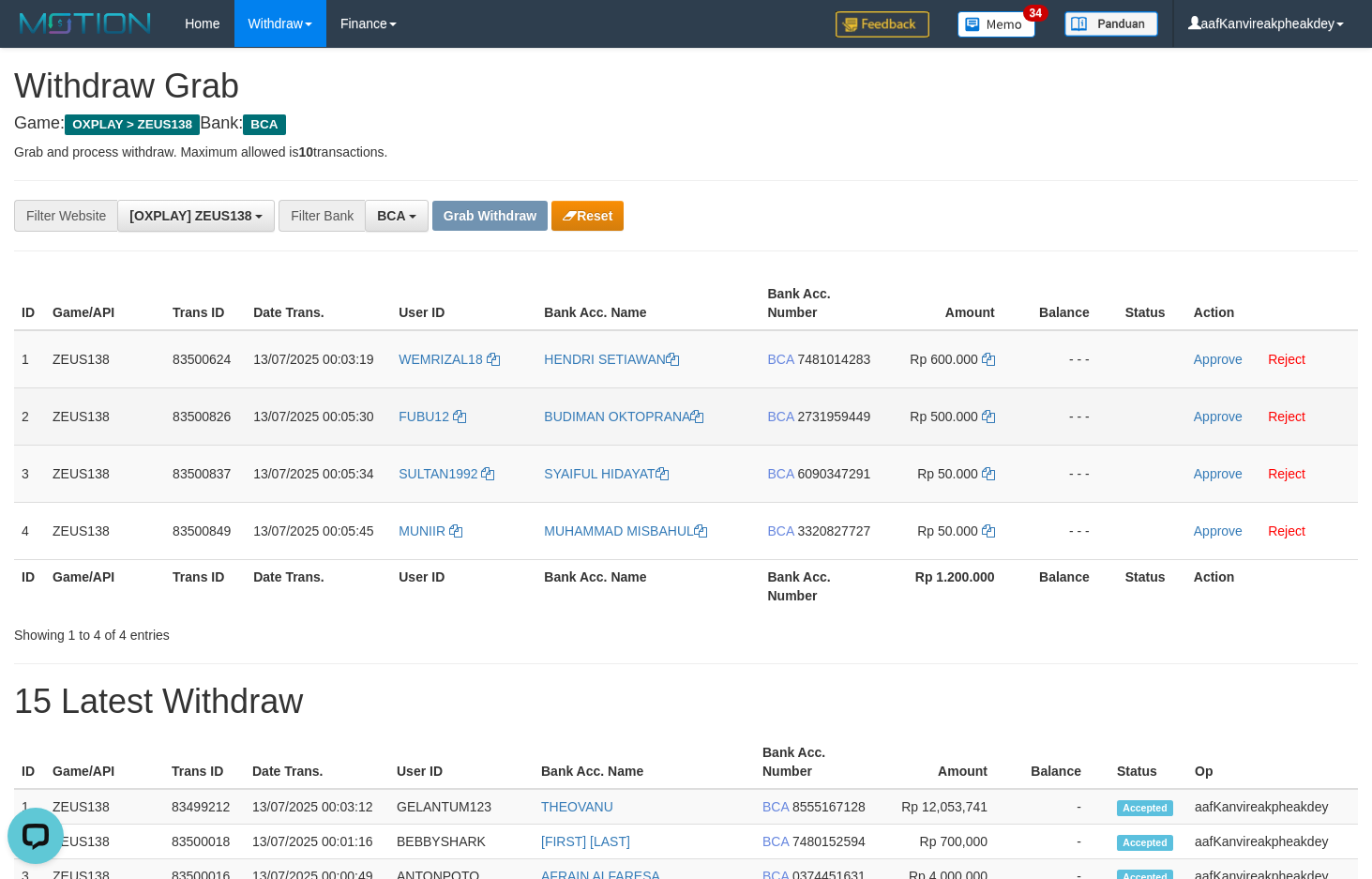 click on "2731959449" at bounding box center [834, 417] 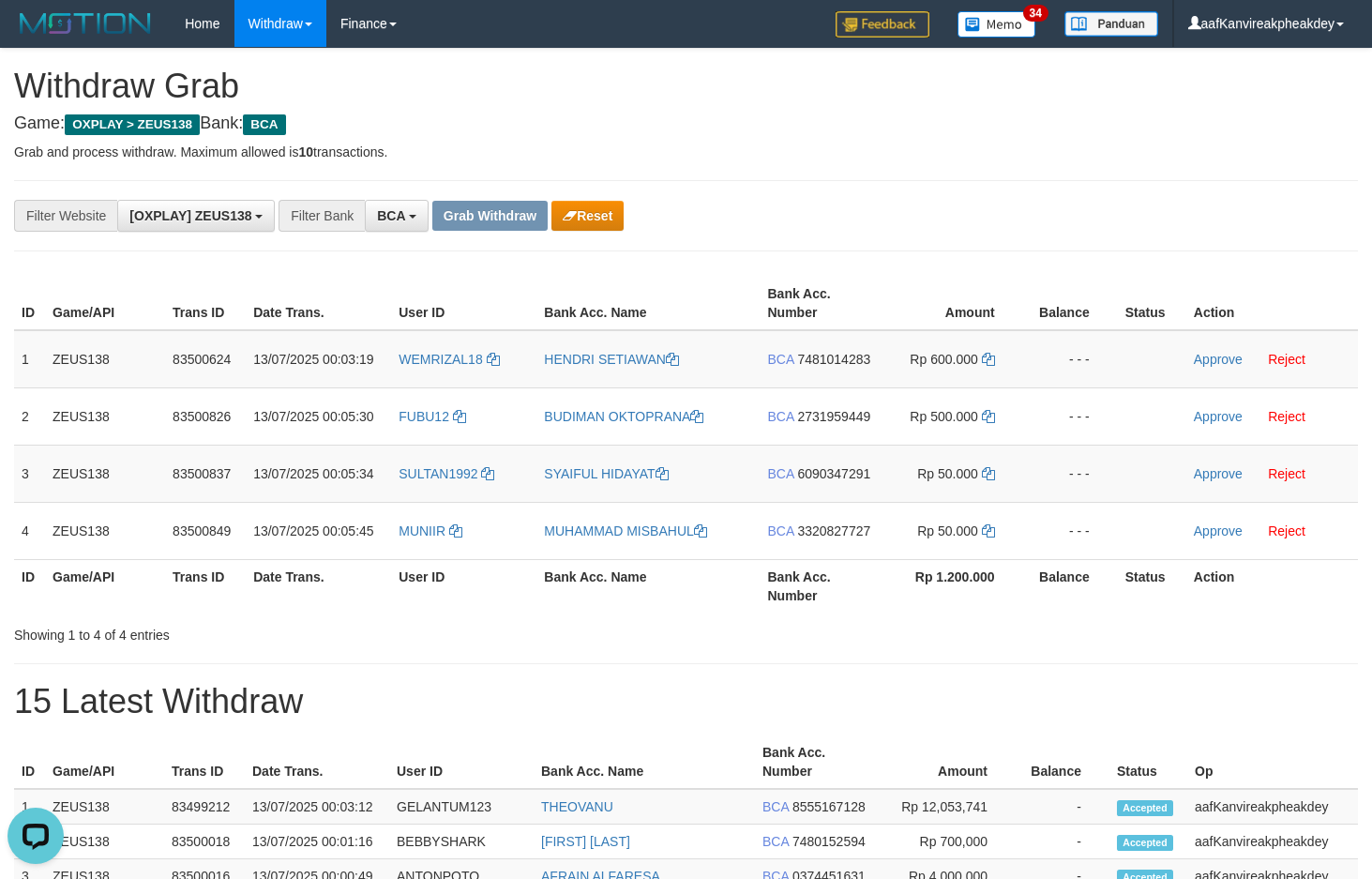 drag, startPoint x: 822, startPoint y: 415, endPoint x: 1380, endPoint y: 332, distance: 564.13917 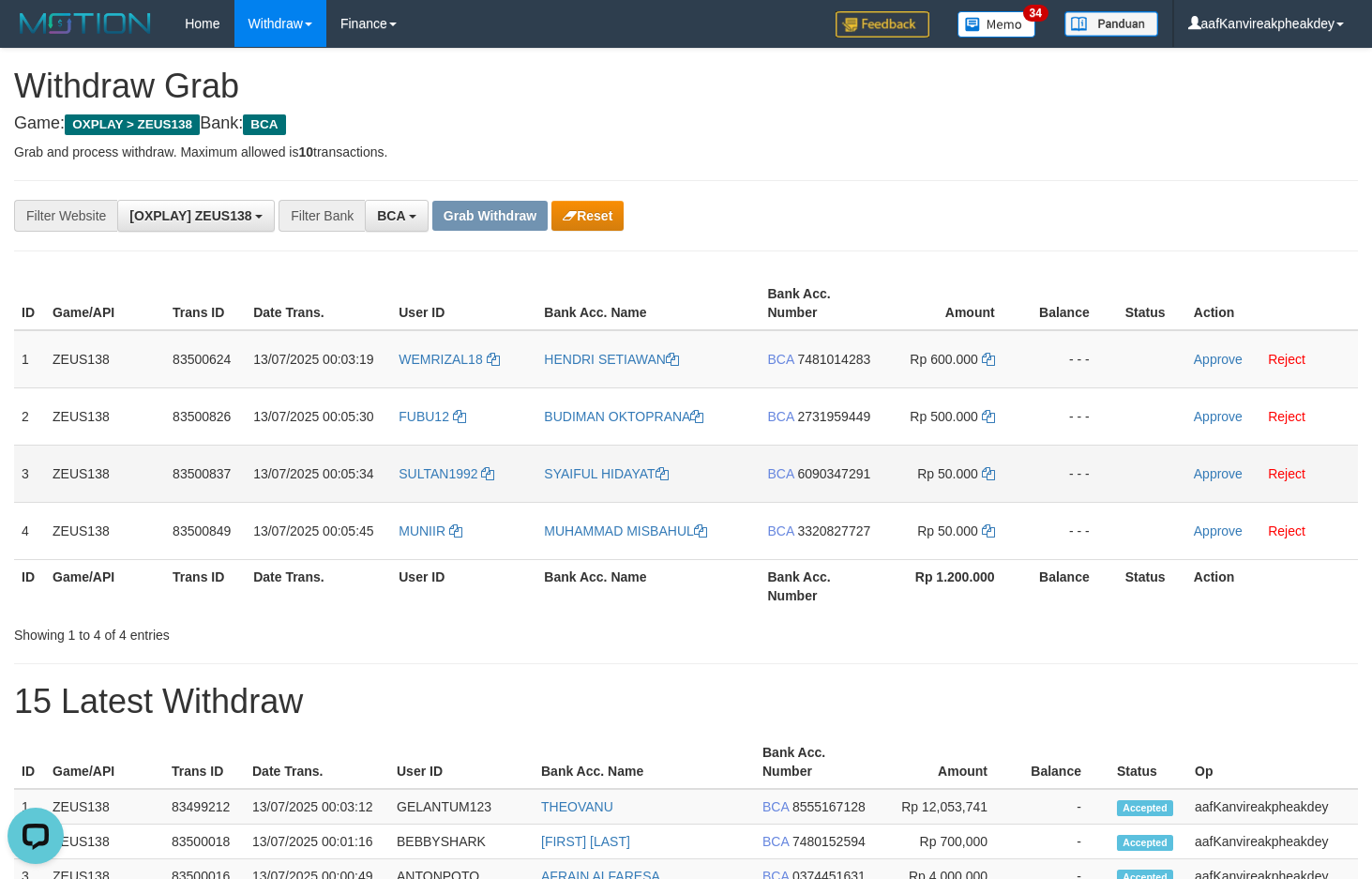 click on "6090347291" at bounding box center (834, 474) 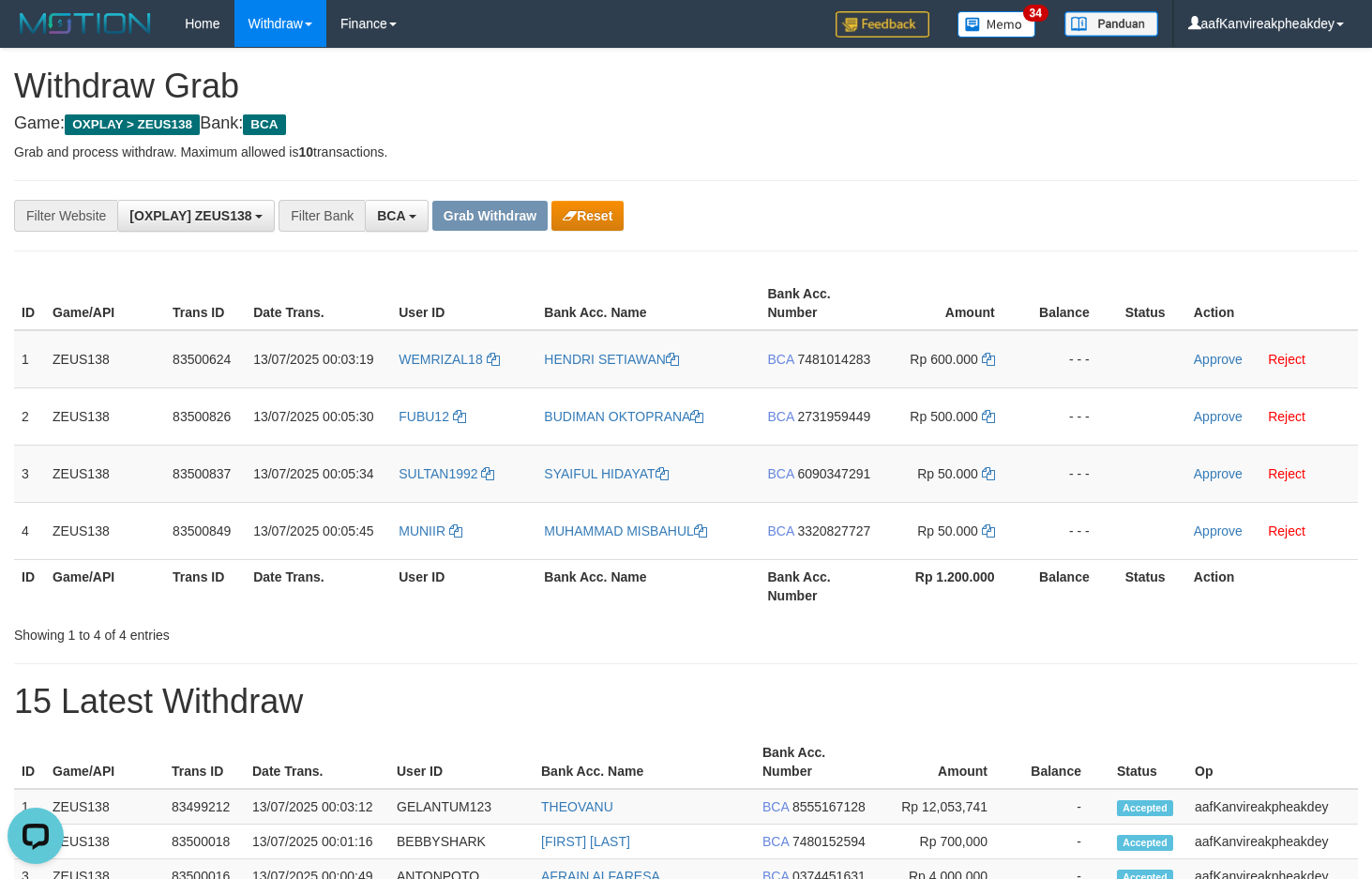 click at bounding box center [686, 250] 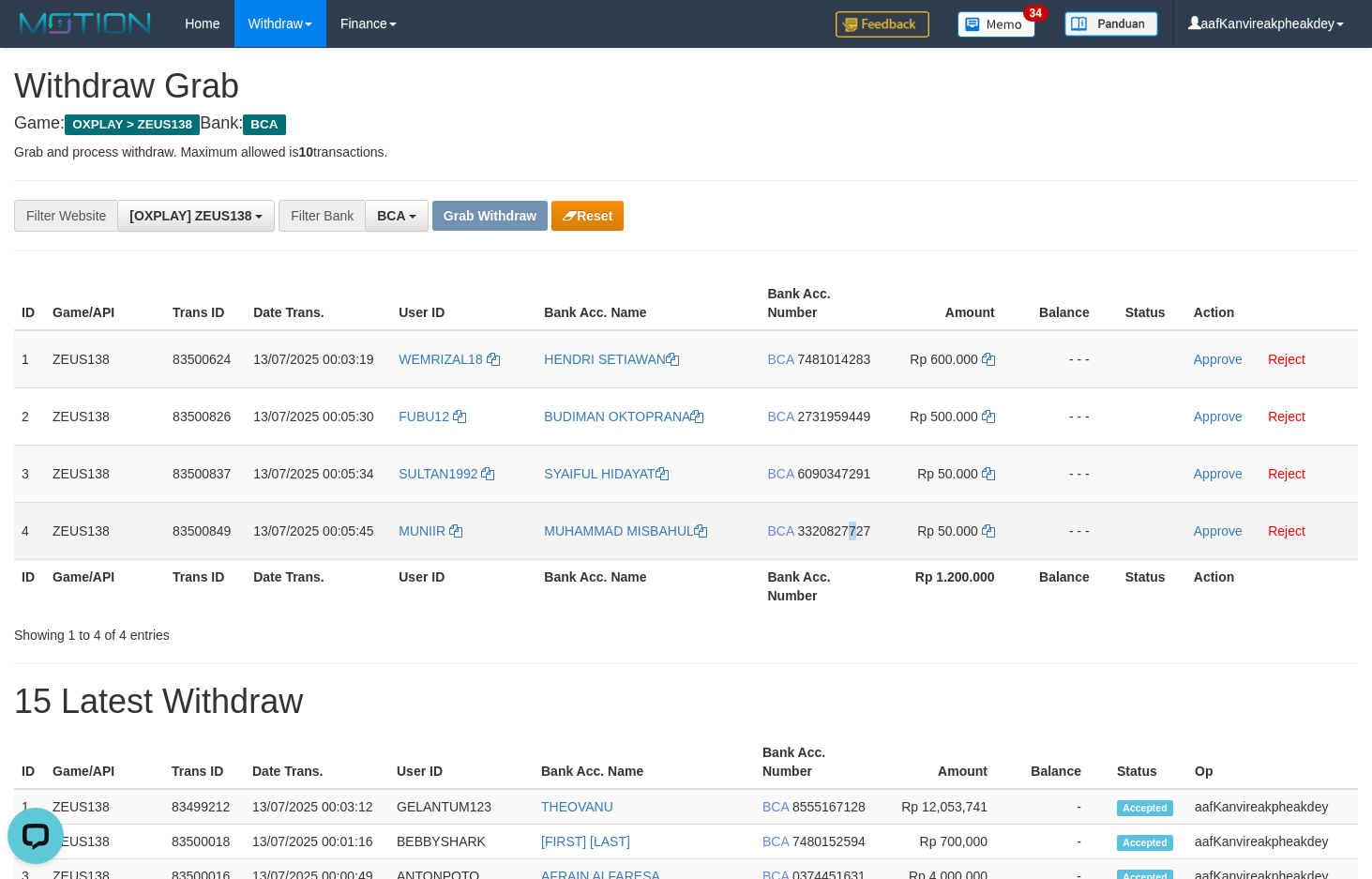 click on "BCA
3320827727" at bounding box center [820, 530] 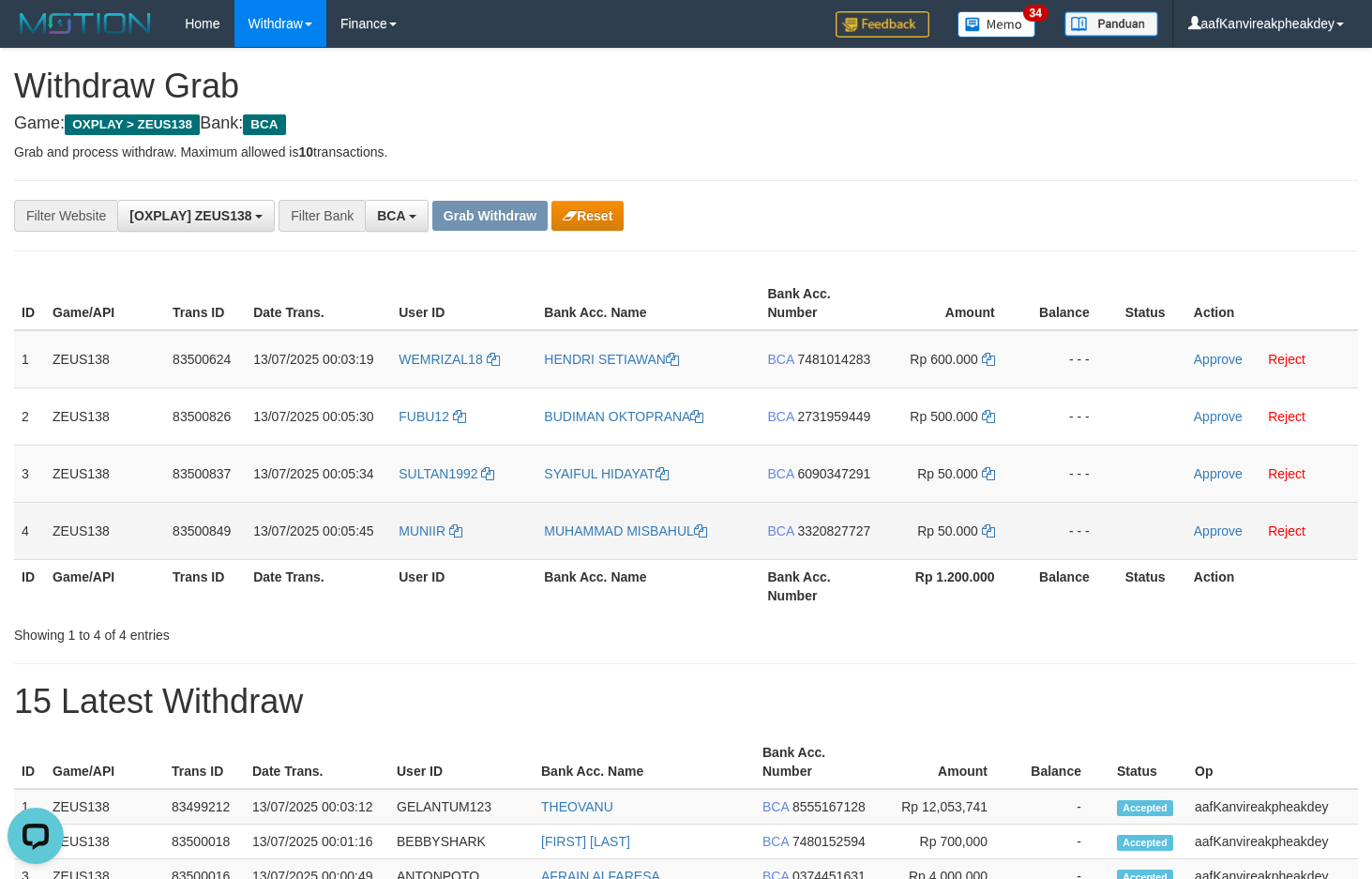 click on "3320827727" at bounding box center (834, 531) 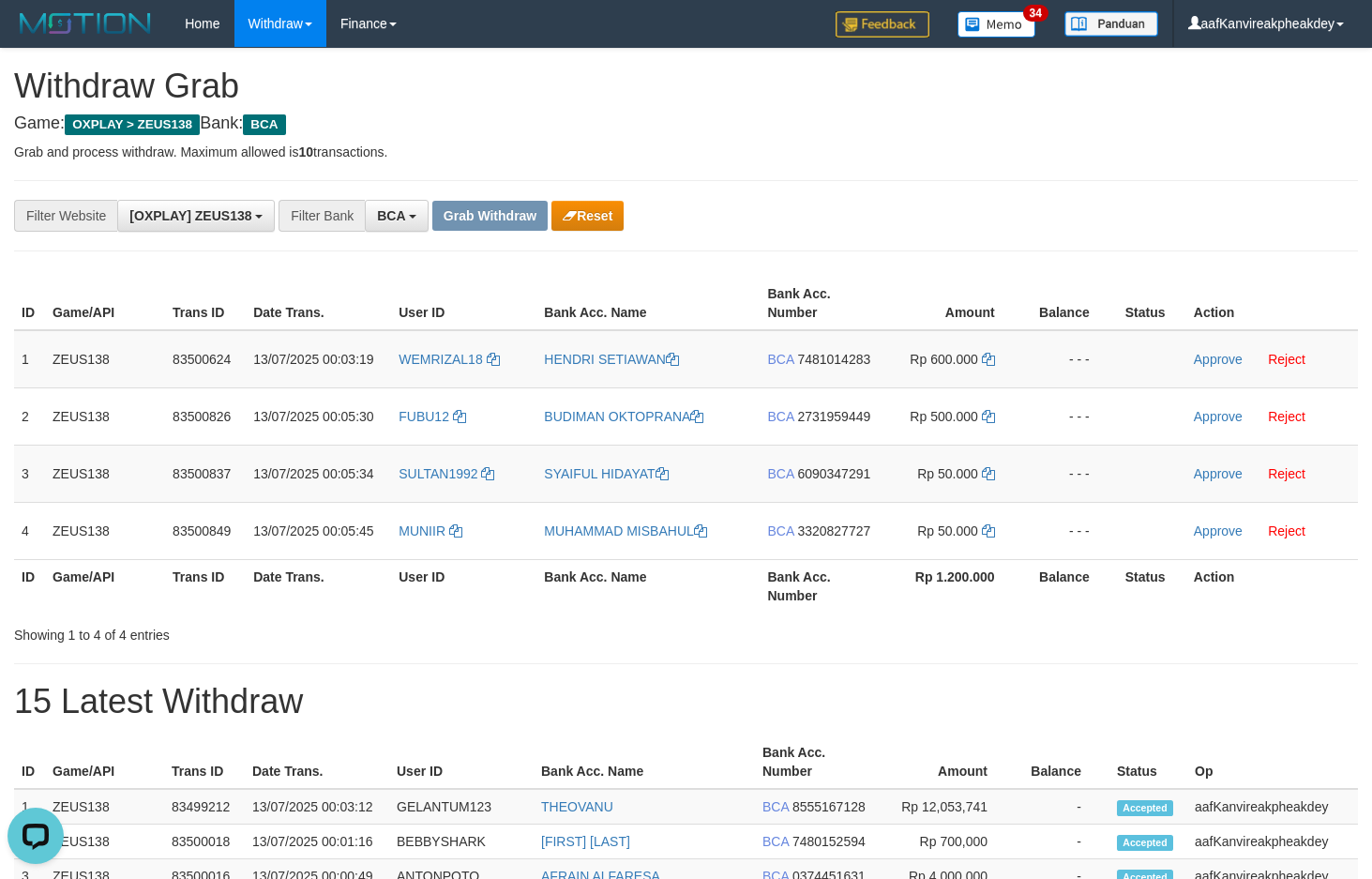 click on "Bank Acc. Name" at bounding box center (648, 585) 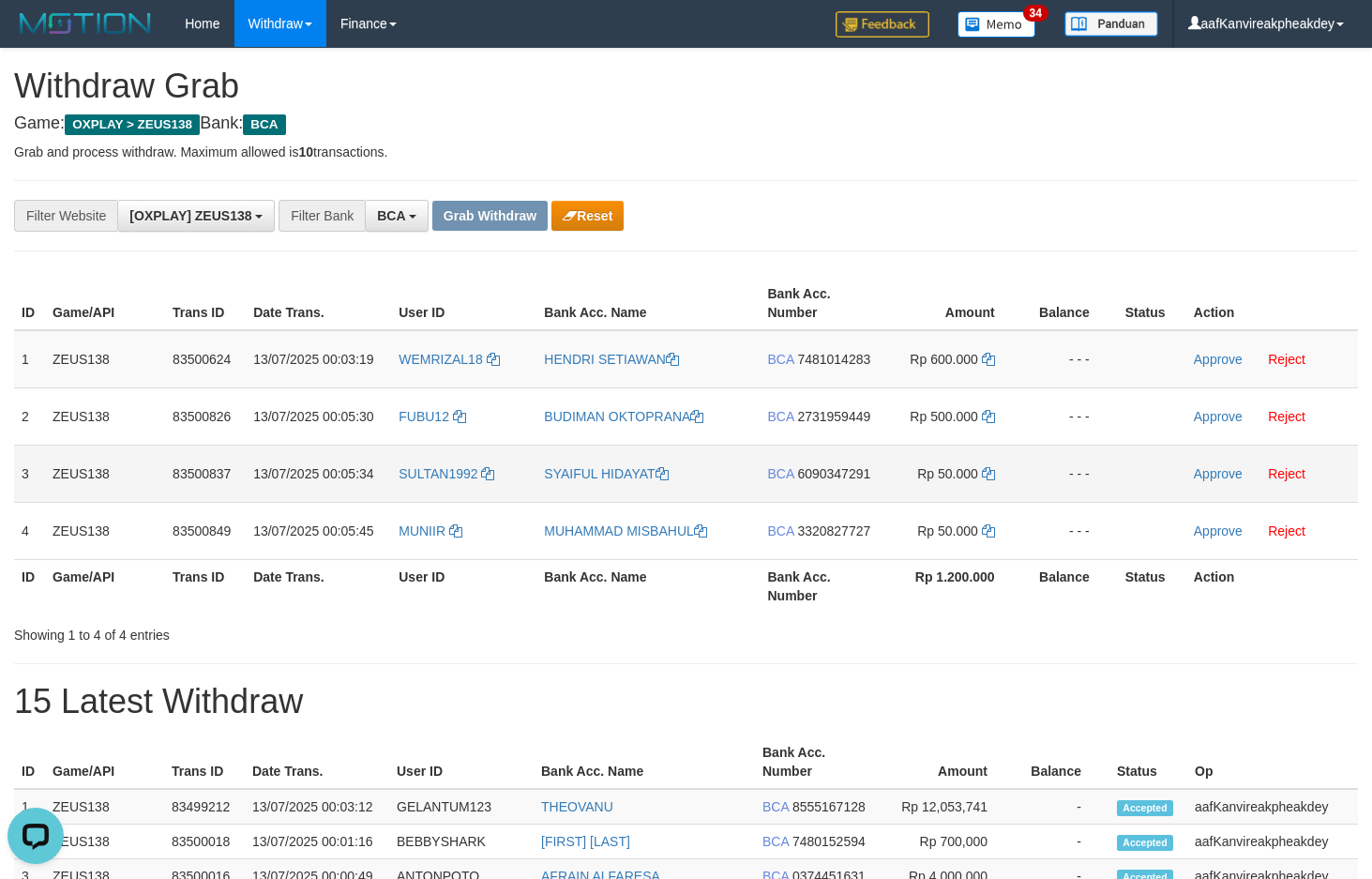 click on "SULTAN1992" at bounding box center [463, 473] 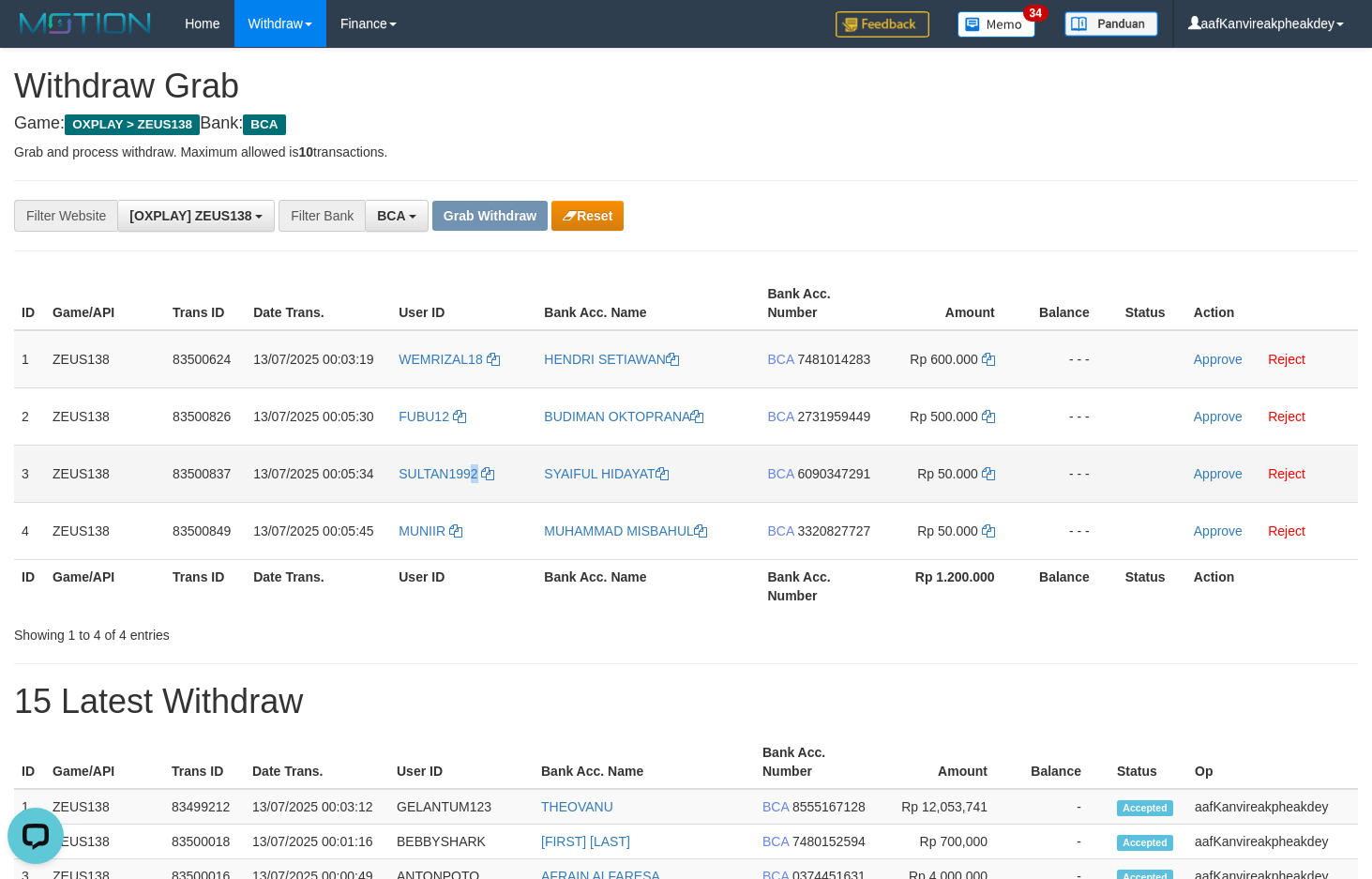 click on "SULTAN1992" at bounding box center (463, 473) 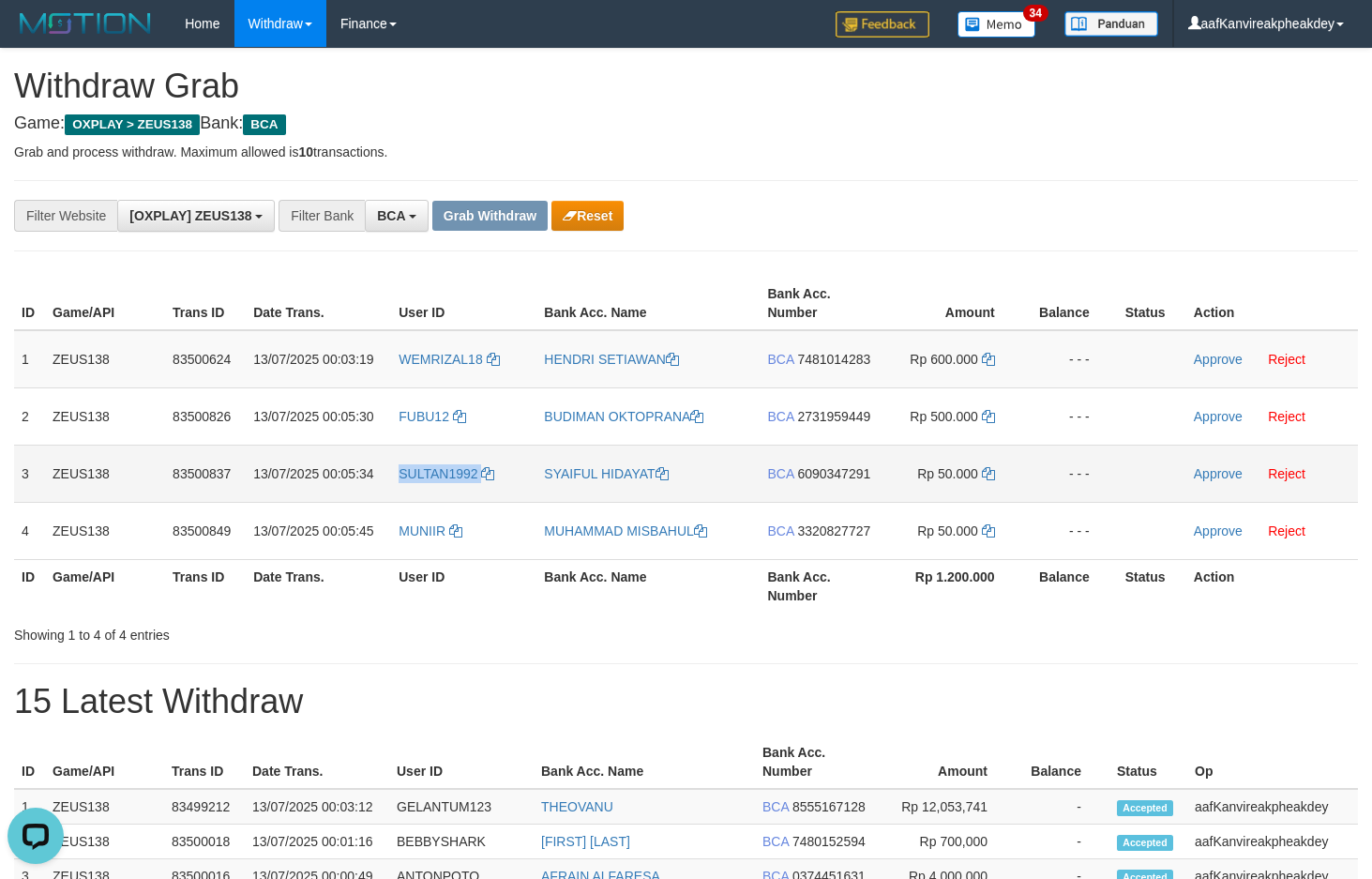 click on "SULTAN1992" at bounding box center (463, 473) 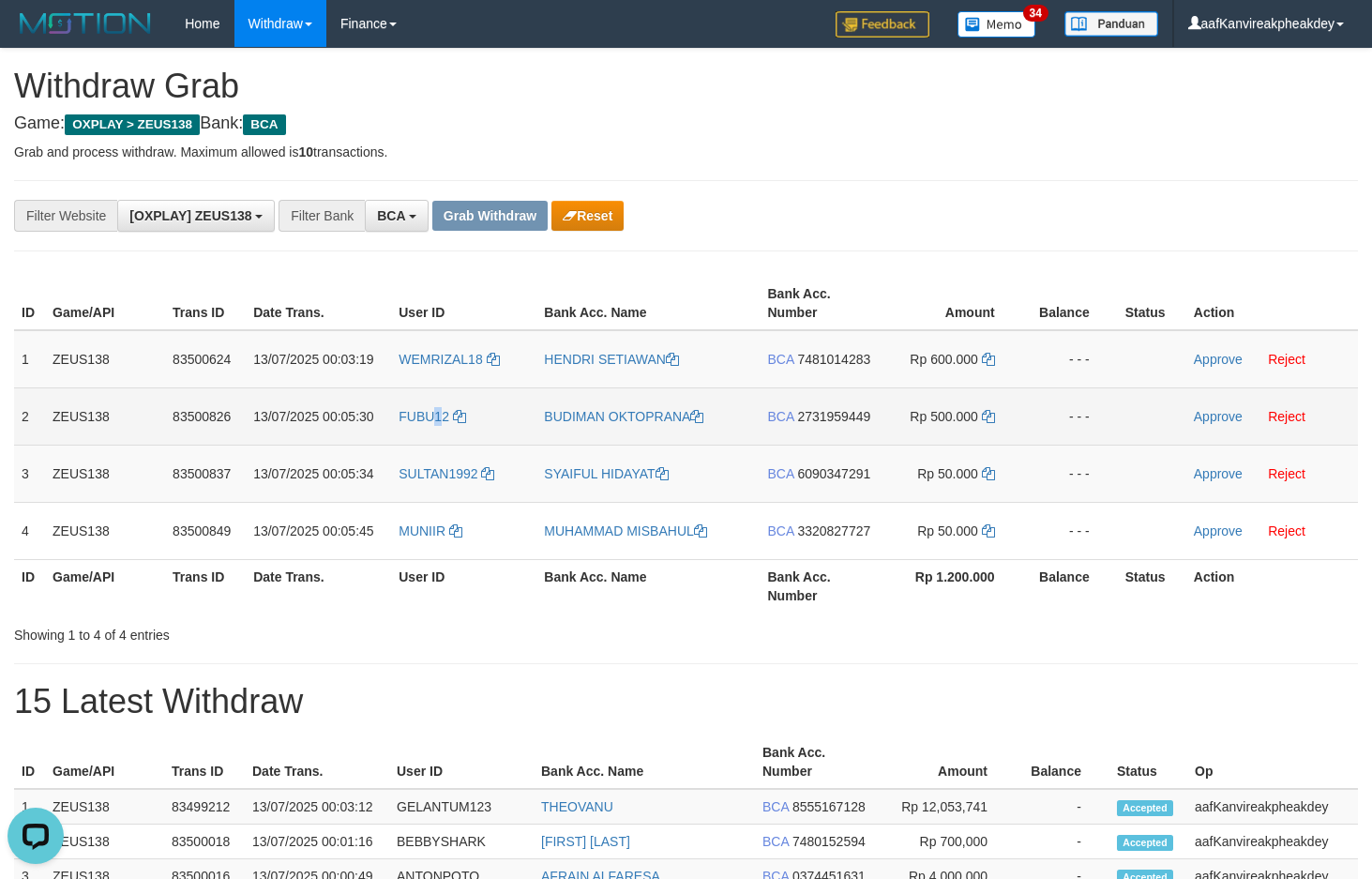 click on "FUBU12" at bounding box center [463, 416] 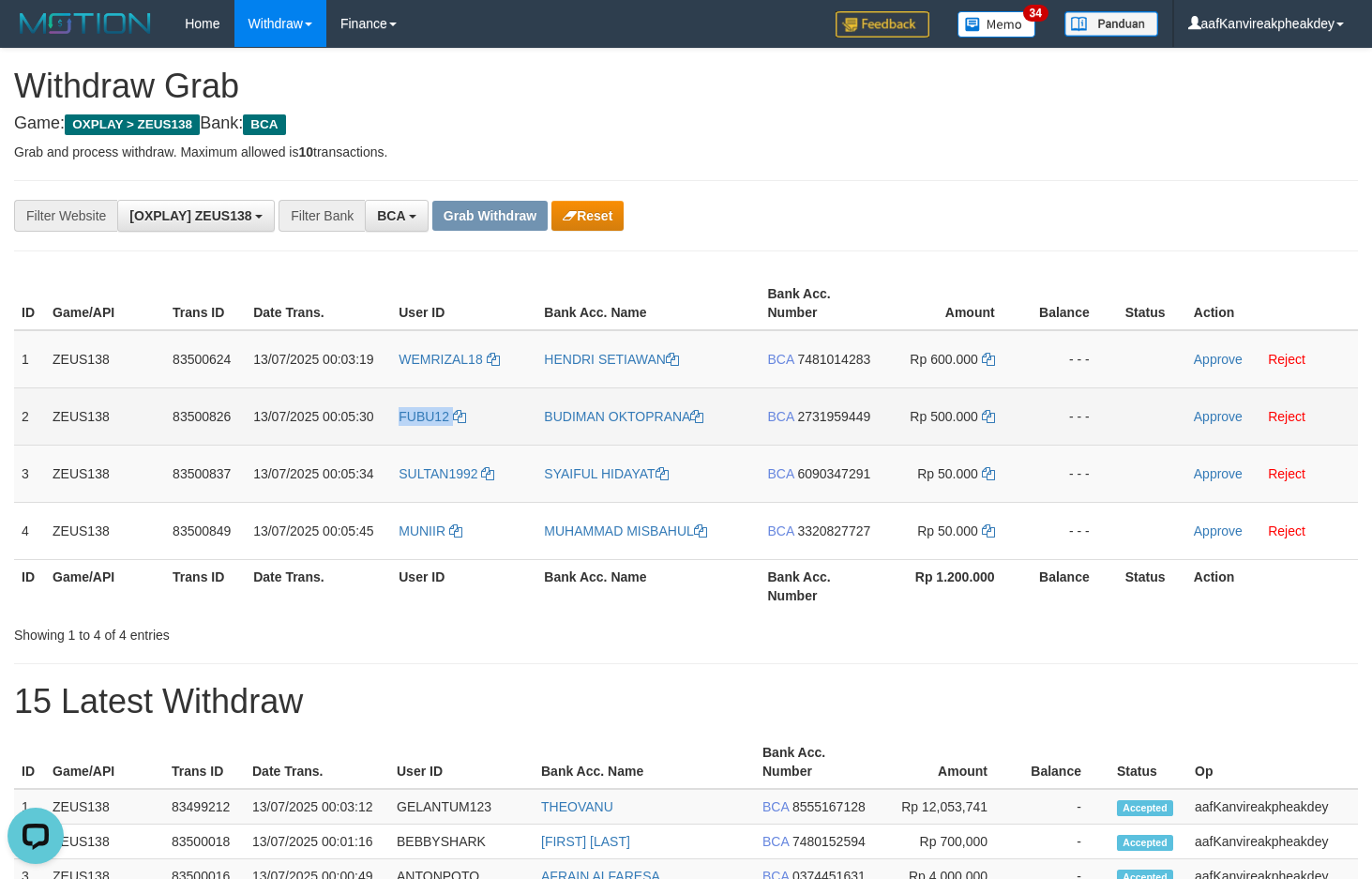 click on "FUBU12" at bounding box center (463, 416) 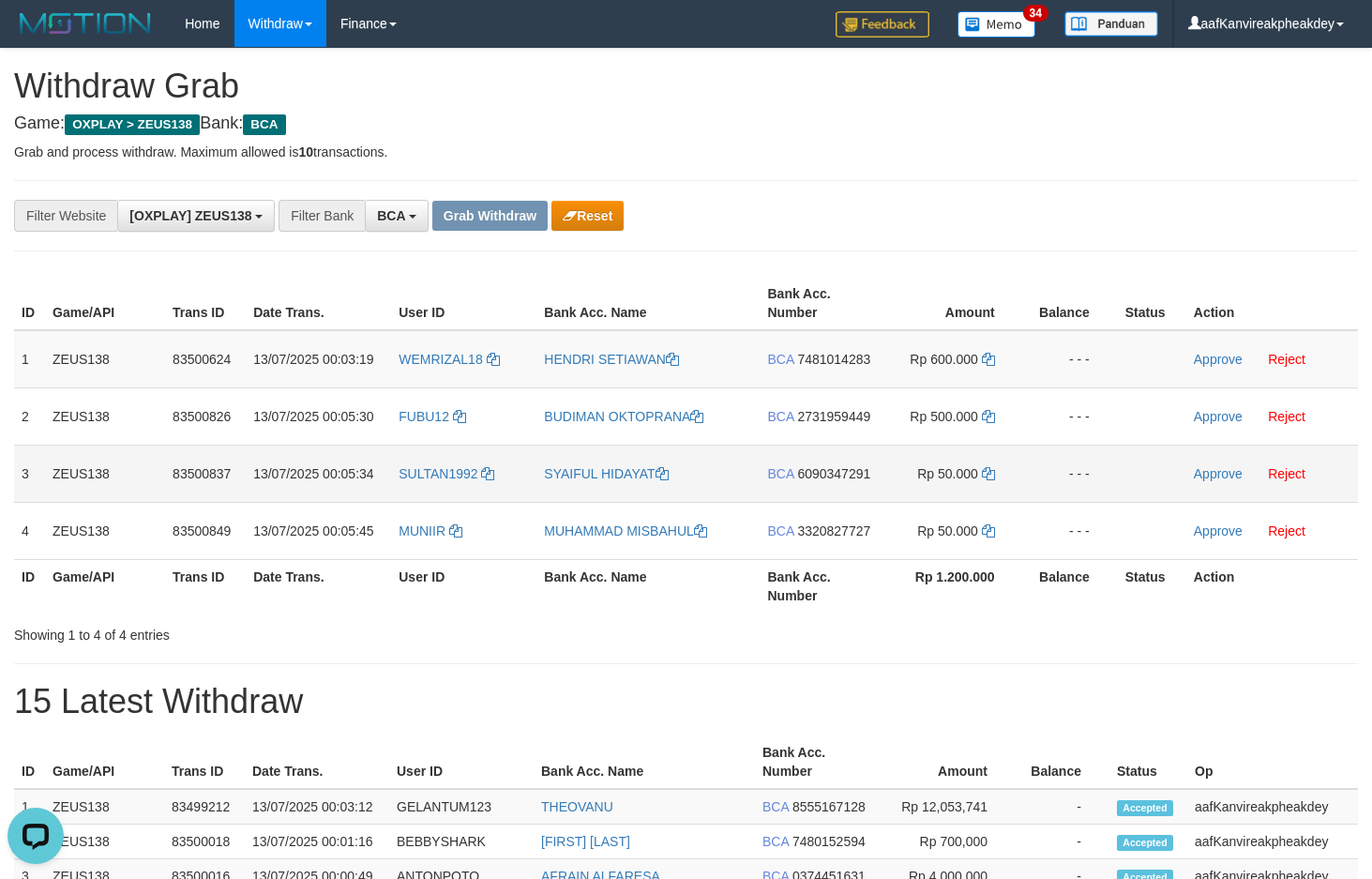 click on "SULTAN1992" at bounding box center [463, 473] 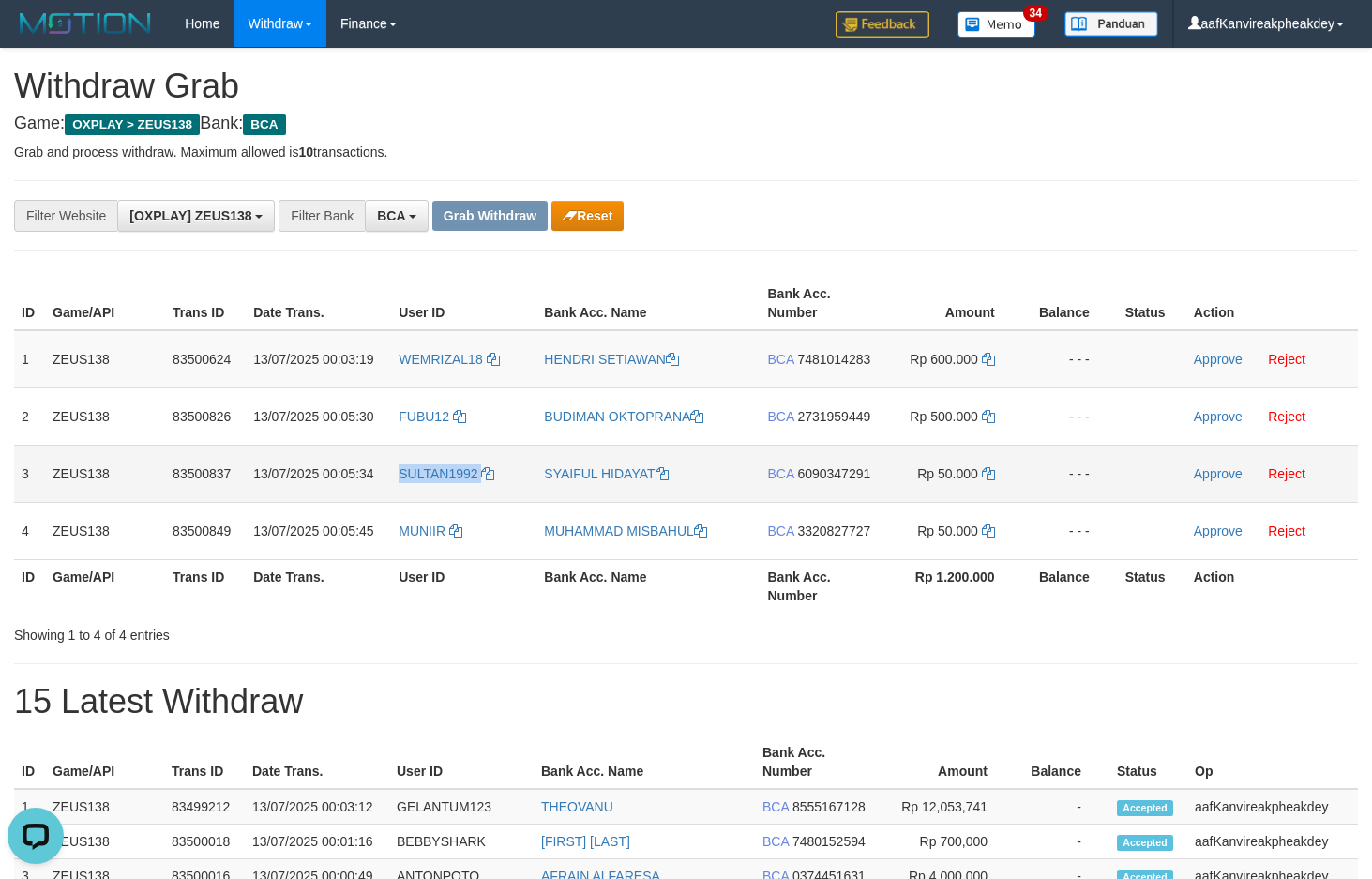 click on "SULTAN1992" at bounding box center [463, 473] 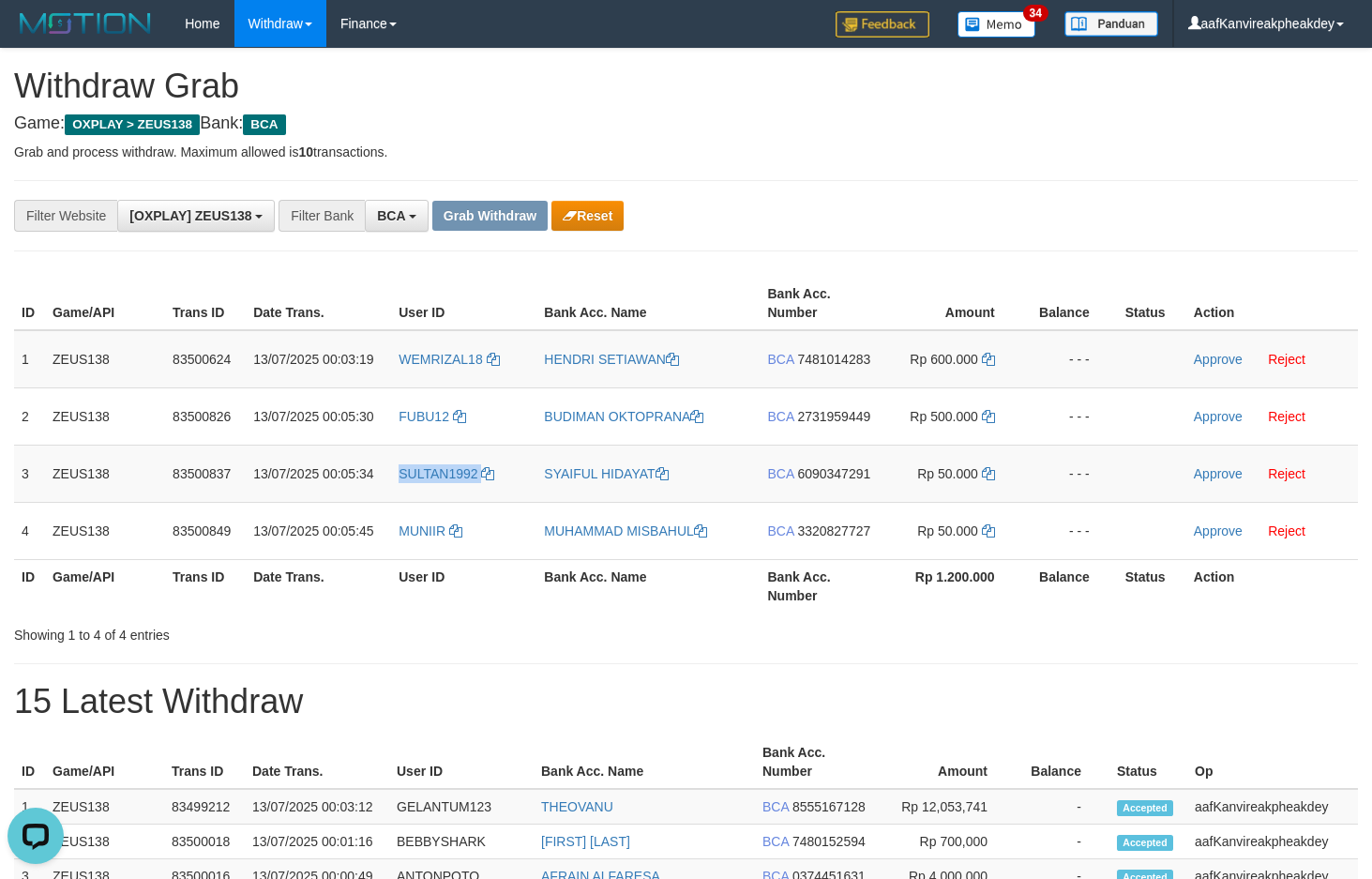 copy on "SULTAN1992" 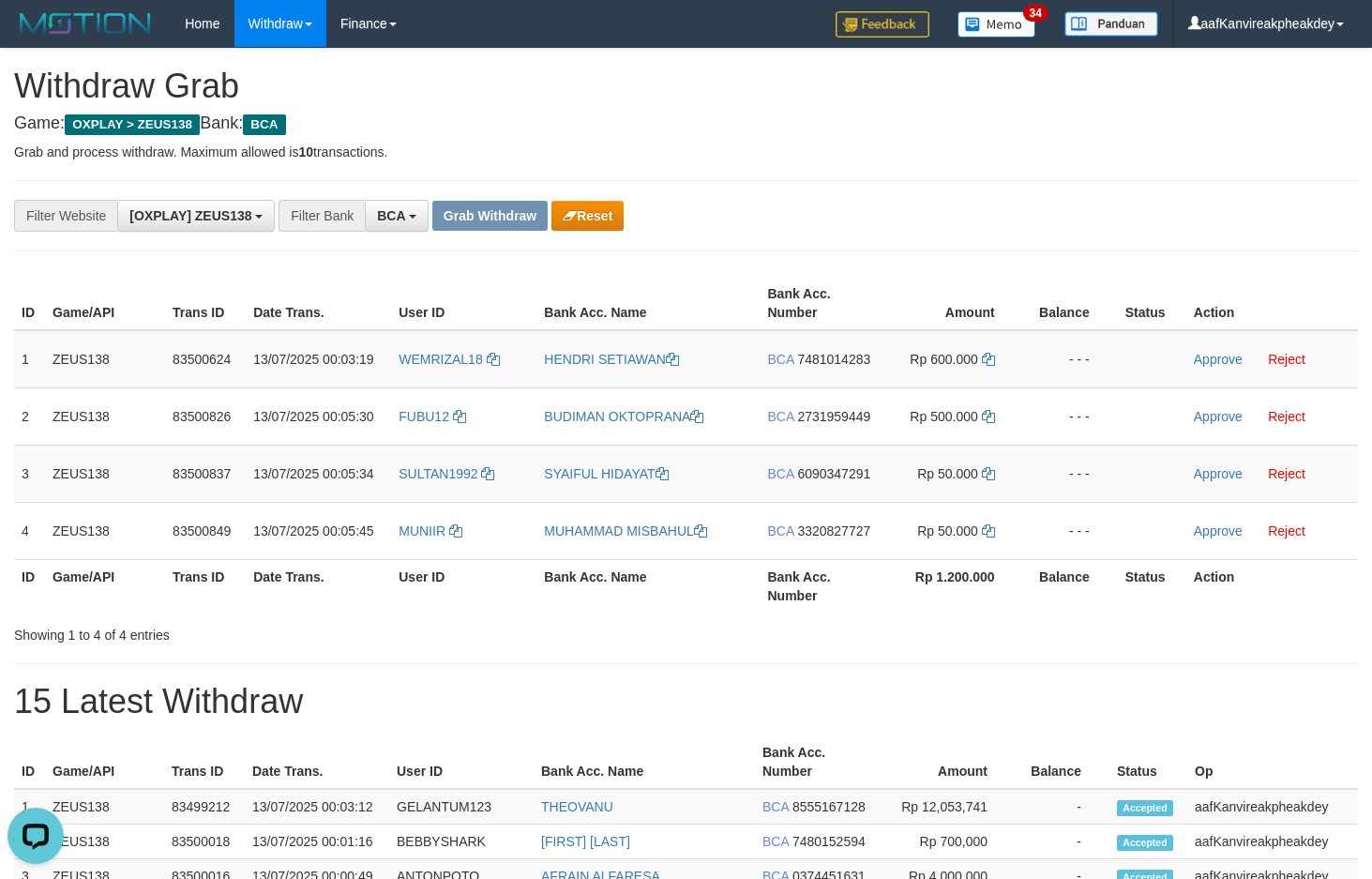 click on "**********" at bounding box center (571, 216) 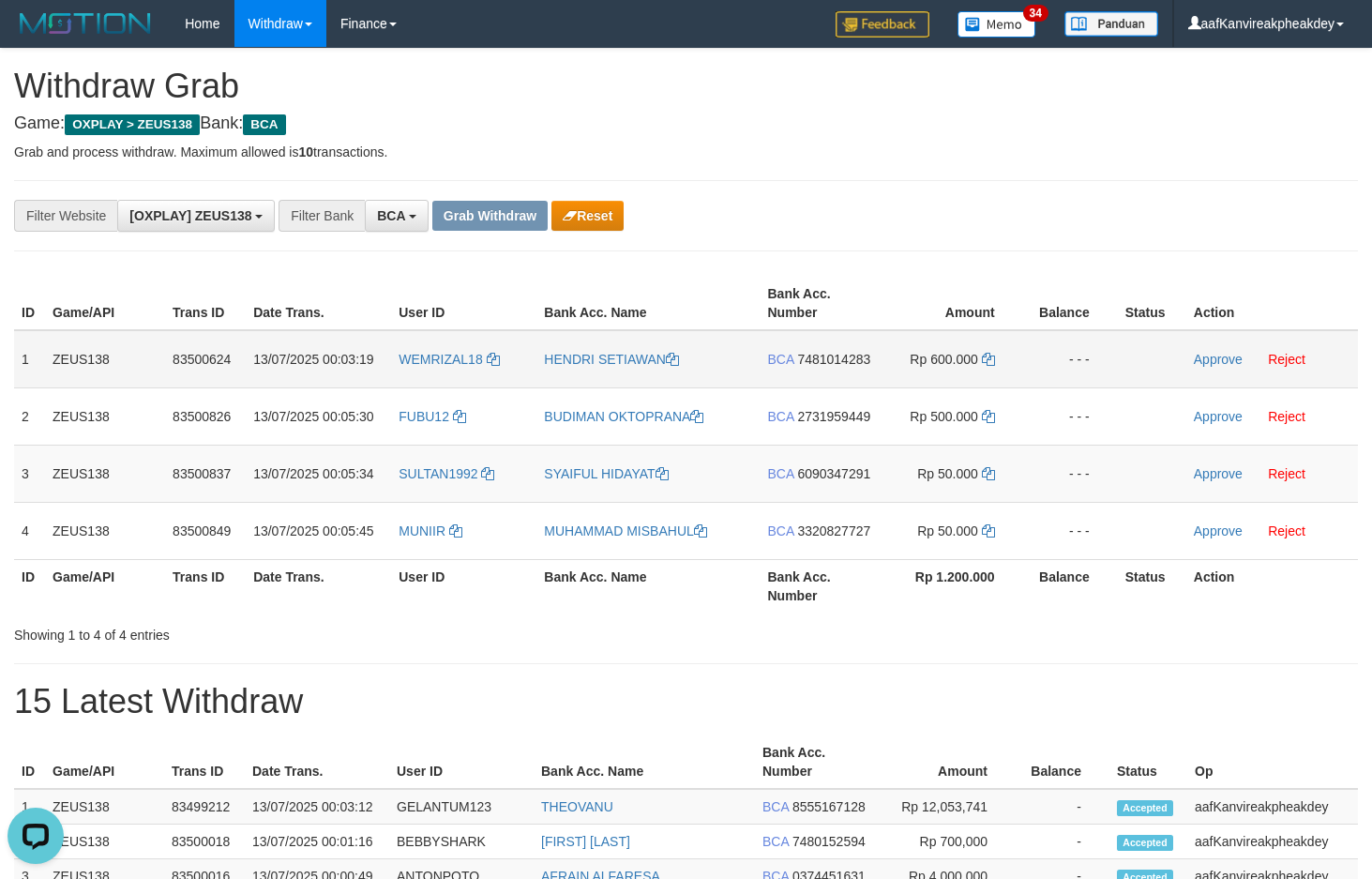click on "7481014283" at bounding box center [834, 359] 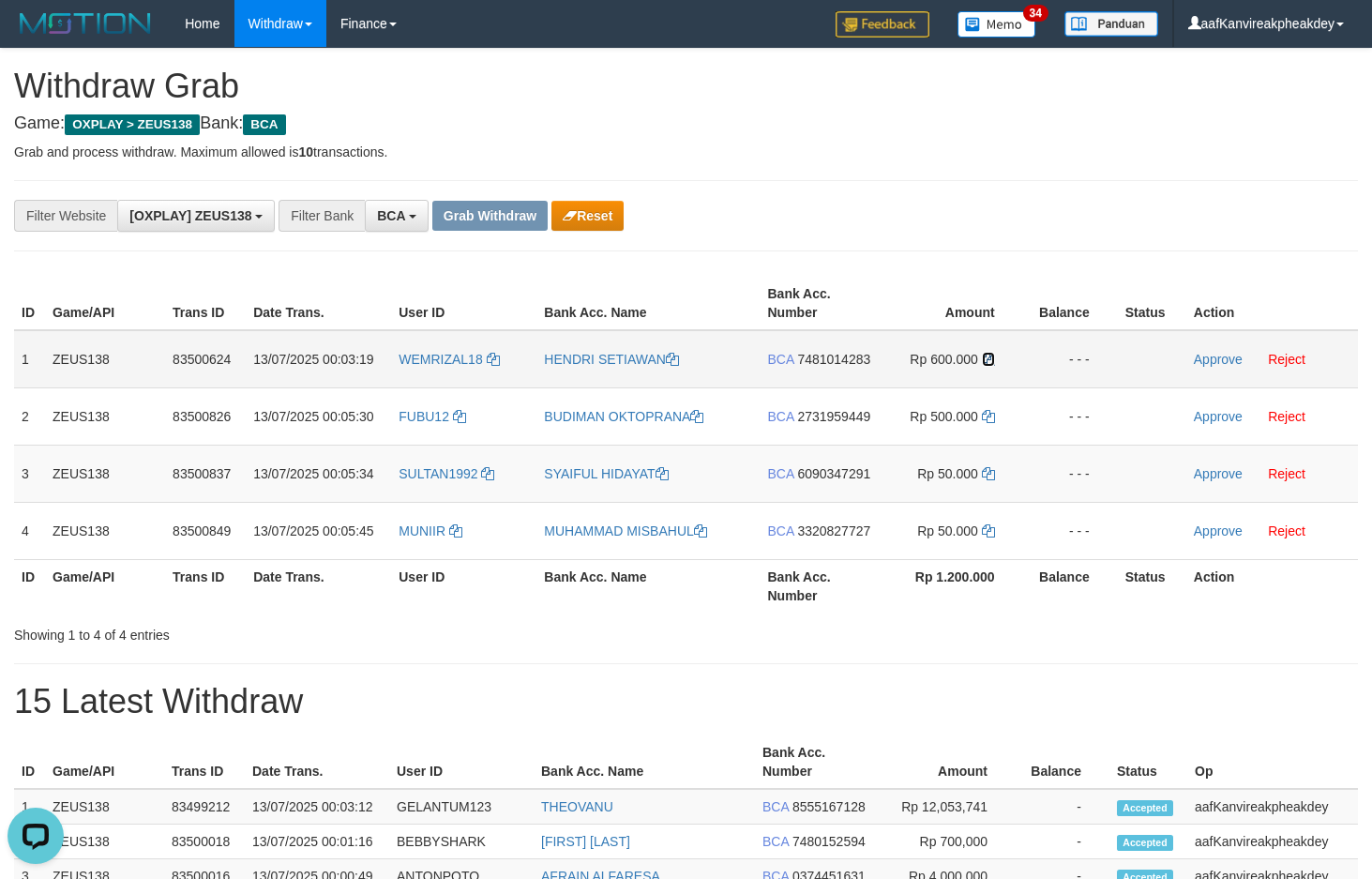 click at bounding box center [988, 359] 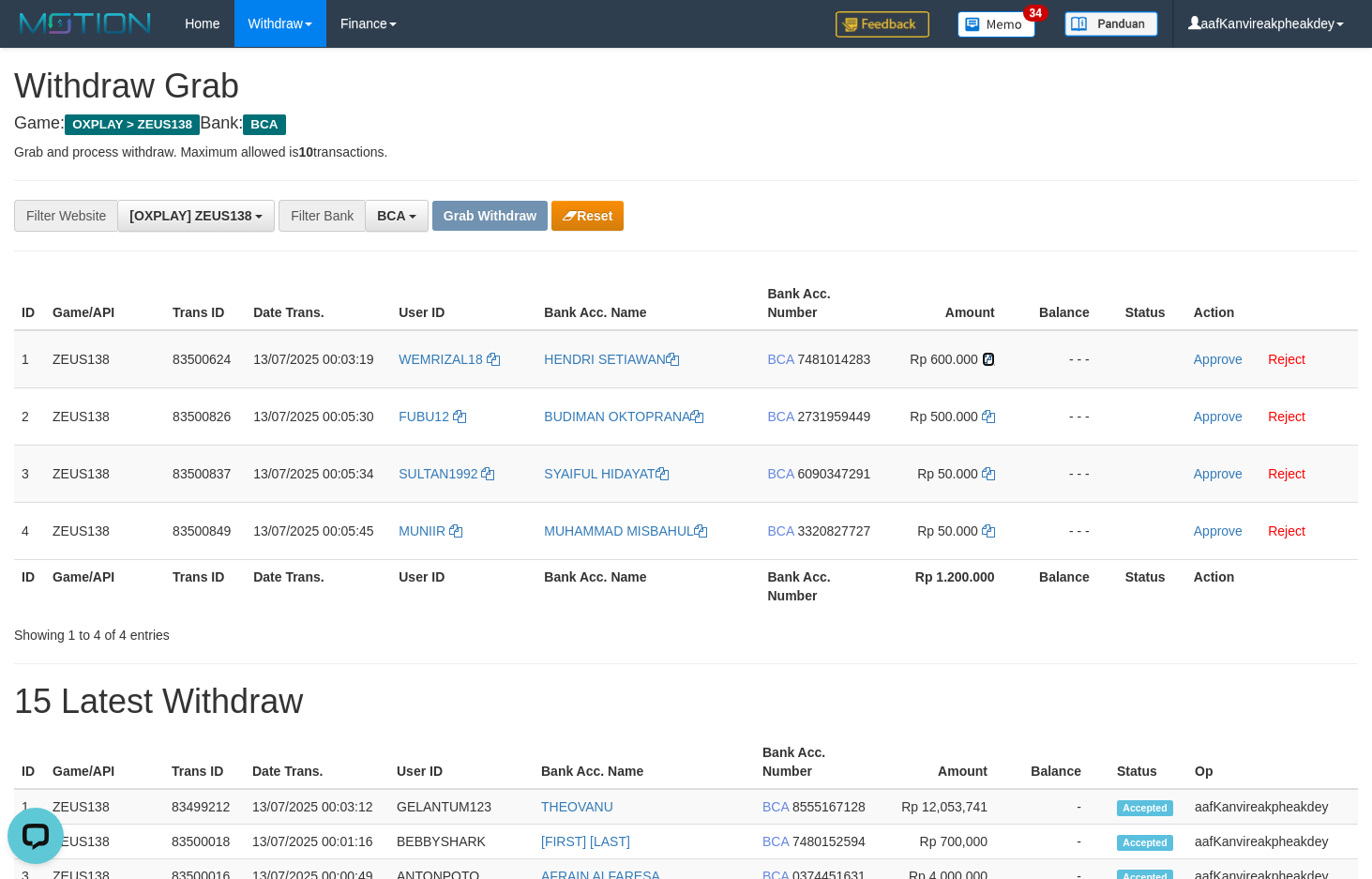drag, startPoint x: 989, startPoint y: 359, endPoint x: 1385, endPoint y: 364, distance: 396.03156 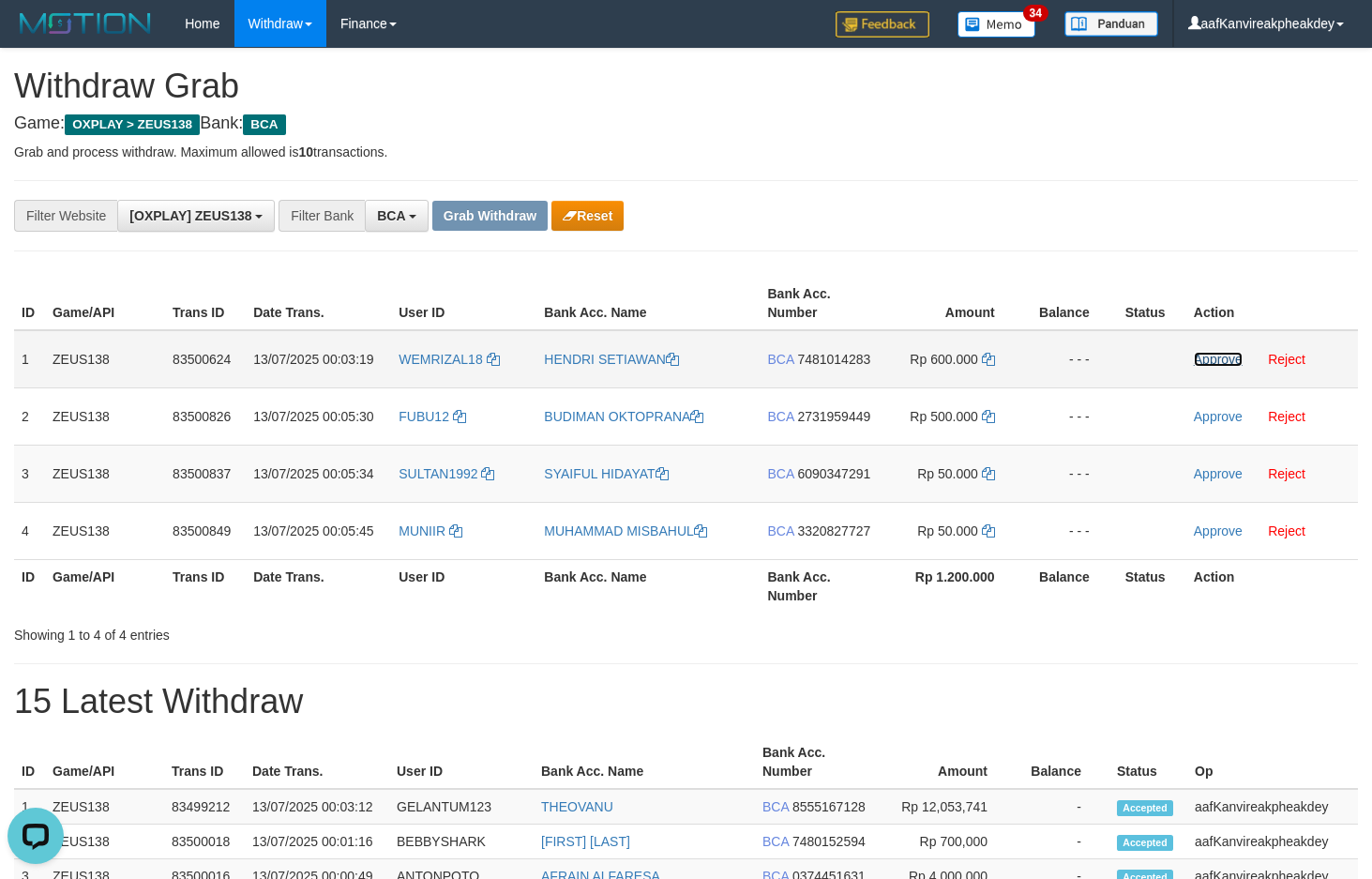 click on "Approve" at bounding box center (1218, 359) 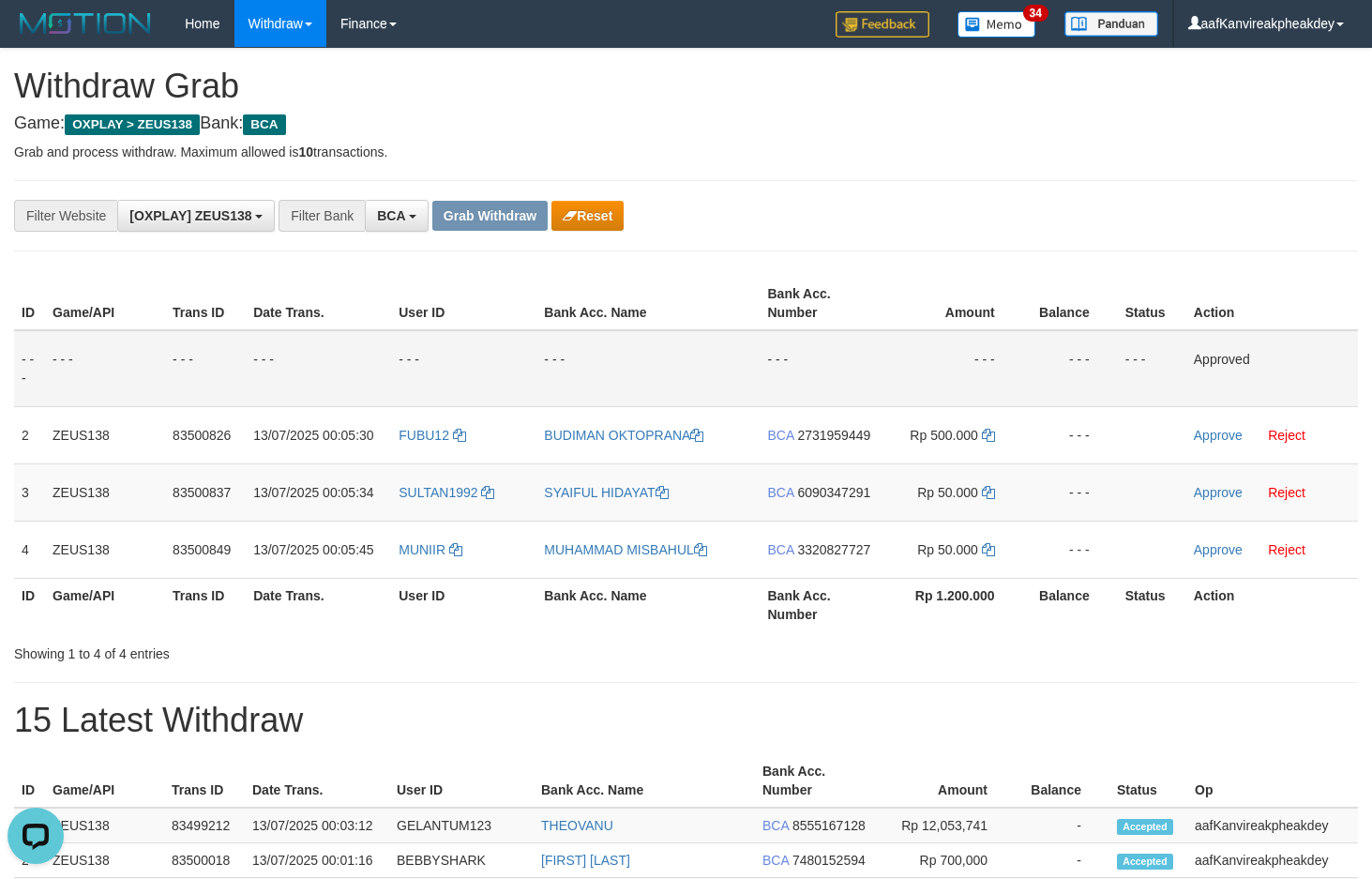 drag, startPoint x: 1009, startPoint y: 255, endPoint x: 1378, endPoint y: 304, distance: 372.23917 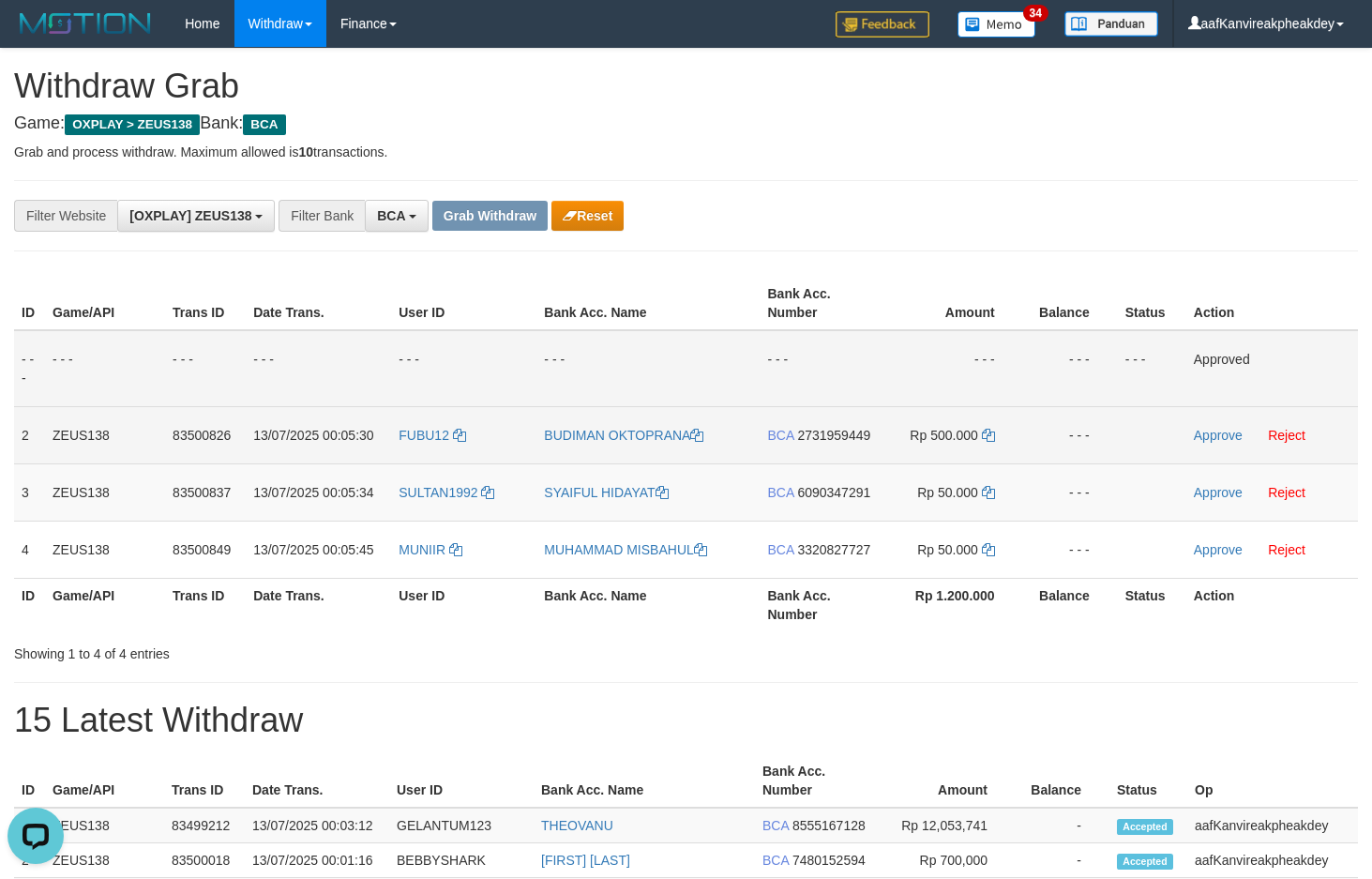 click on "2731959449" at bounding box center [834, 435] 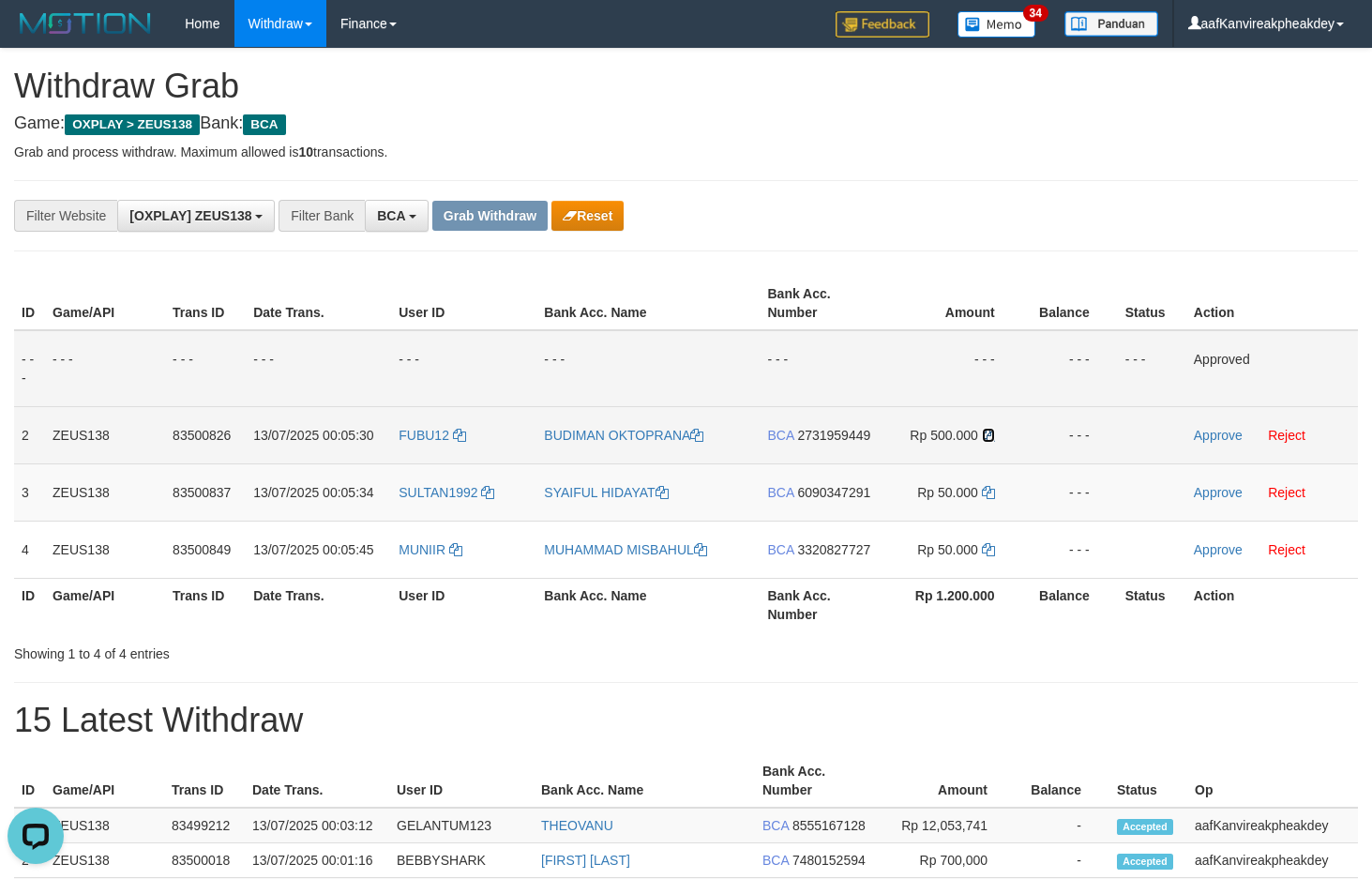 click at bounding box center [988, 435] 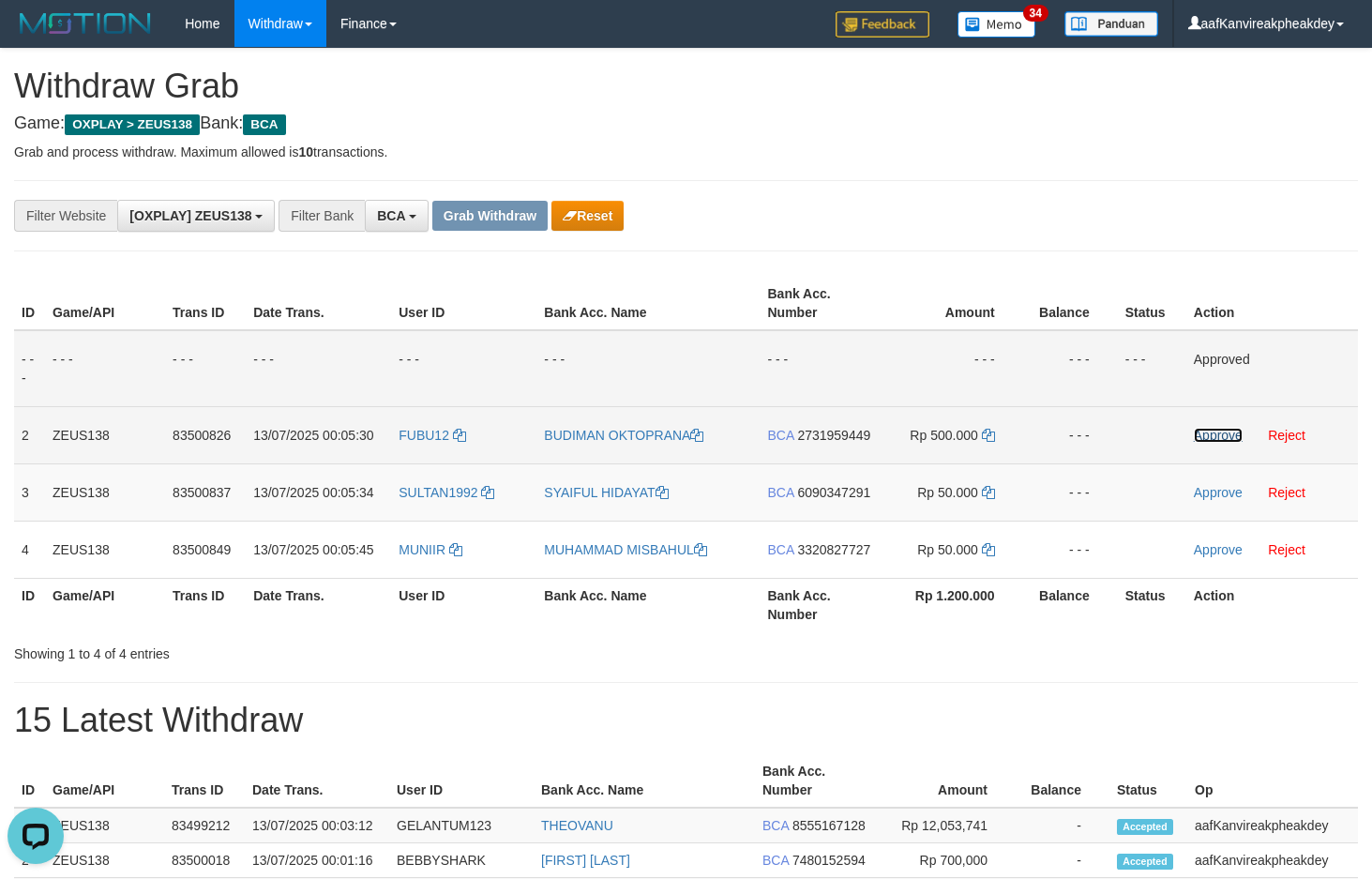click on "Approve" at bounding box center [1218, 435] 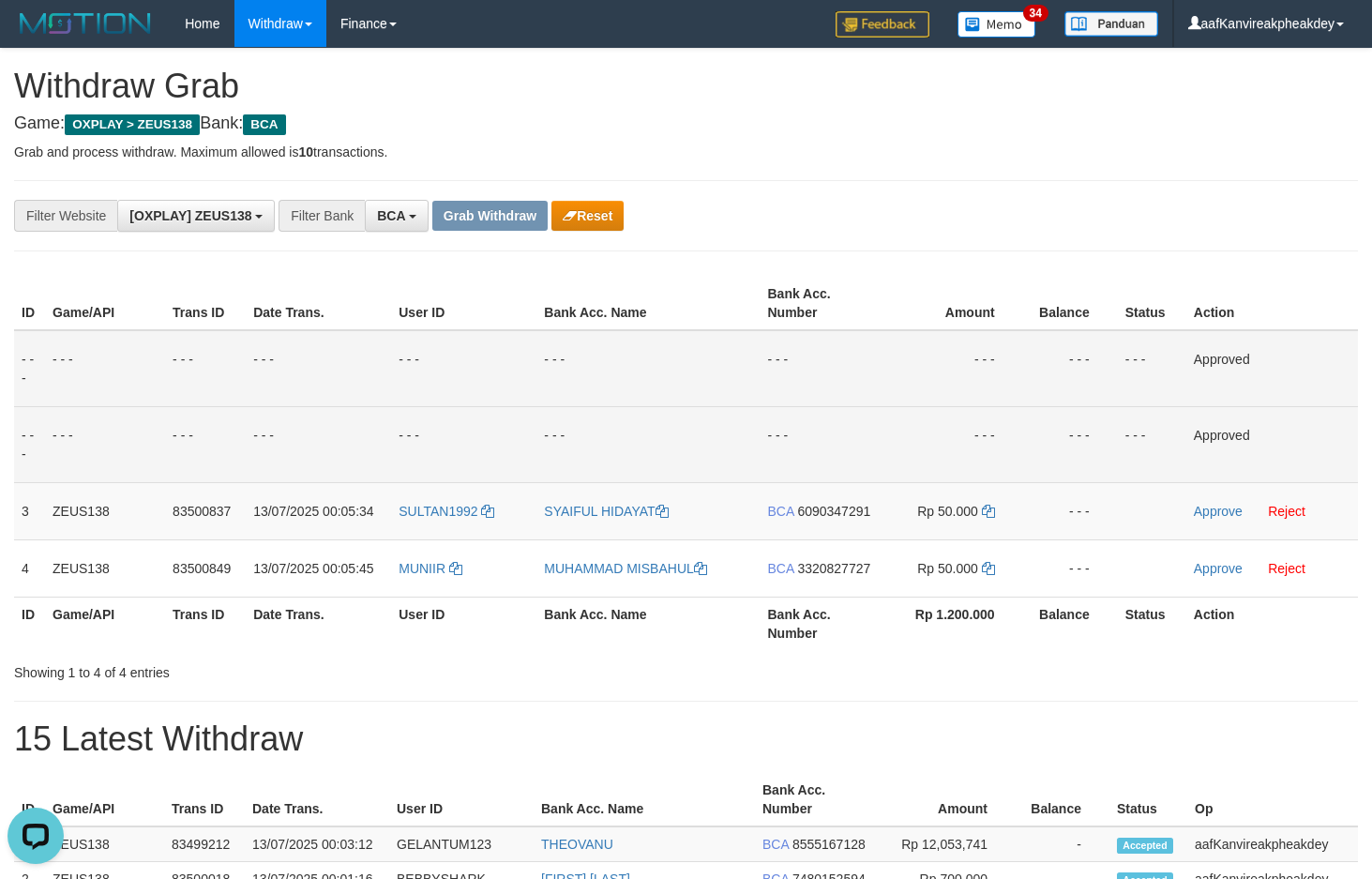 drag, startPoint x: 966, startPoint y: 274, endPoint x: 1385, endPoint y: 306, distance: 420.2202 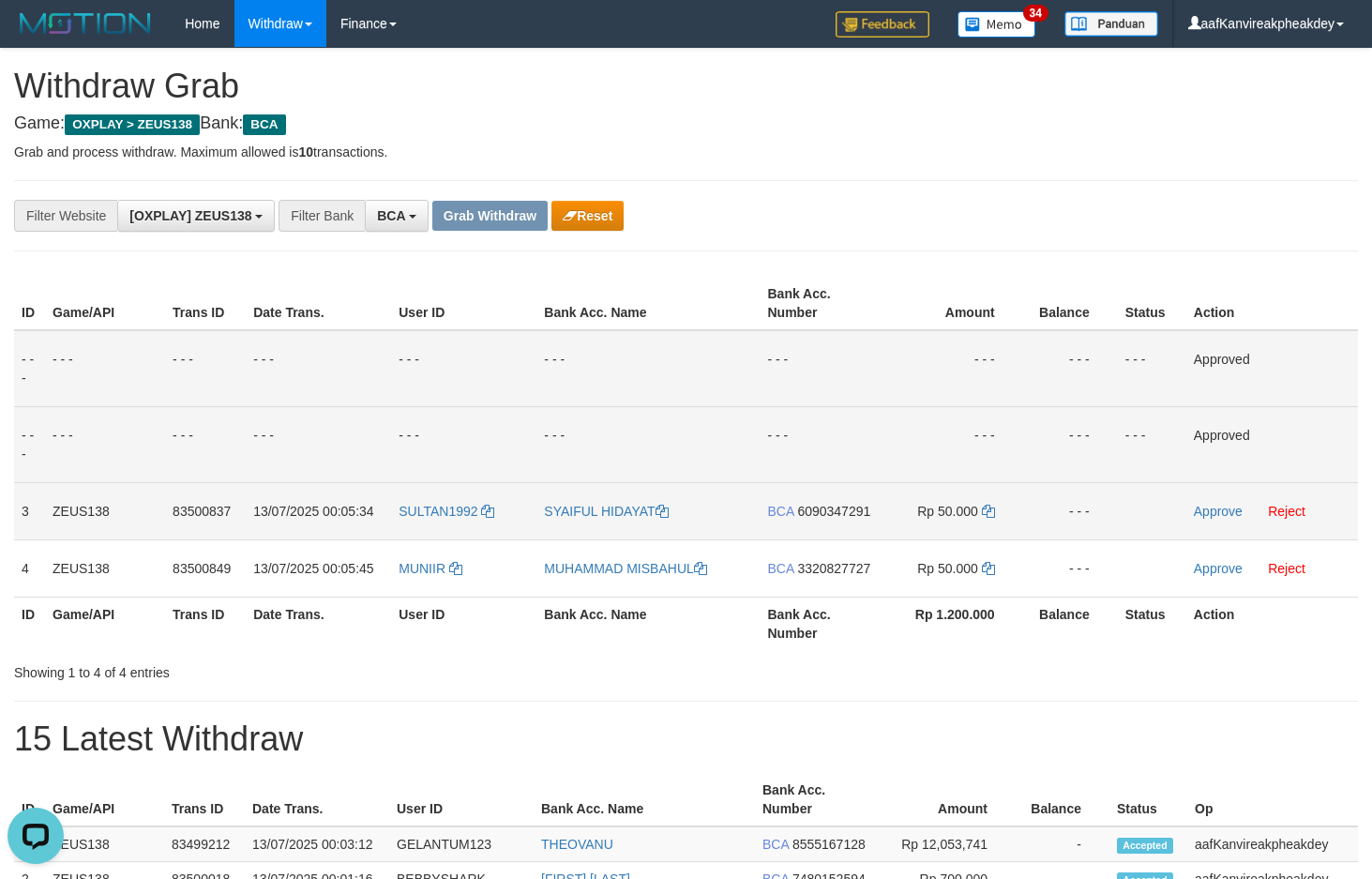 click on "6090347291" at bounding box center (834, 511) 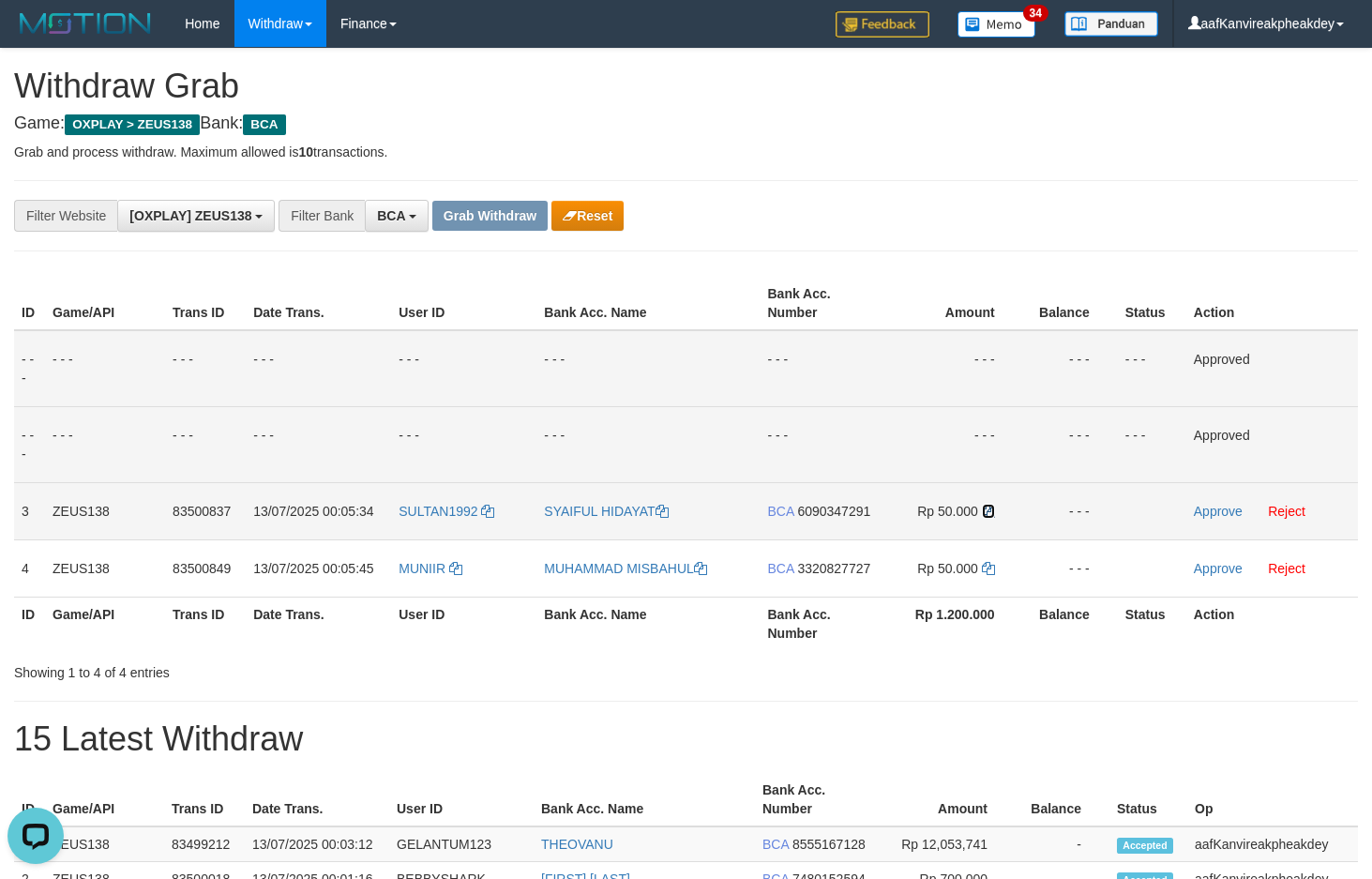 click at bounding box center (988, 511) 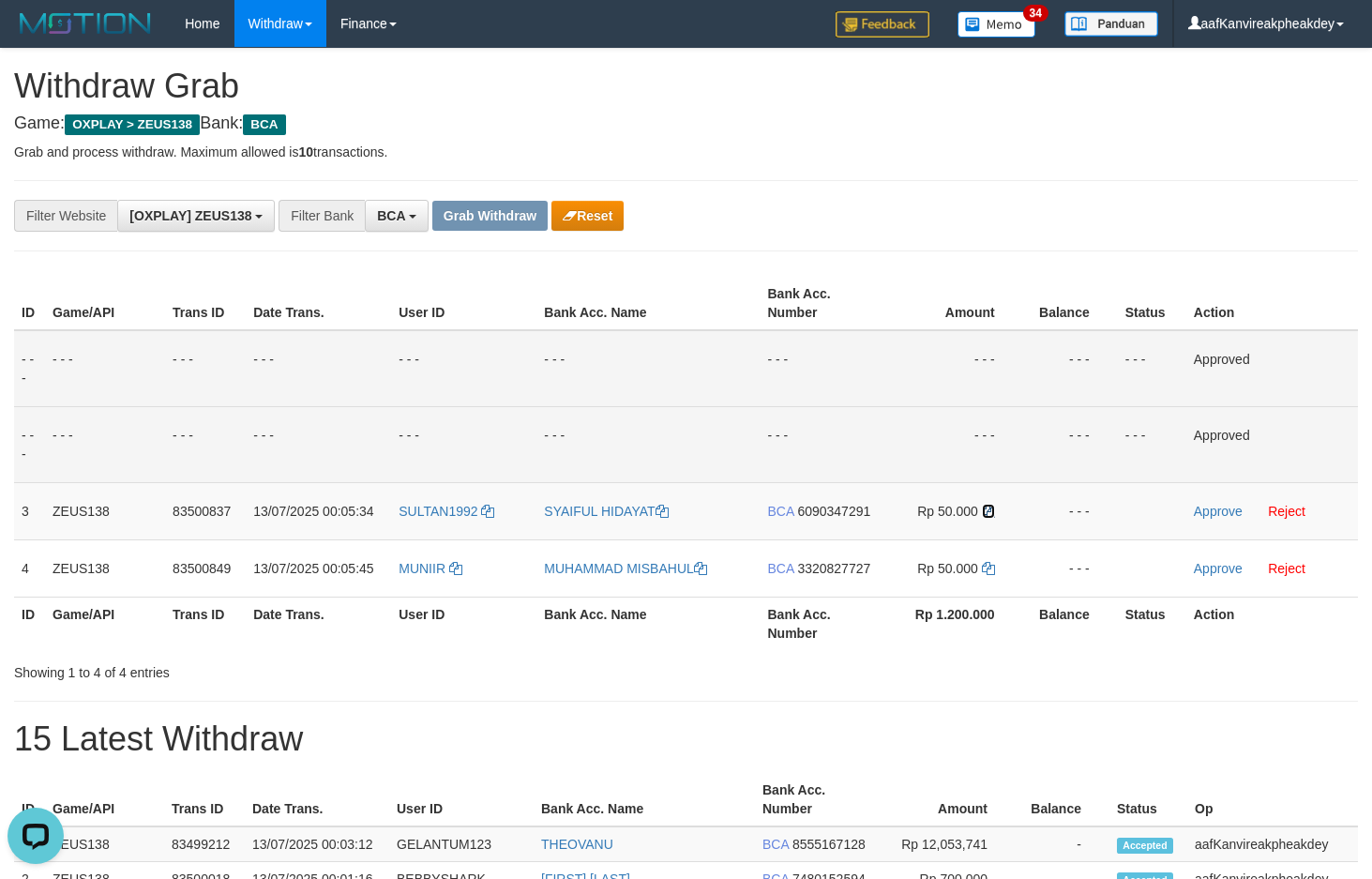drag, startPoint x: 988, startPoint y: 508, endPoint x: 1380, endPoint y: 508, distance: 392 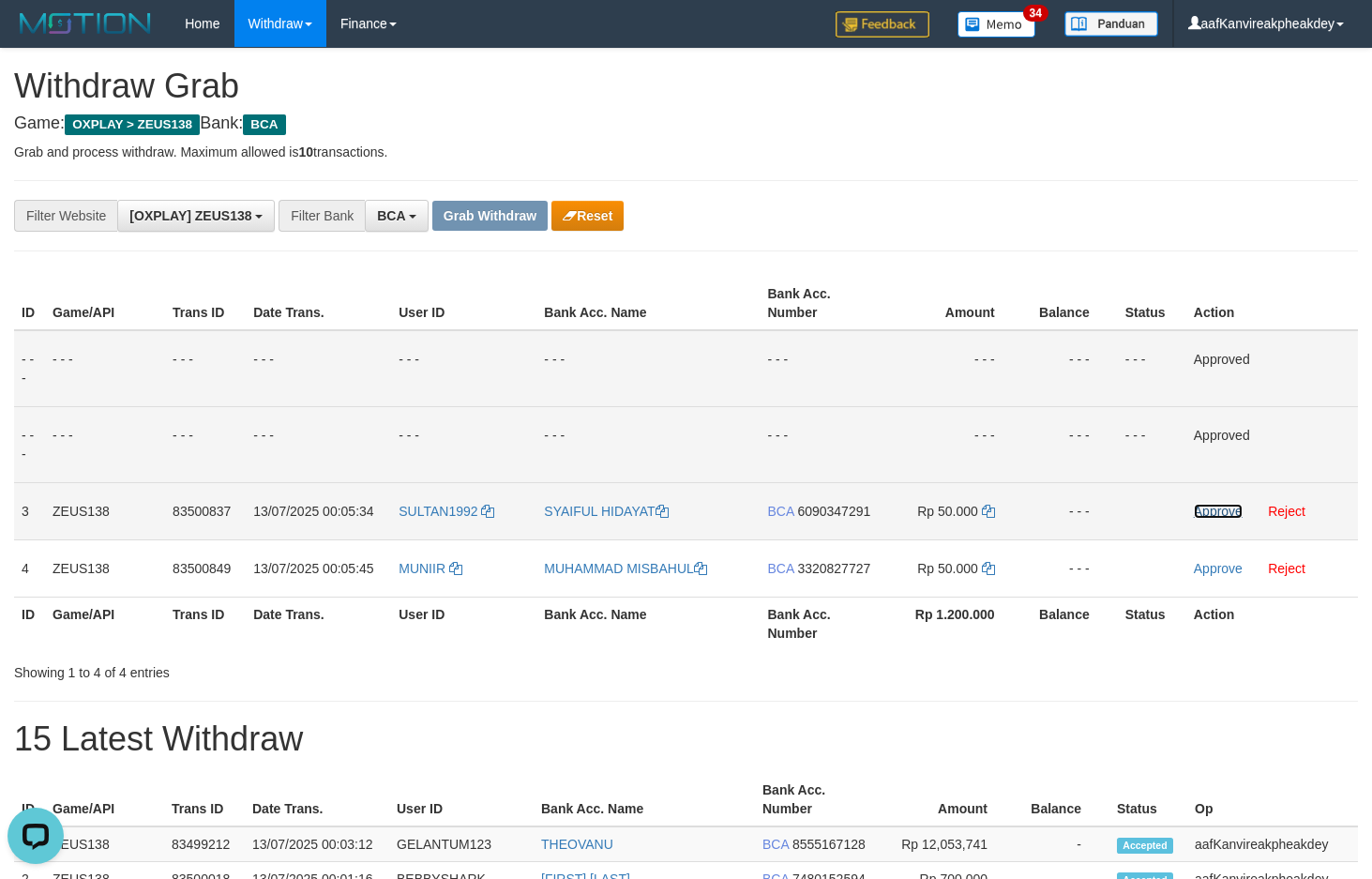 click on "Approve" at bounding box center [1218, 511] 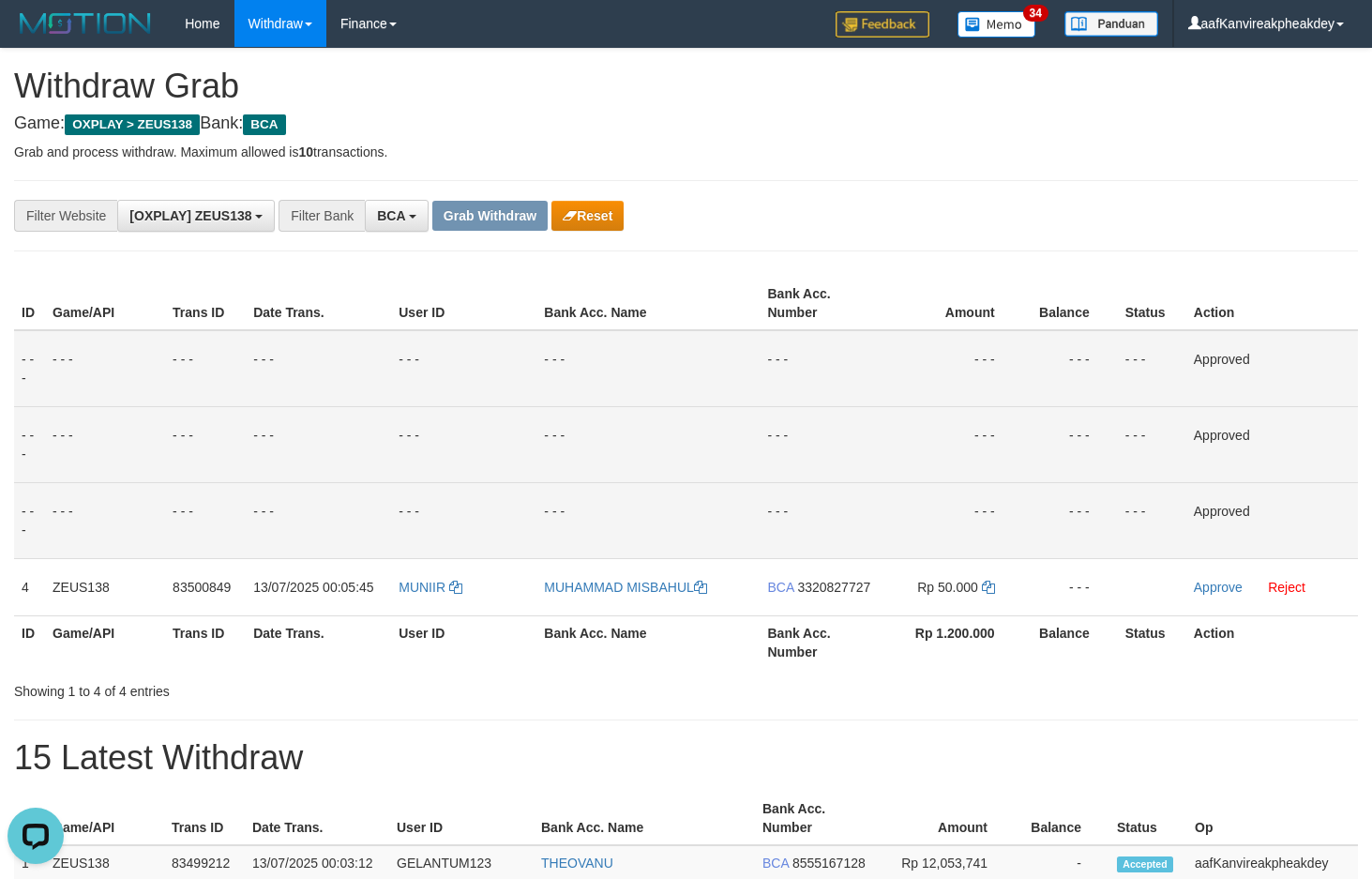 click on "**********" at bounding box center [686, 541] 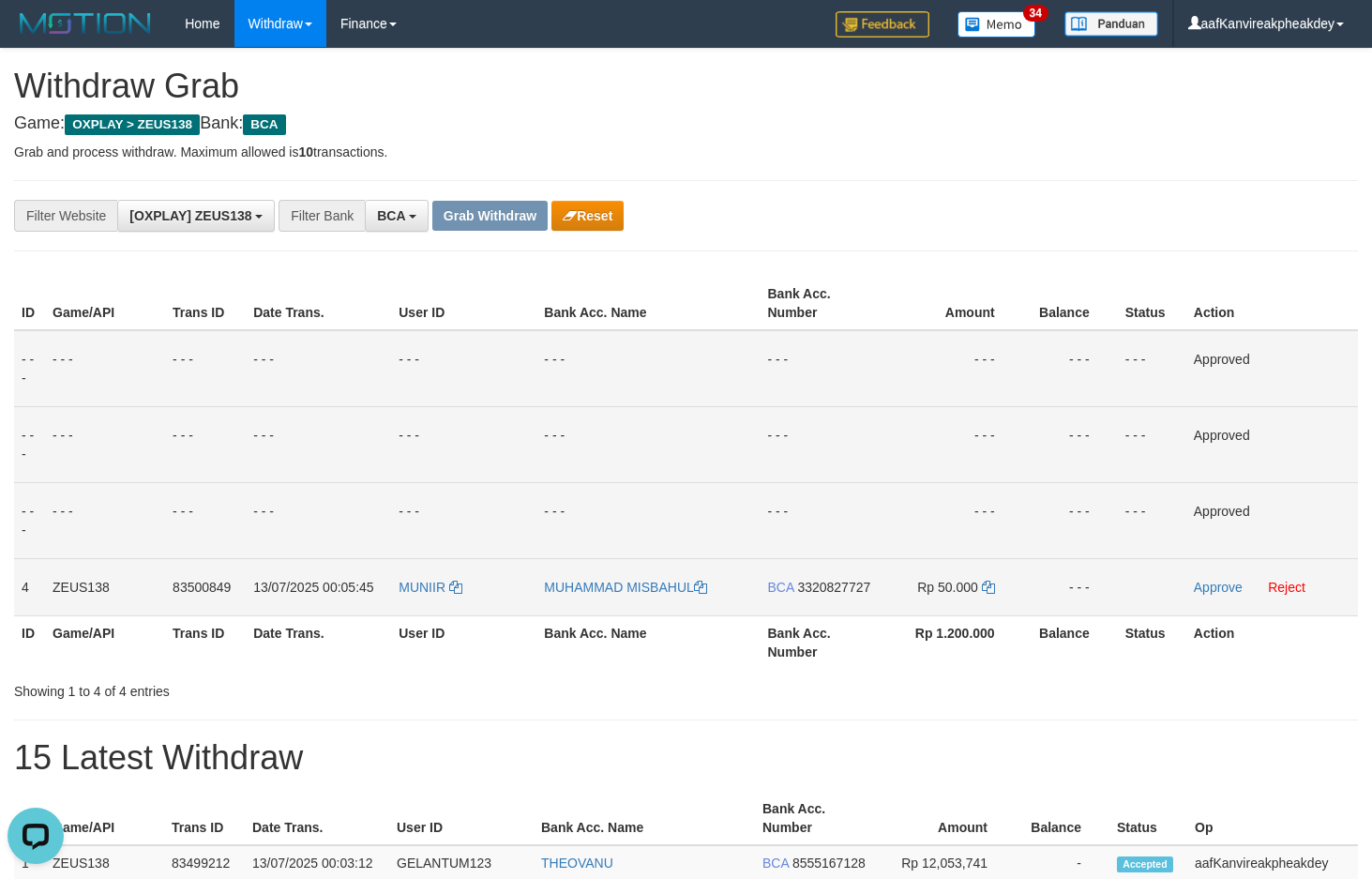 click on "BCA
3320827727" at bounding box center (820, 586) 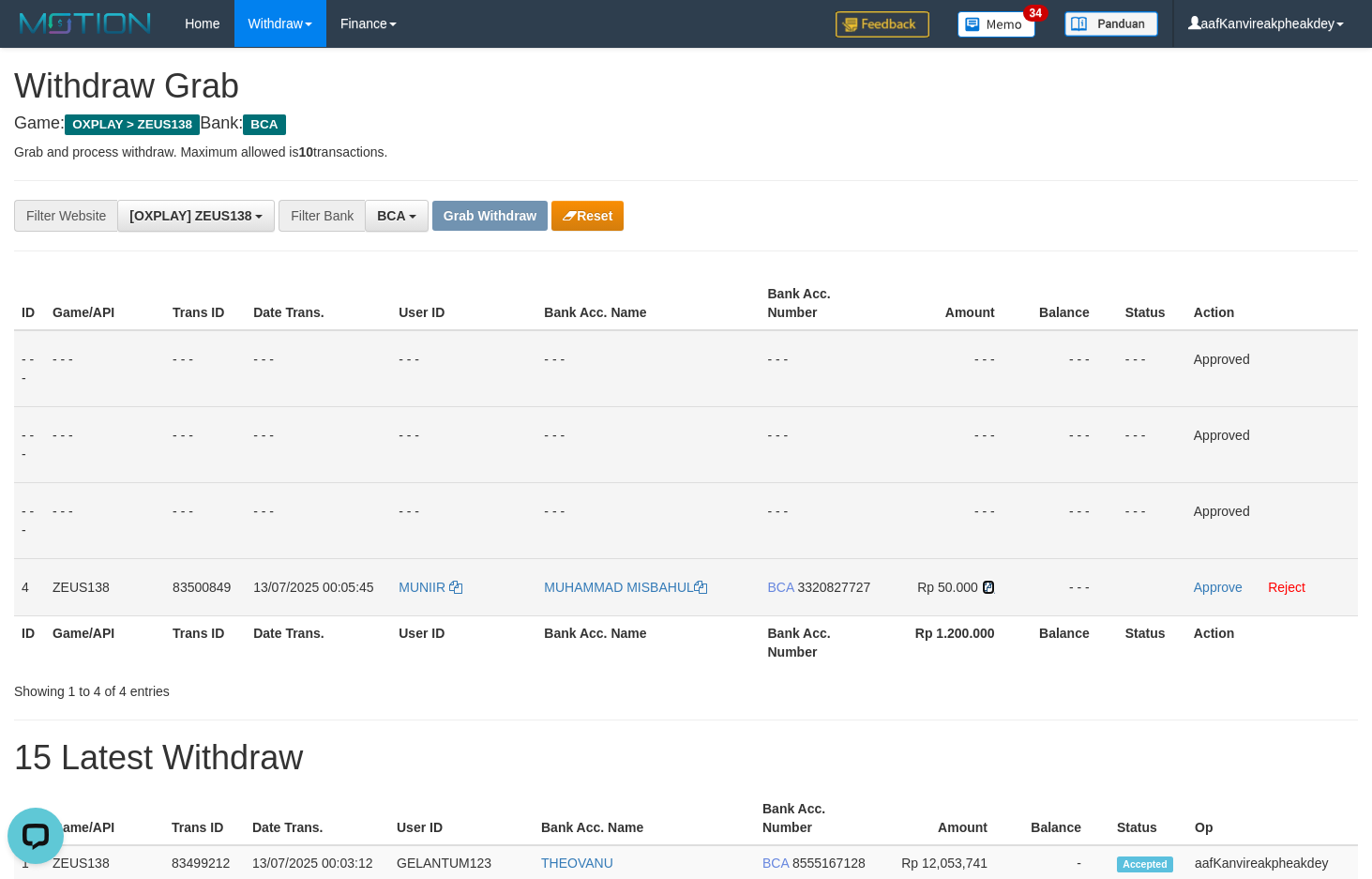 click at bounding box center [988, 587] 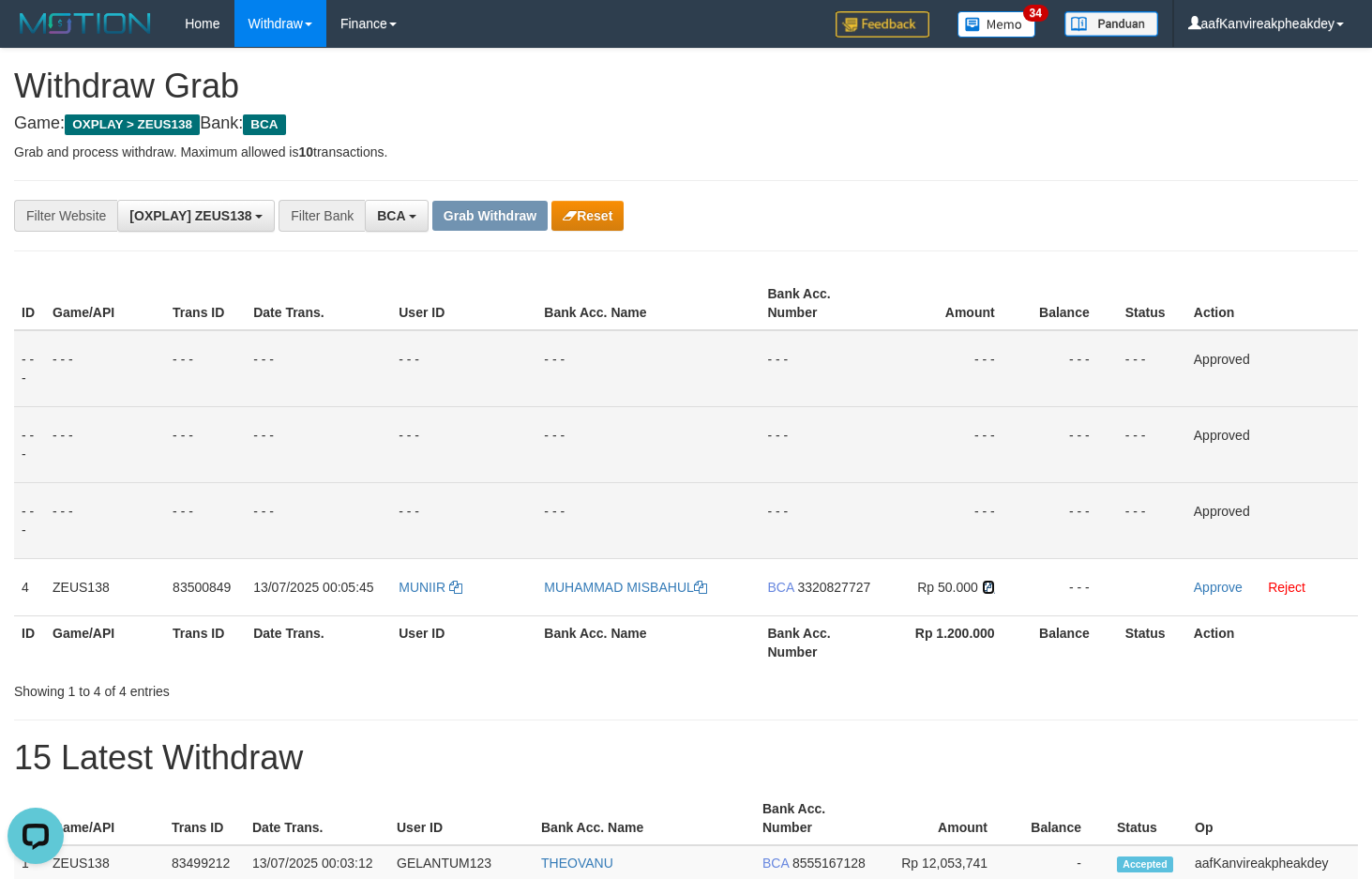 drag, startPoint x: 989, startPoint y: 584, endPoint x: 1381, endPoint y: 535, distance: 395.05063 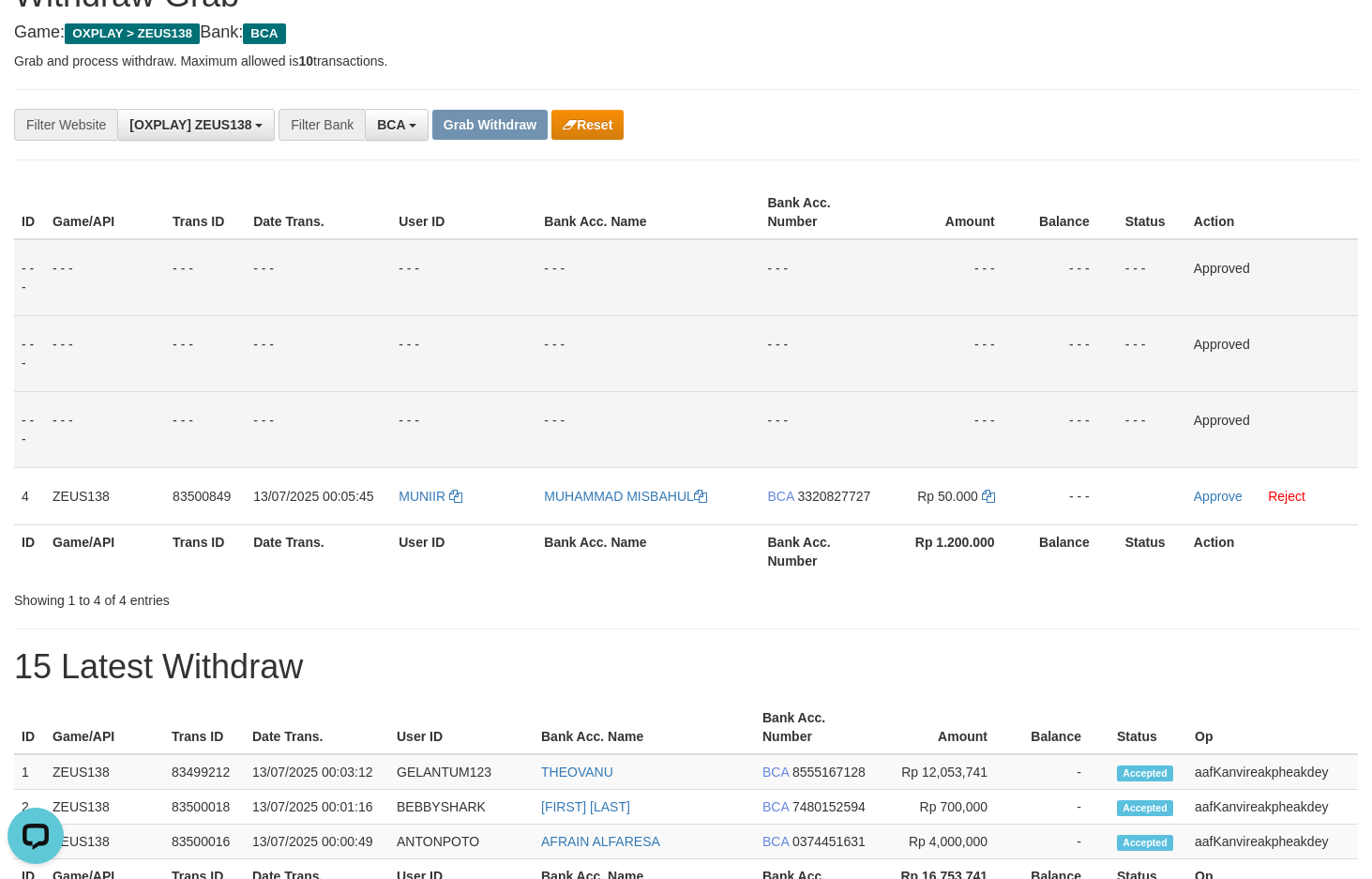 scroll, scrollTop: 125, scrollLeft: 0, axis: vertical 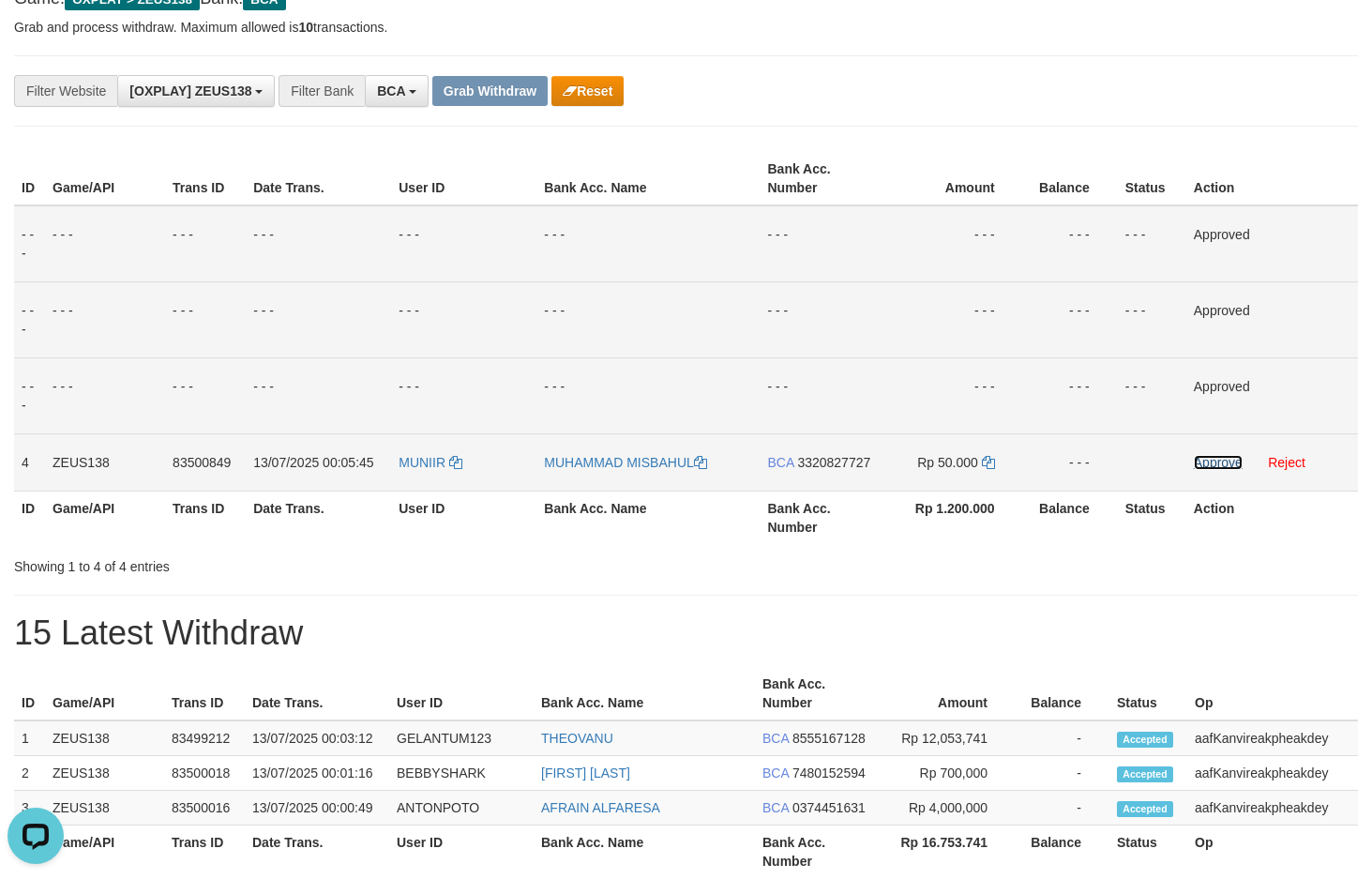 click on "Approve" at bounding box center [1218, 462] 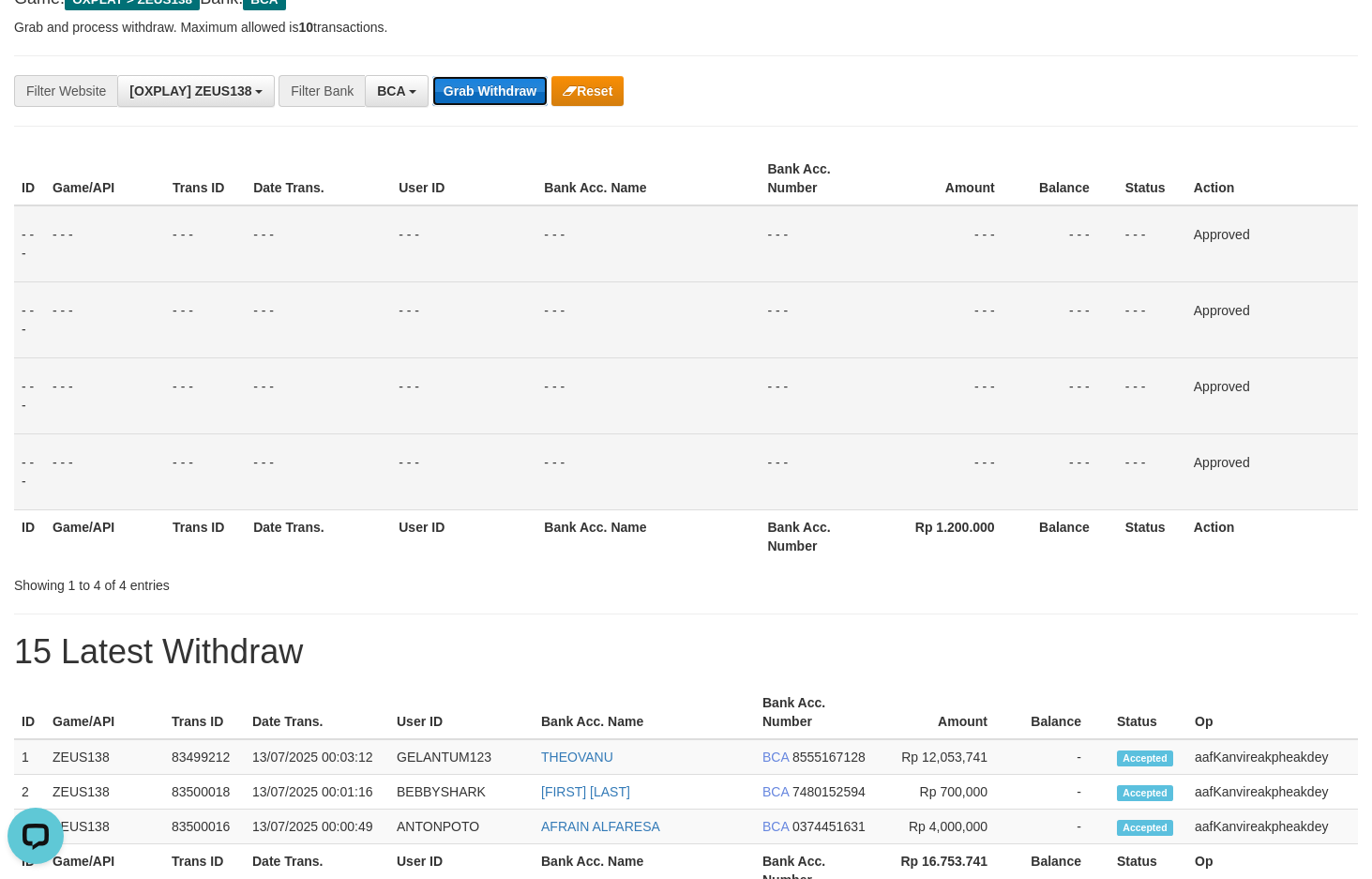 click on "Grab Withdraw" at bounding box center (490, 91) 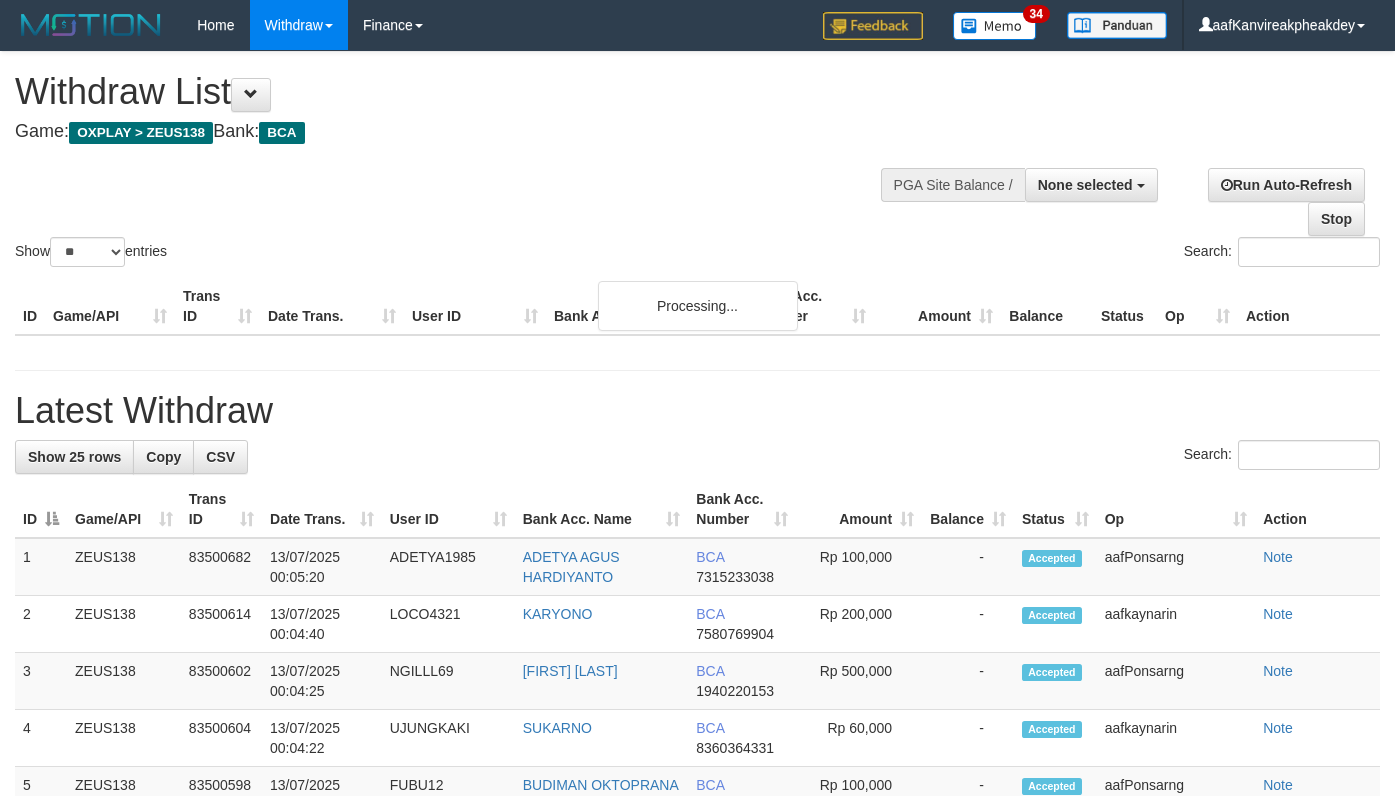 select 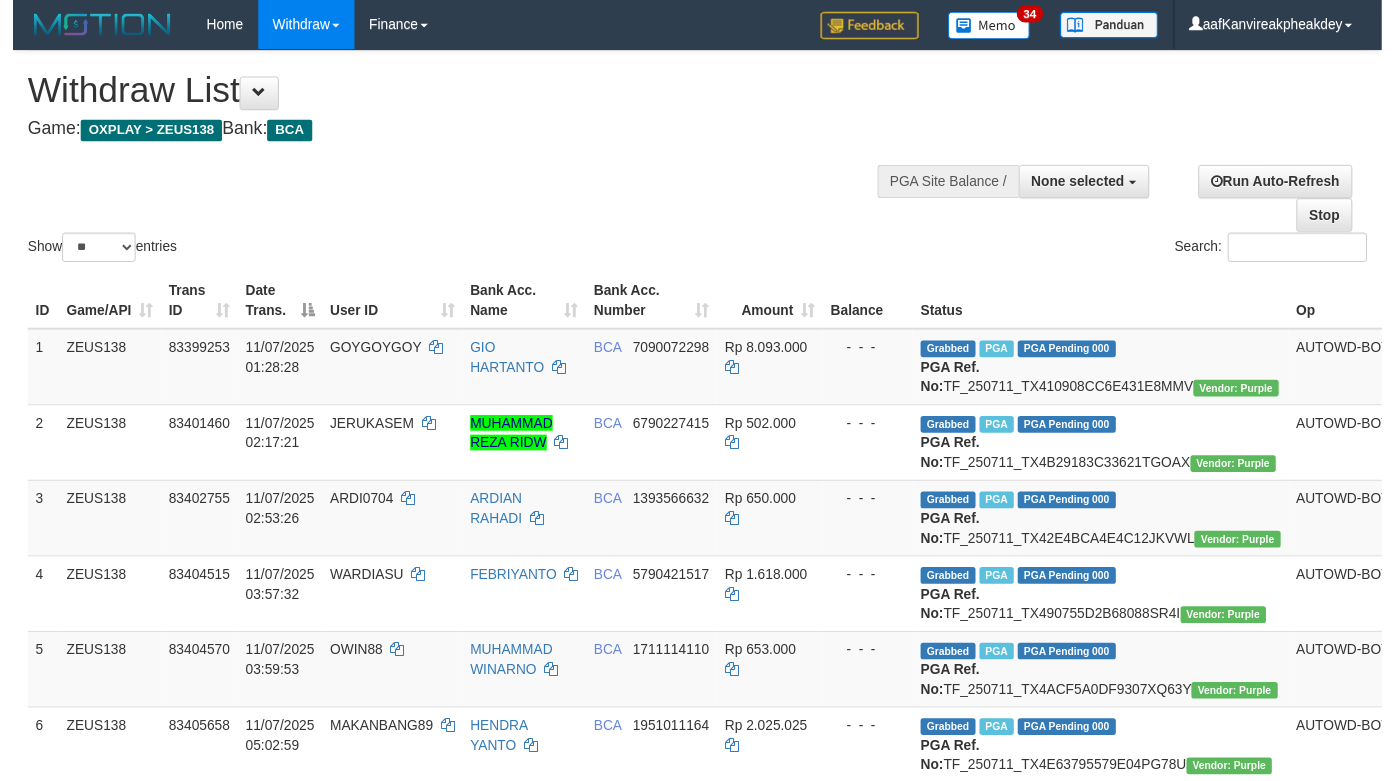 scroll, scrollTop: 1182, scrollLeft: 0, axis: vertical 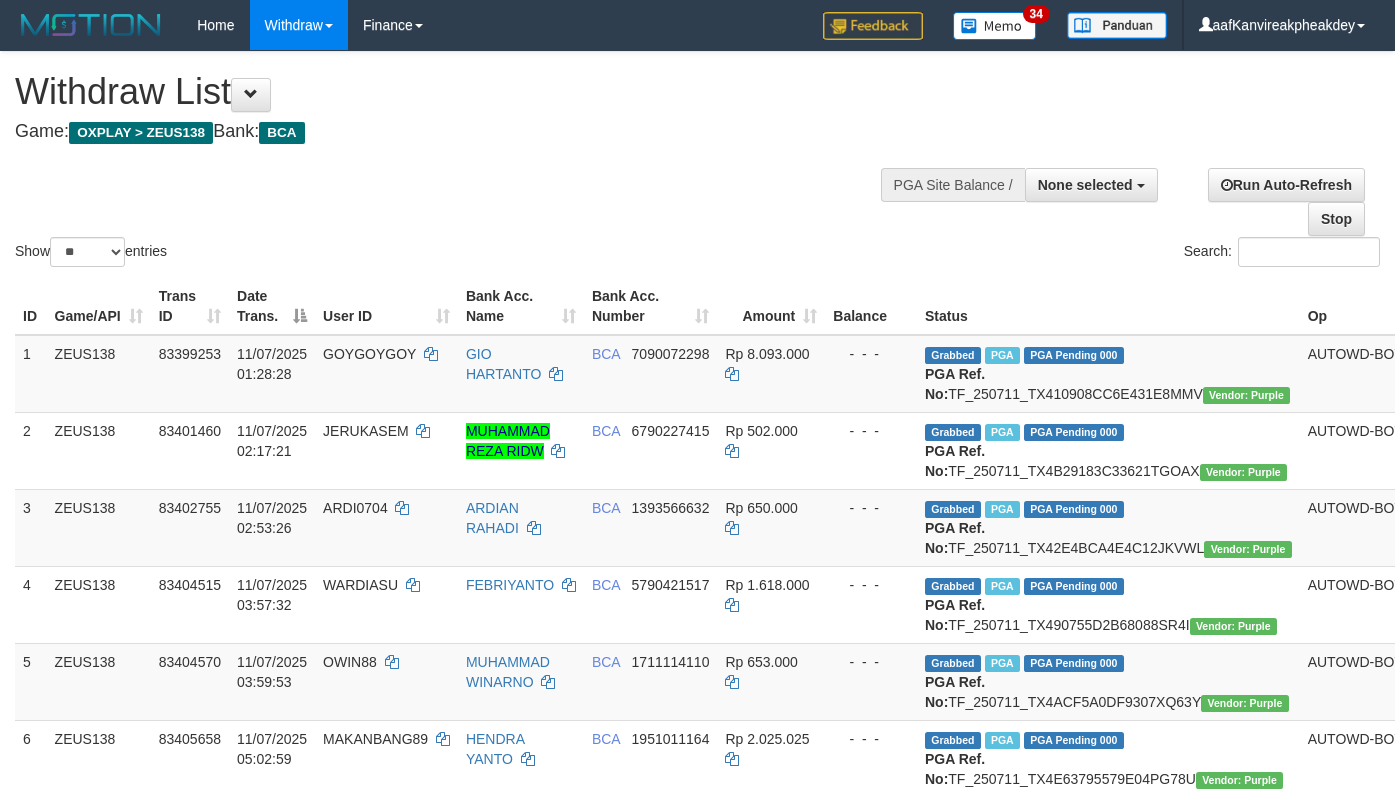 select 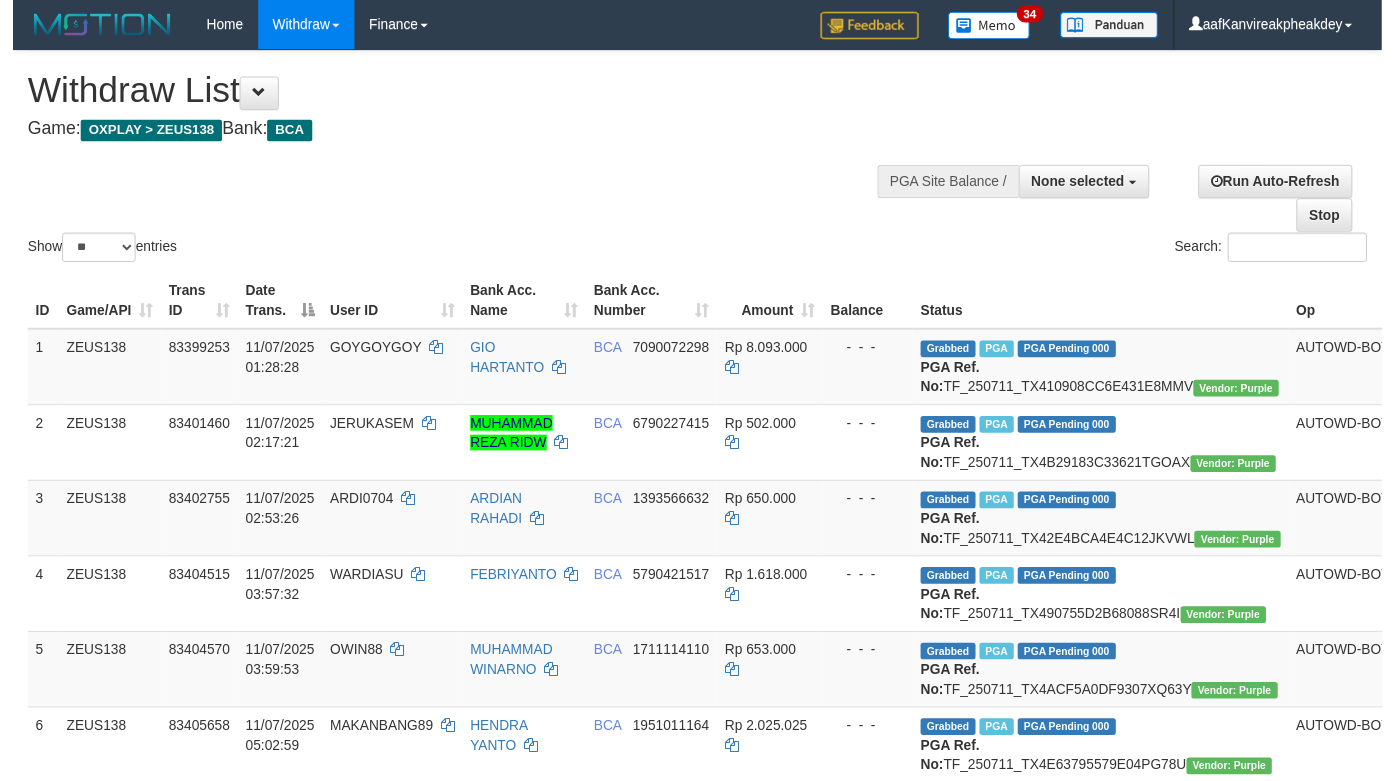 scroll, scrollTop: 1182, scrollLeft: 0, axis: vertical 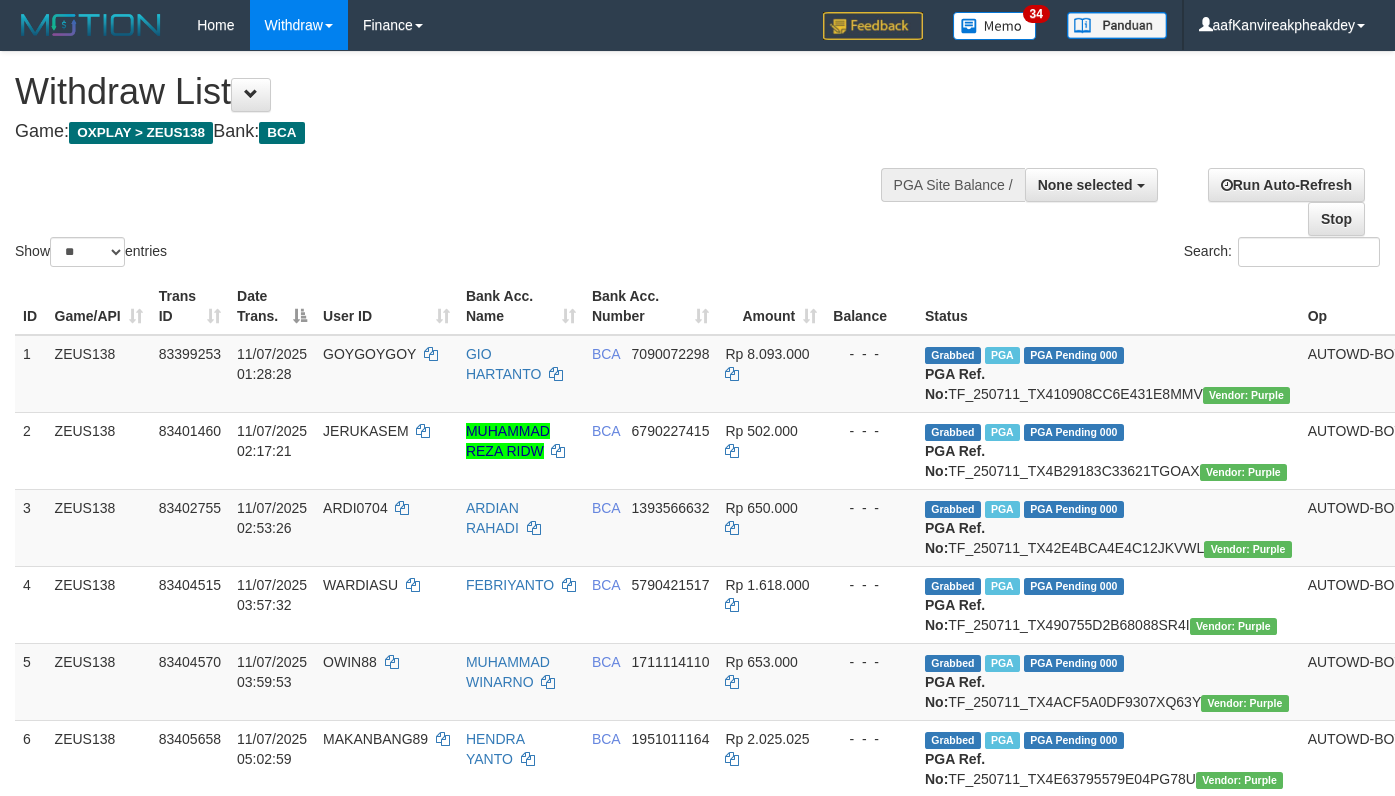 select 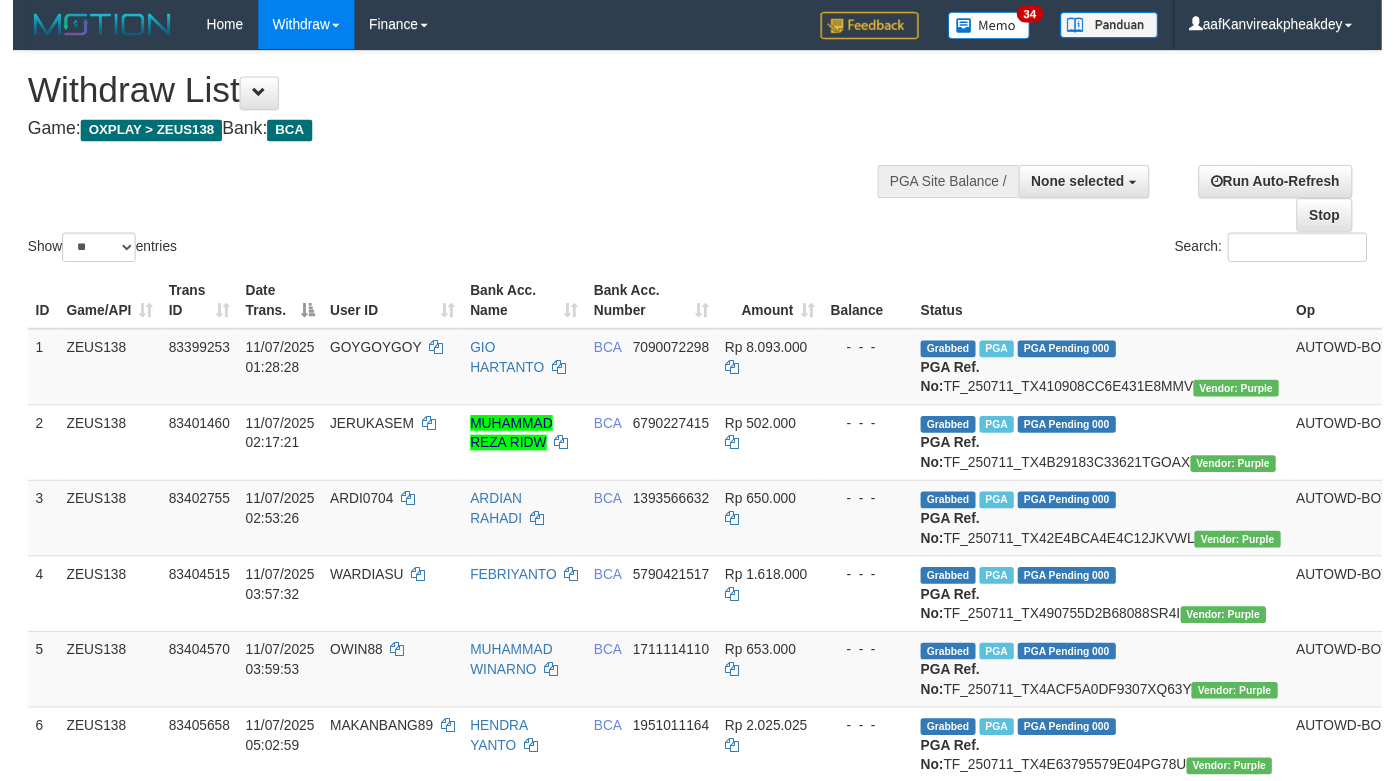 scroll, scrollTop: 1182, scrollLeft: 0, axis: vertical 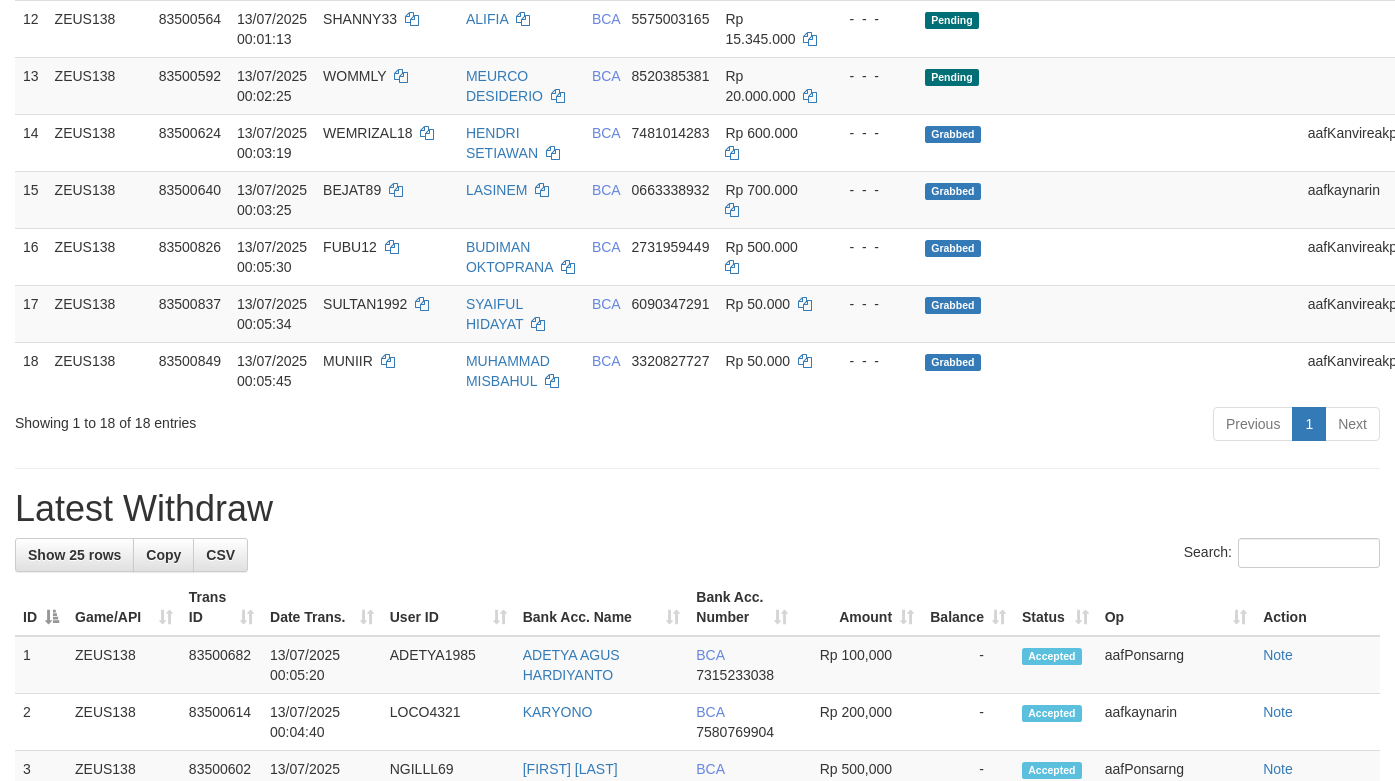 drag, startPoint x: 0, startPoint y: 0, endPoint x: 432, endPoint y: 117, distance: 447.56342 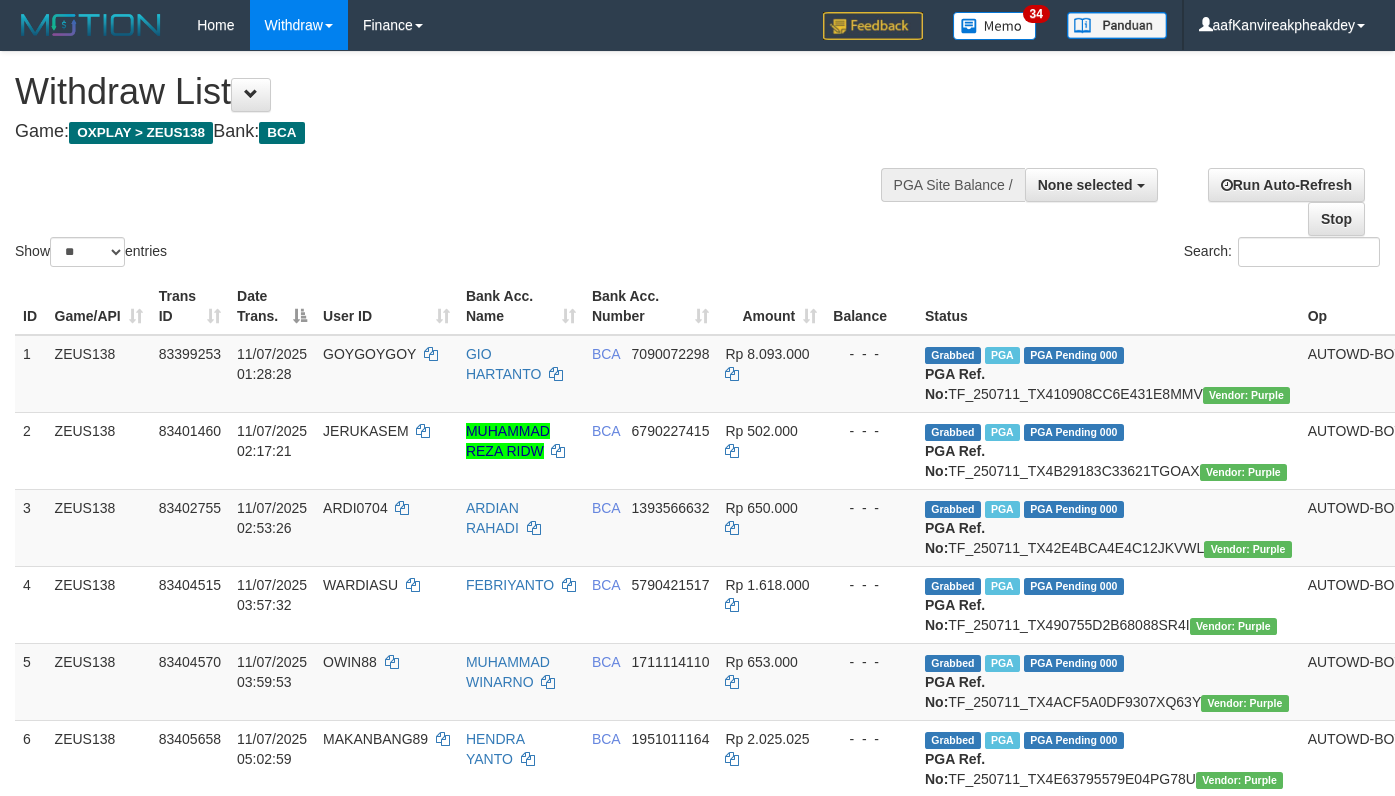 select 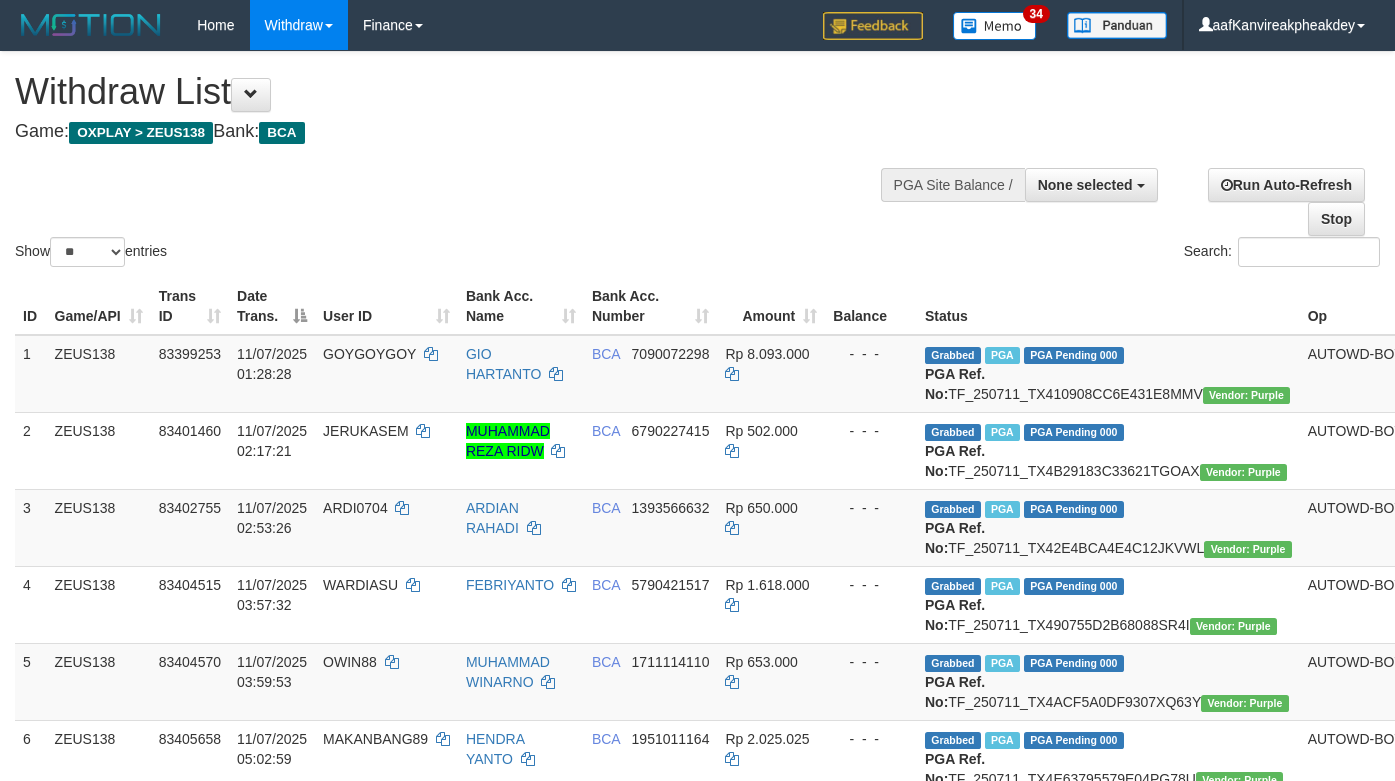 select 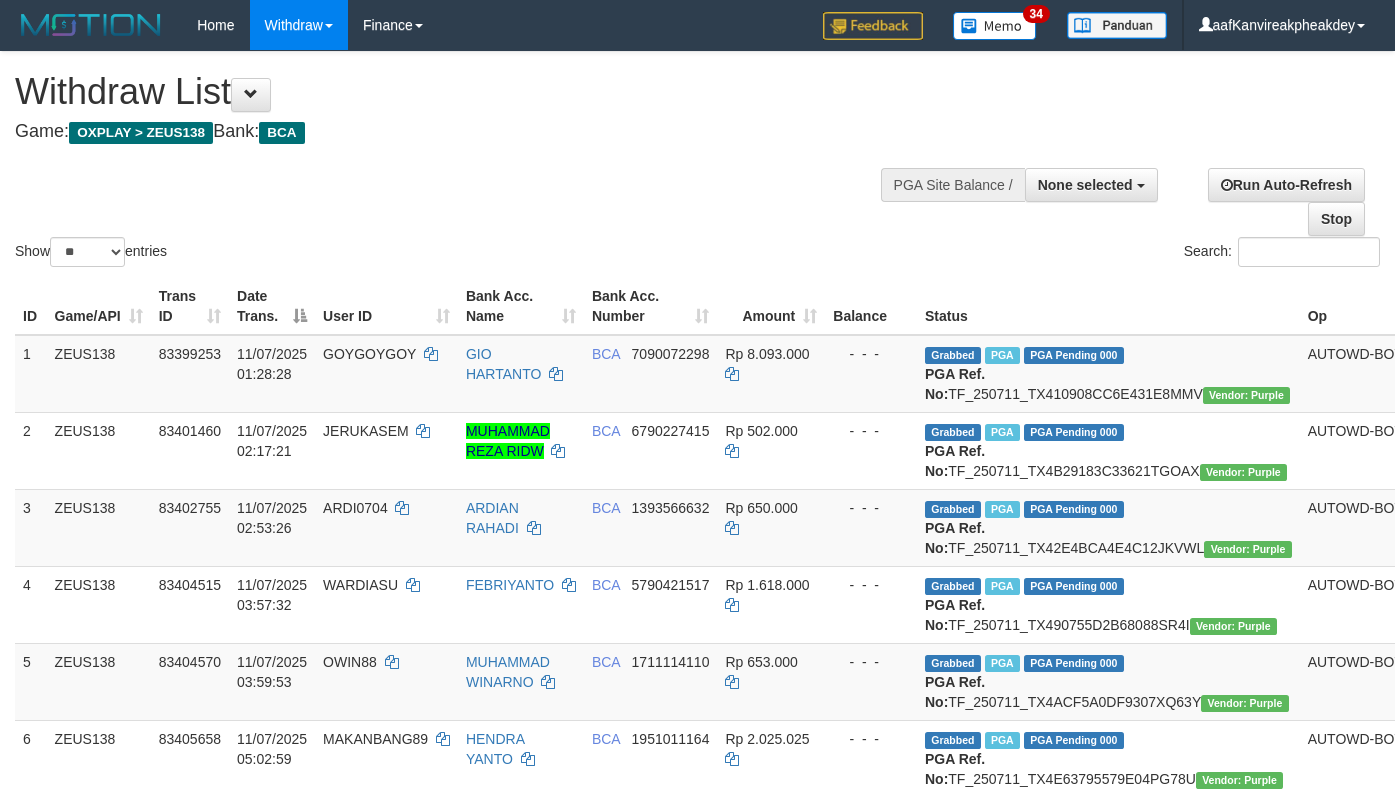 select 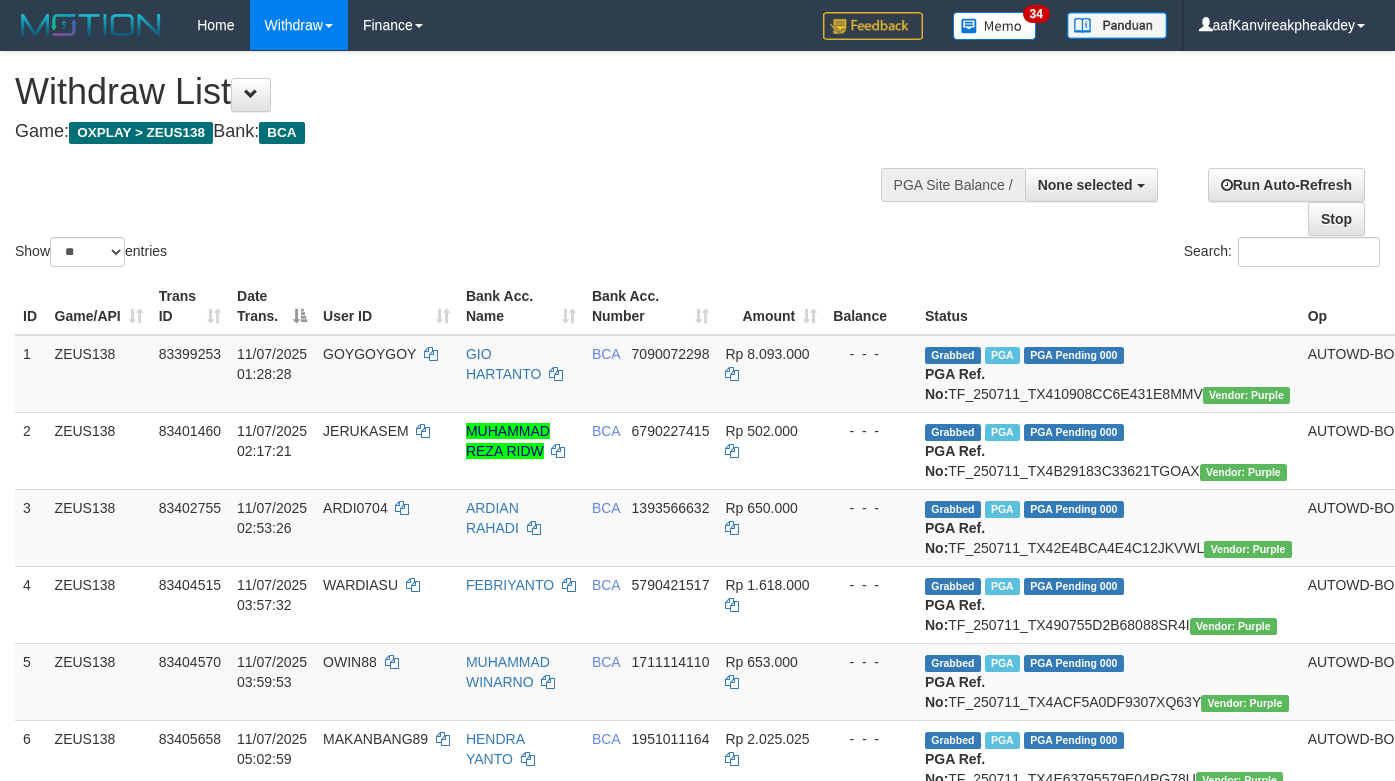 select 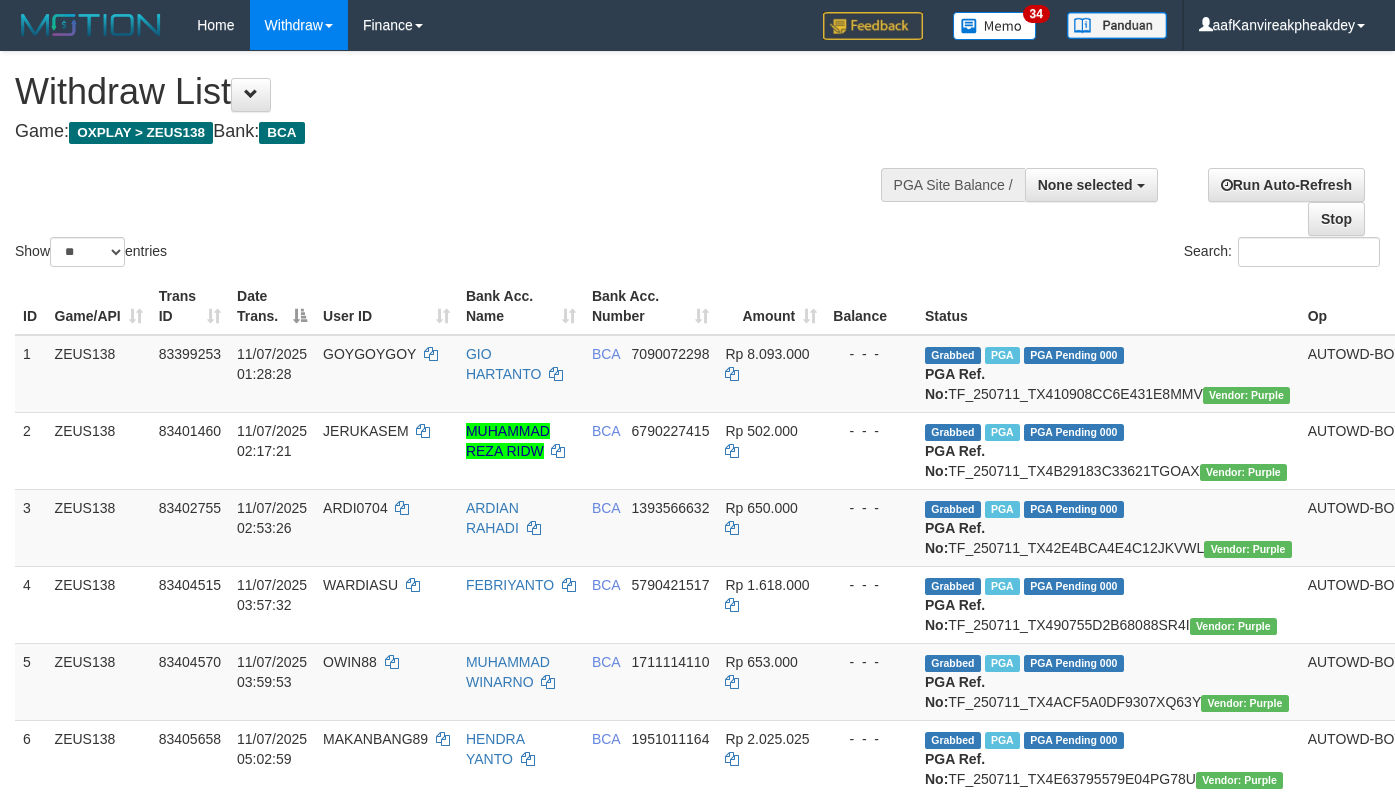 select 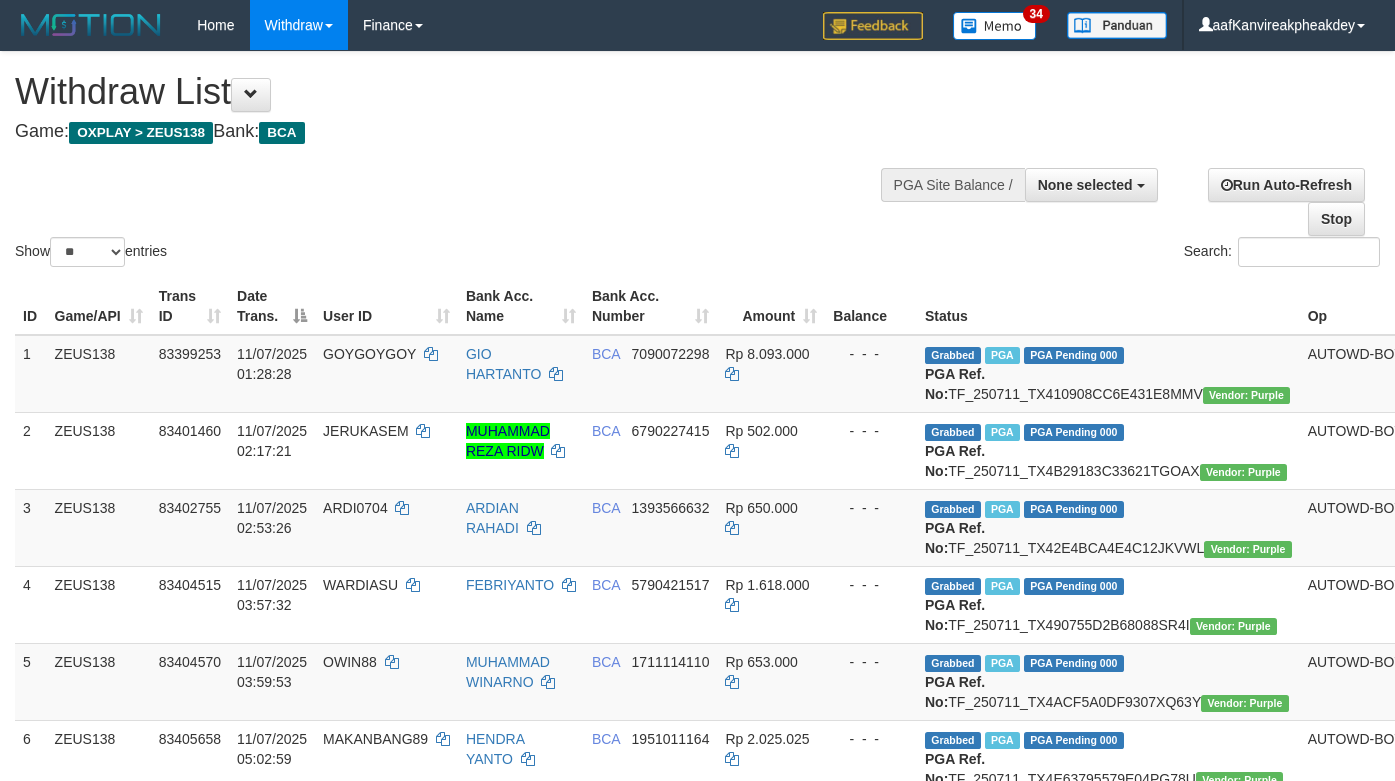 select 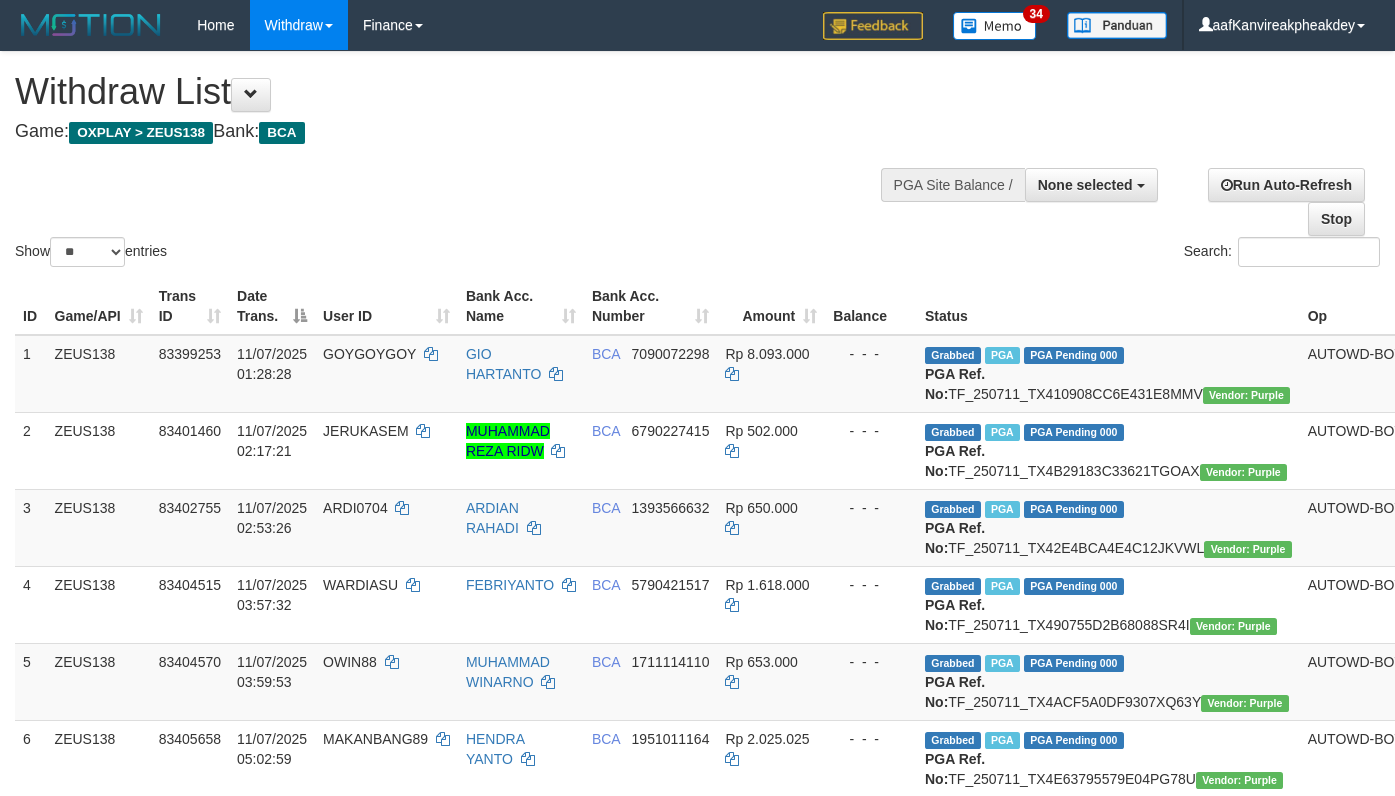 select 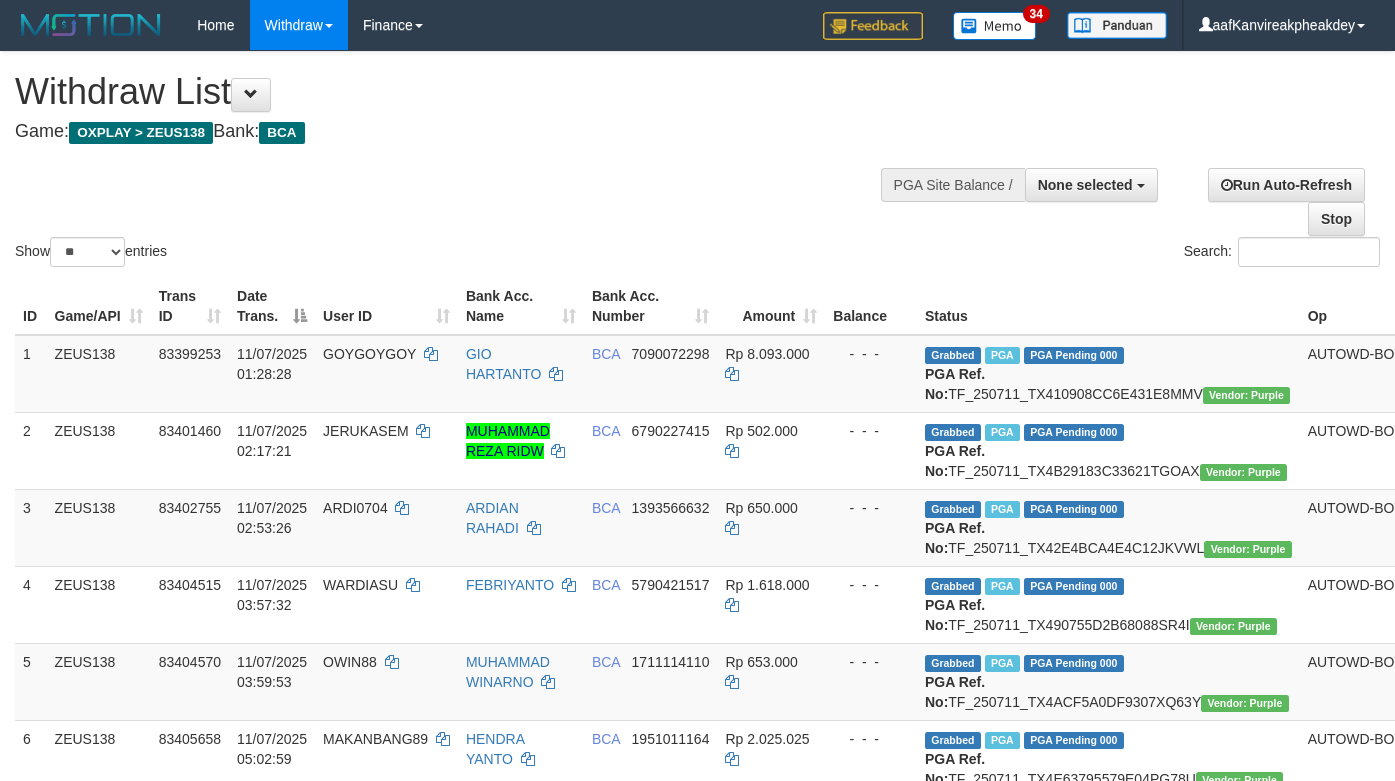 select 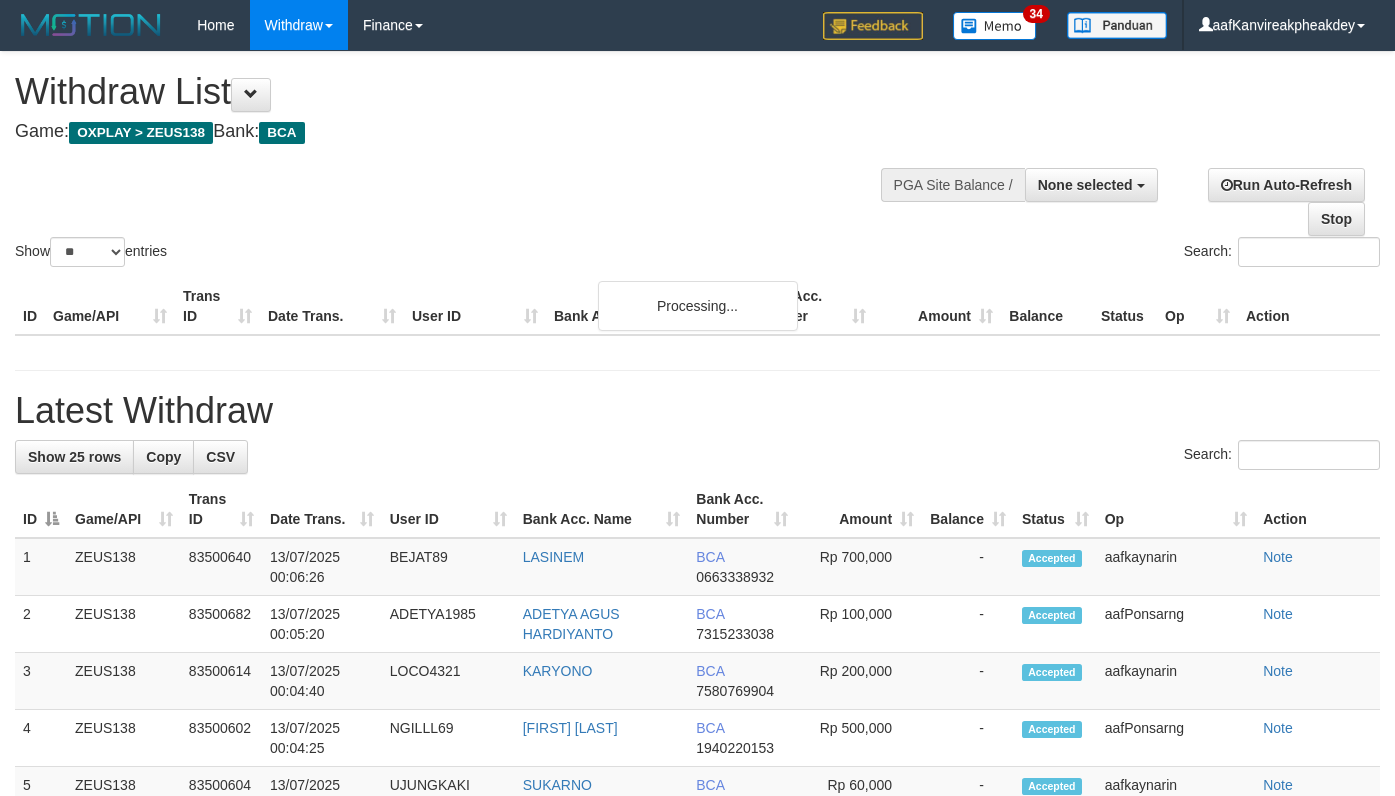 select 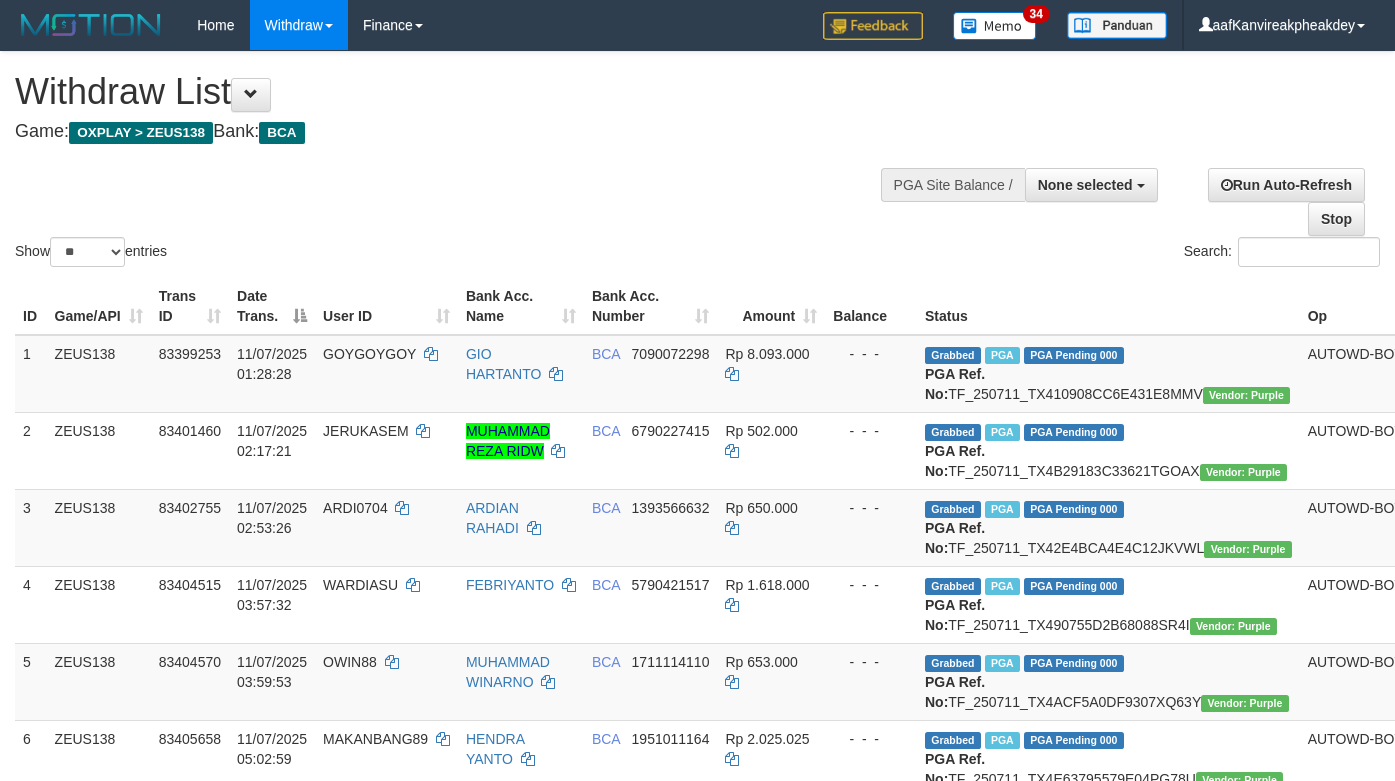 select 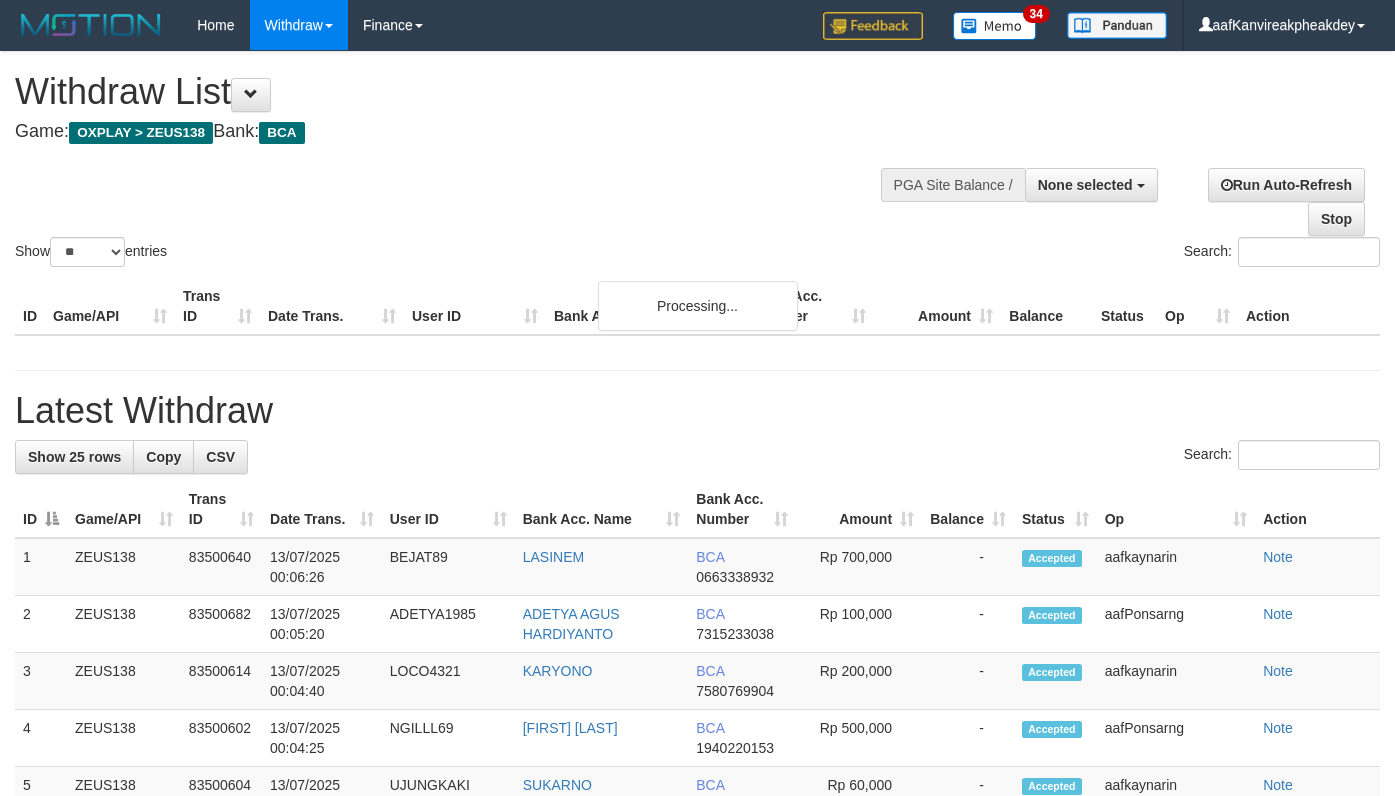 select 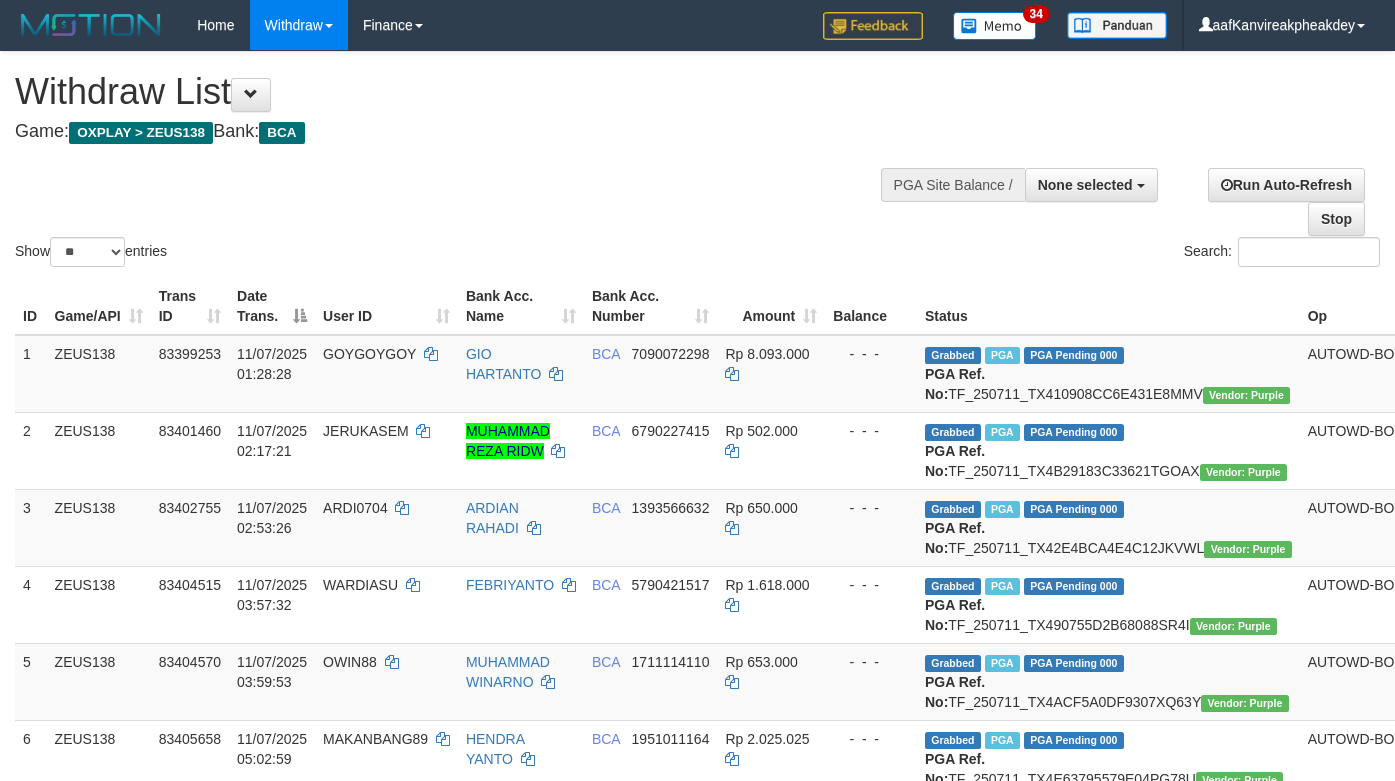 select 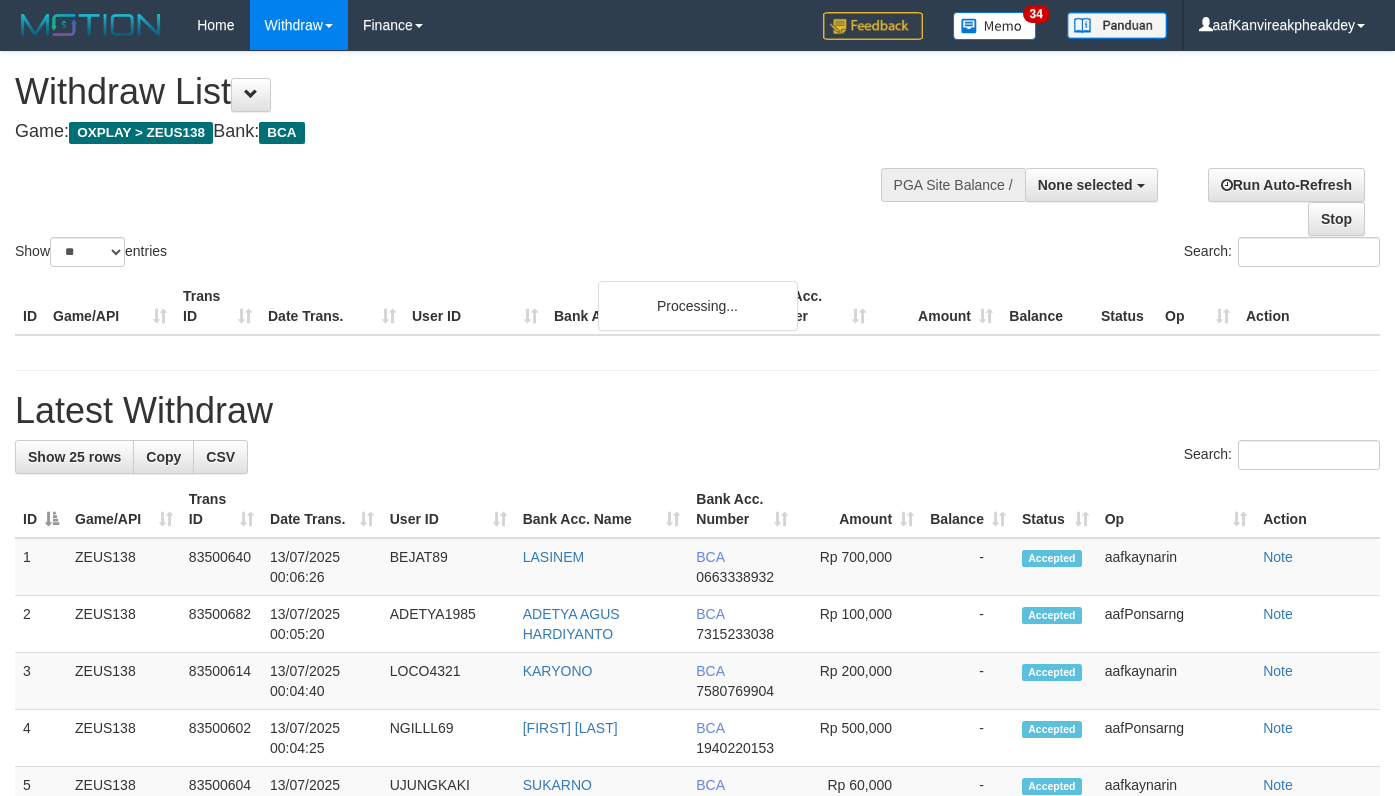 select 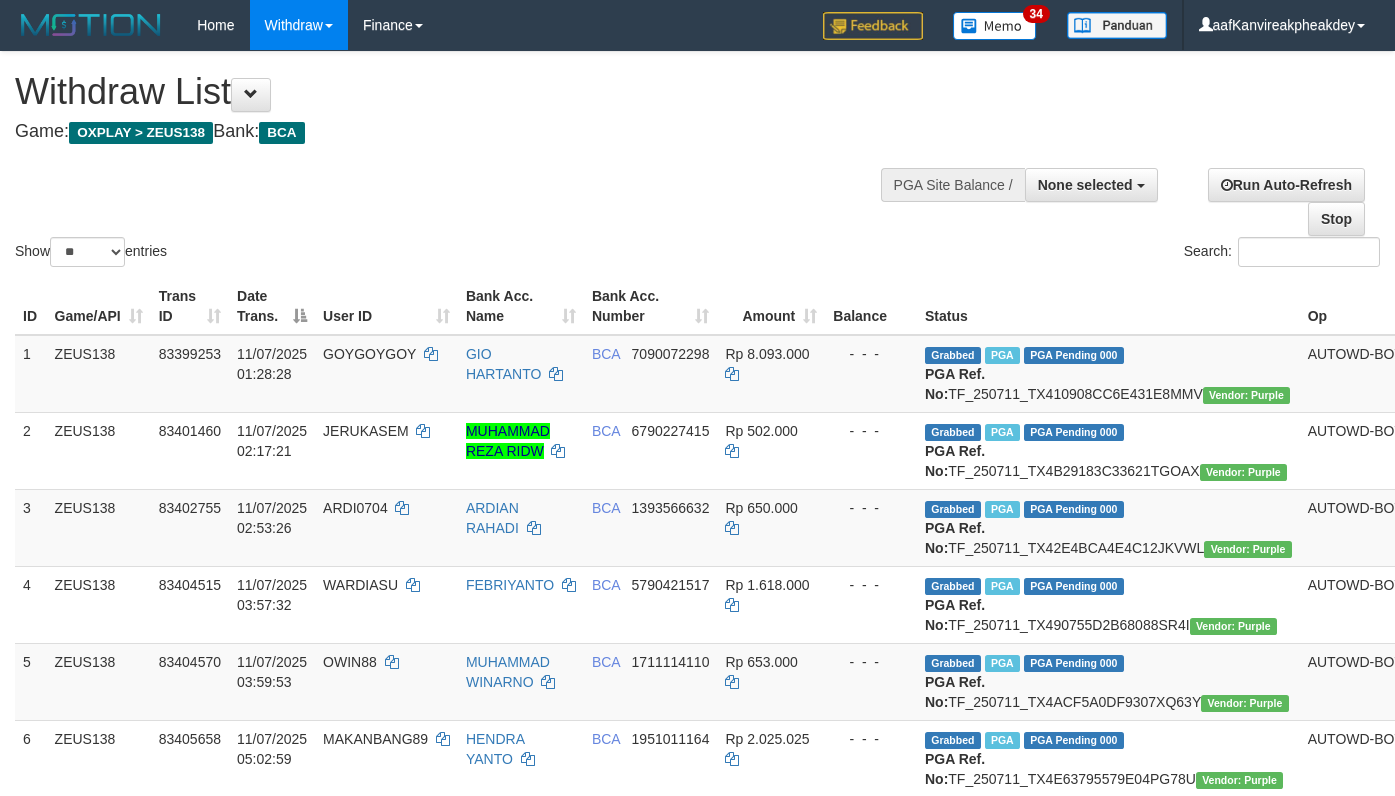 select 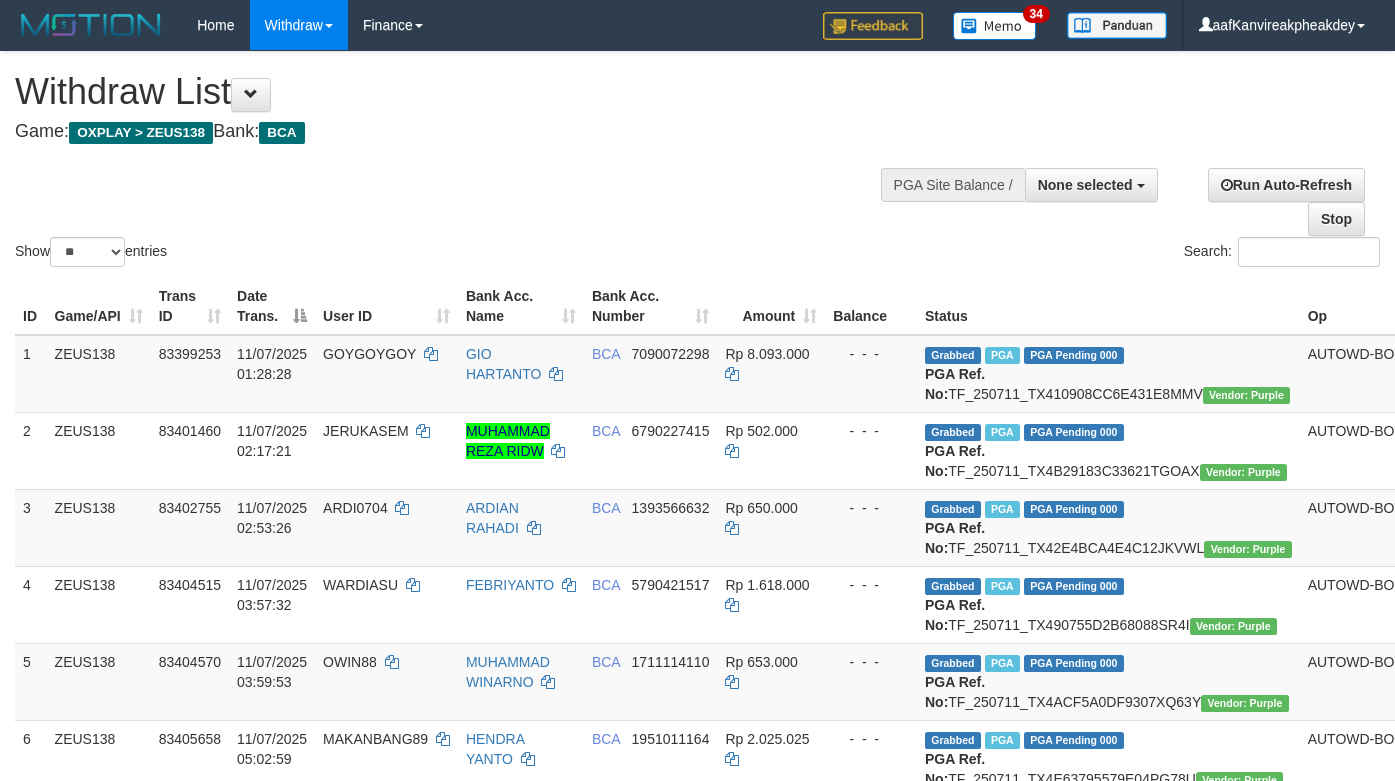select 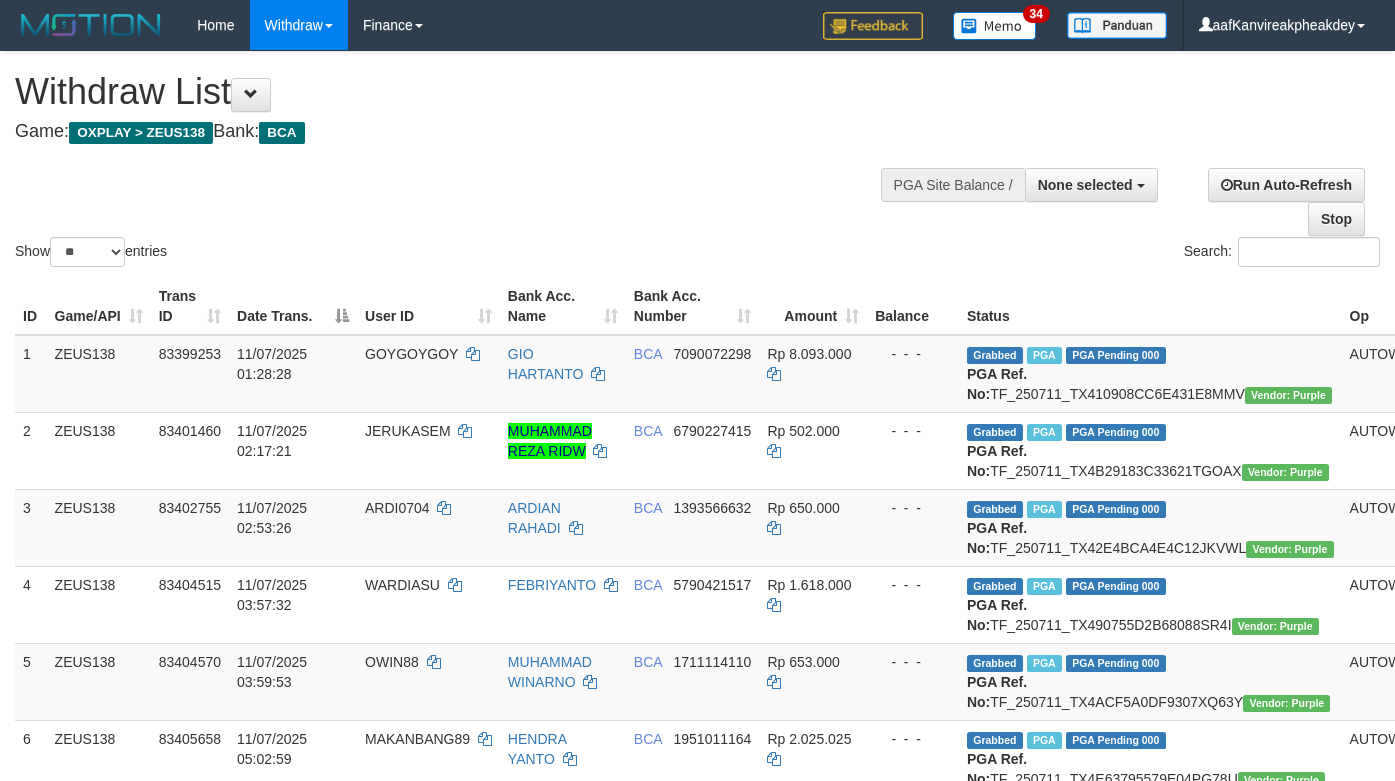 select 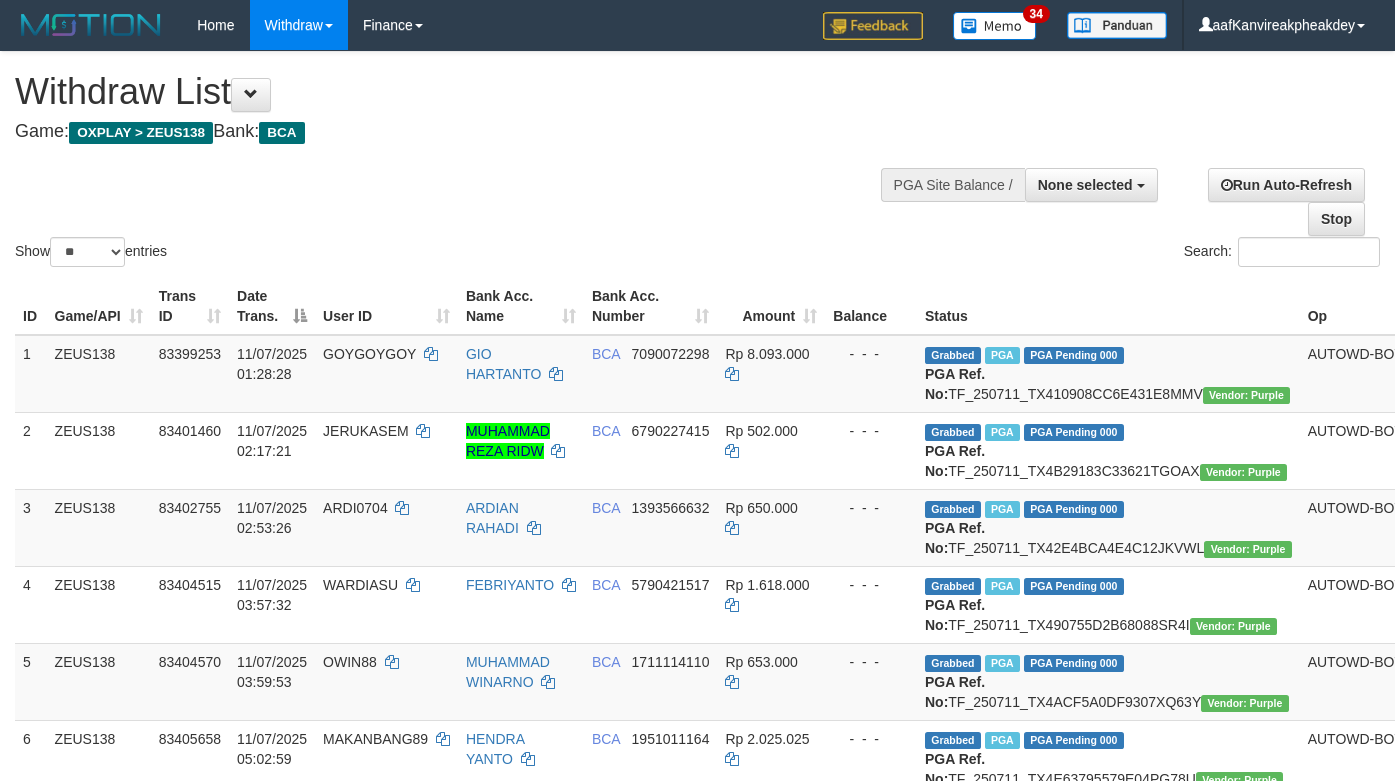 select 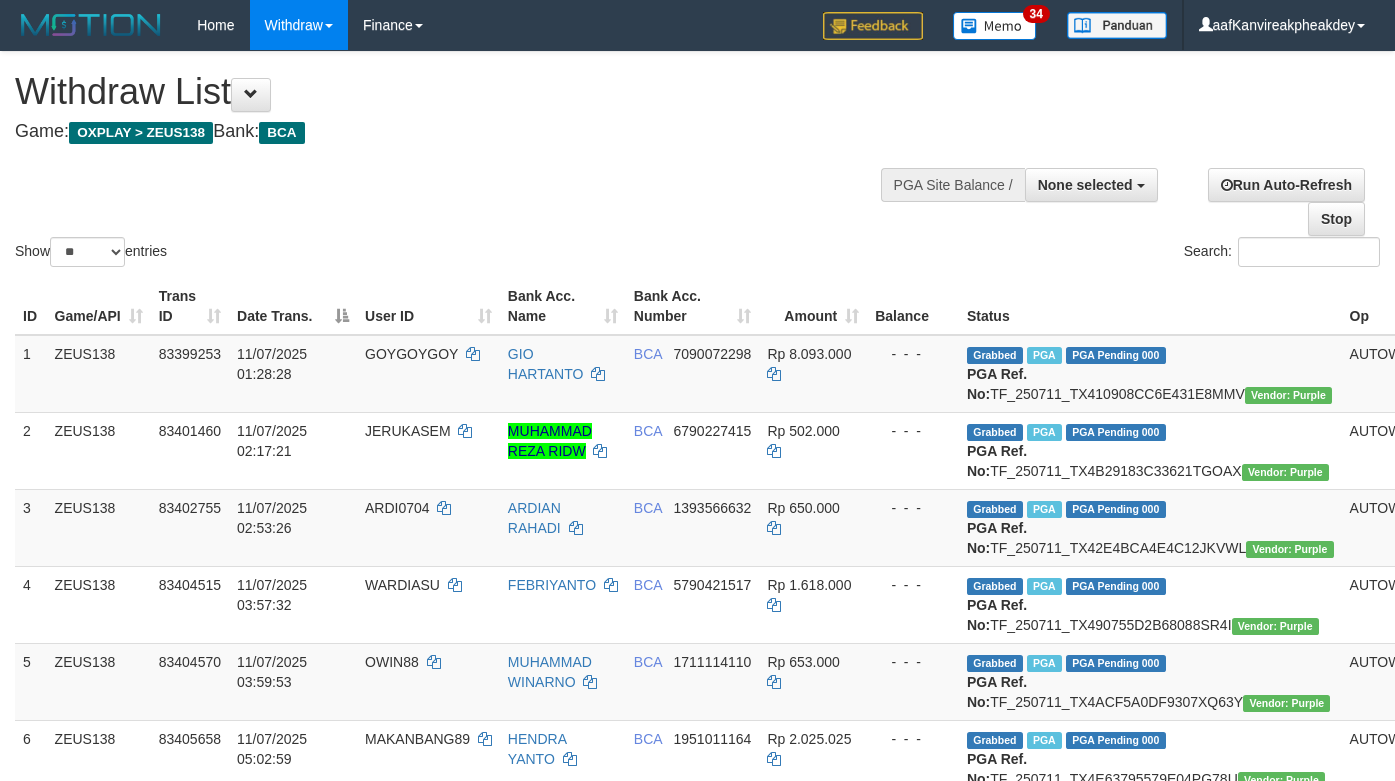 select 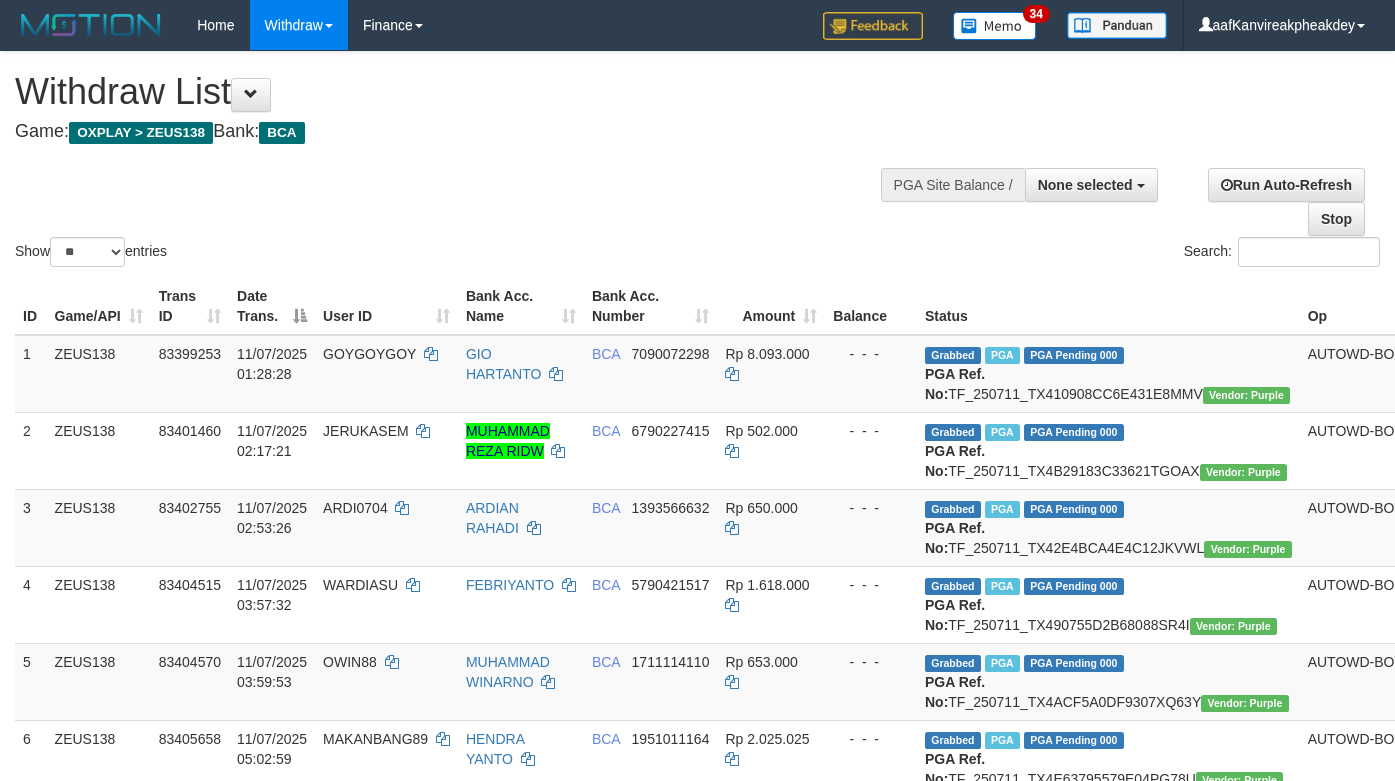 select 